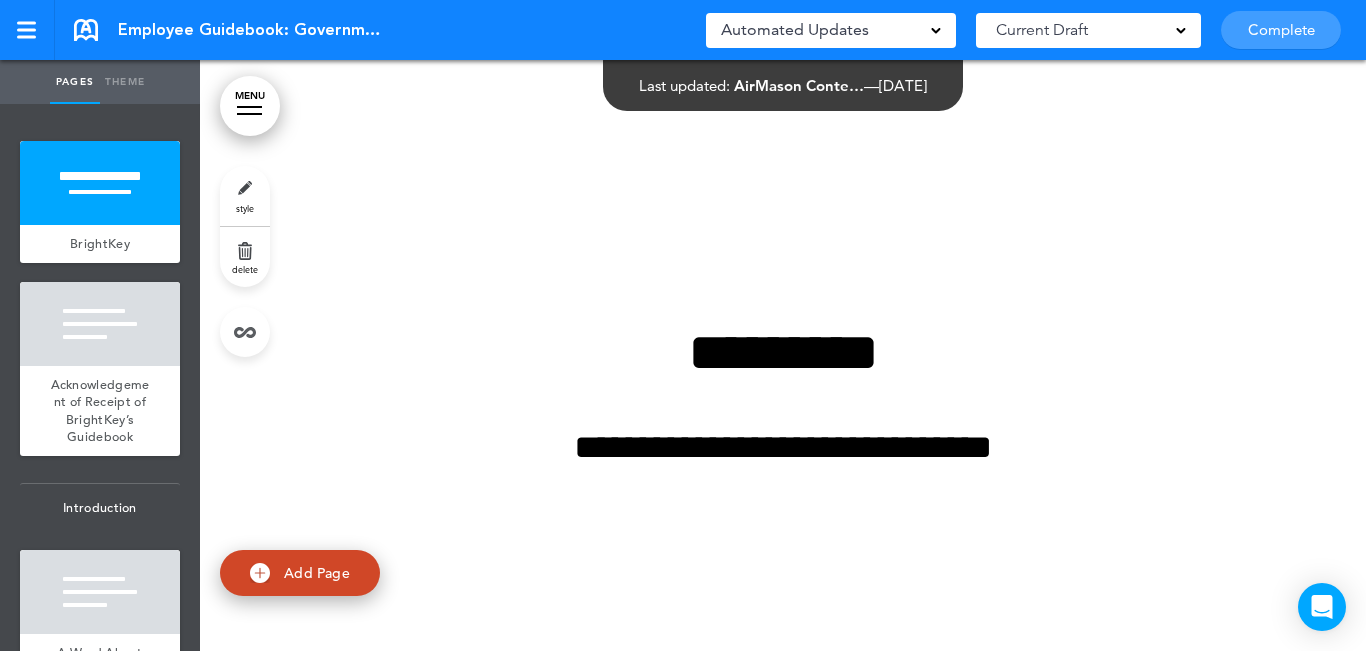scroll, scrollTop: 0, scrollLeft: 0, axis: both 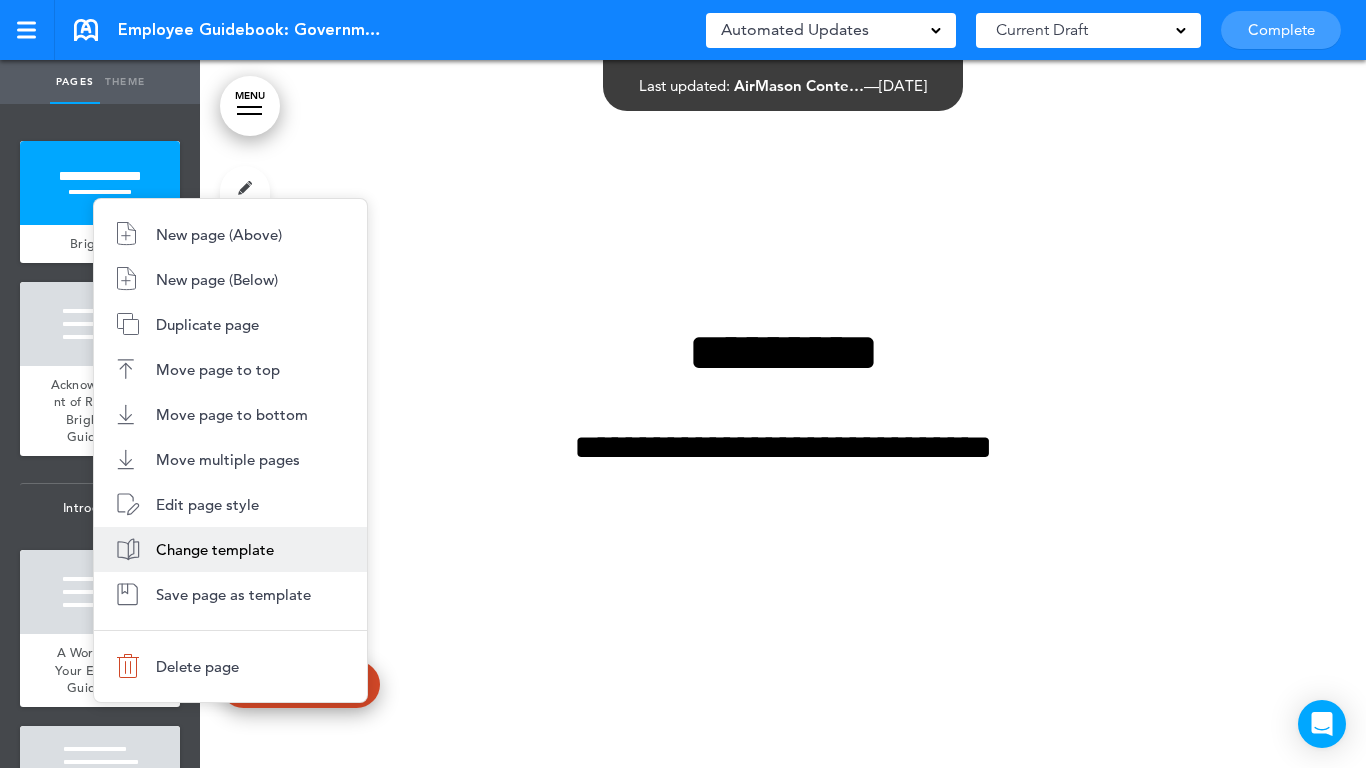 click on "Change template" at bounding box center [215, 549] 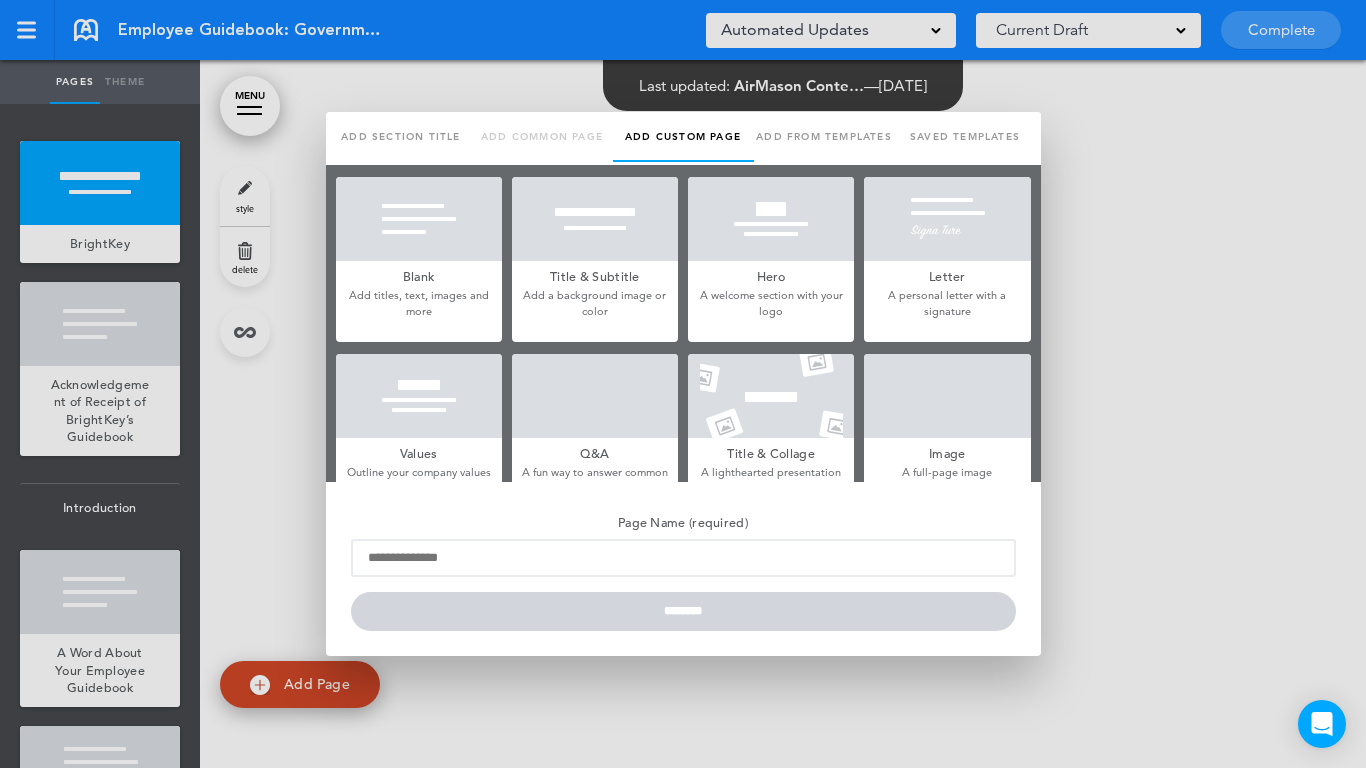 type on "*********" 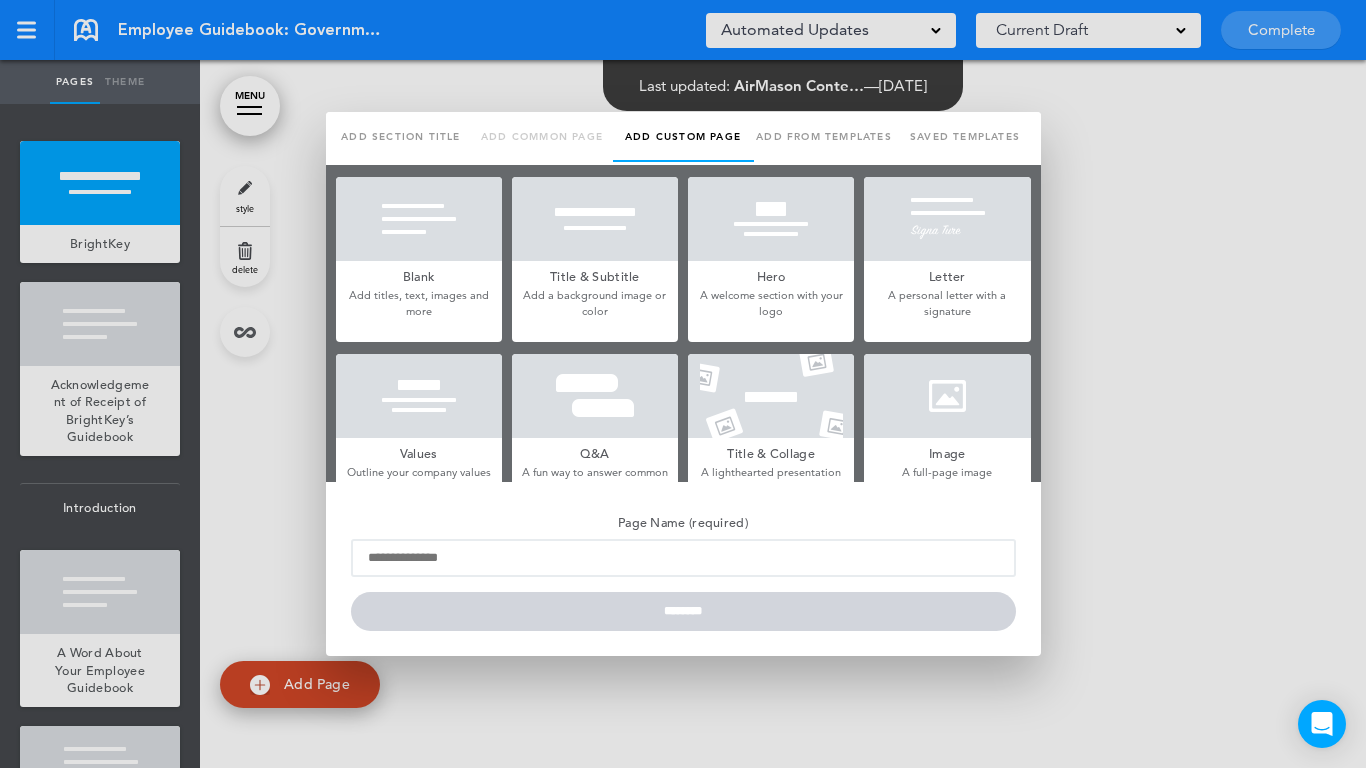 type on "**********" 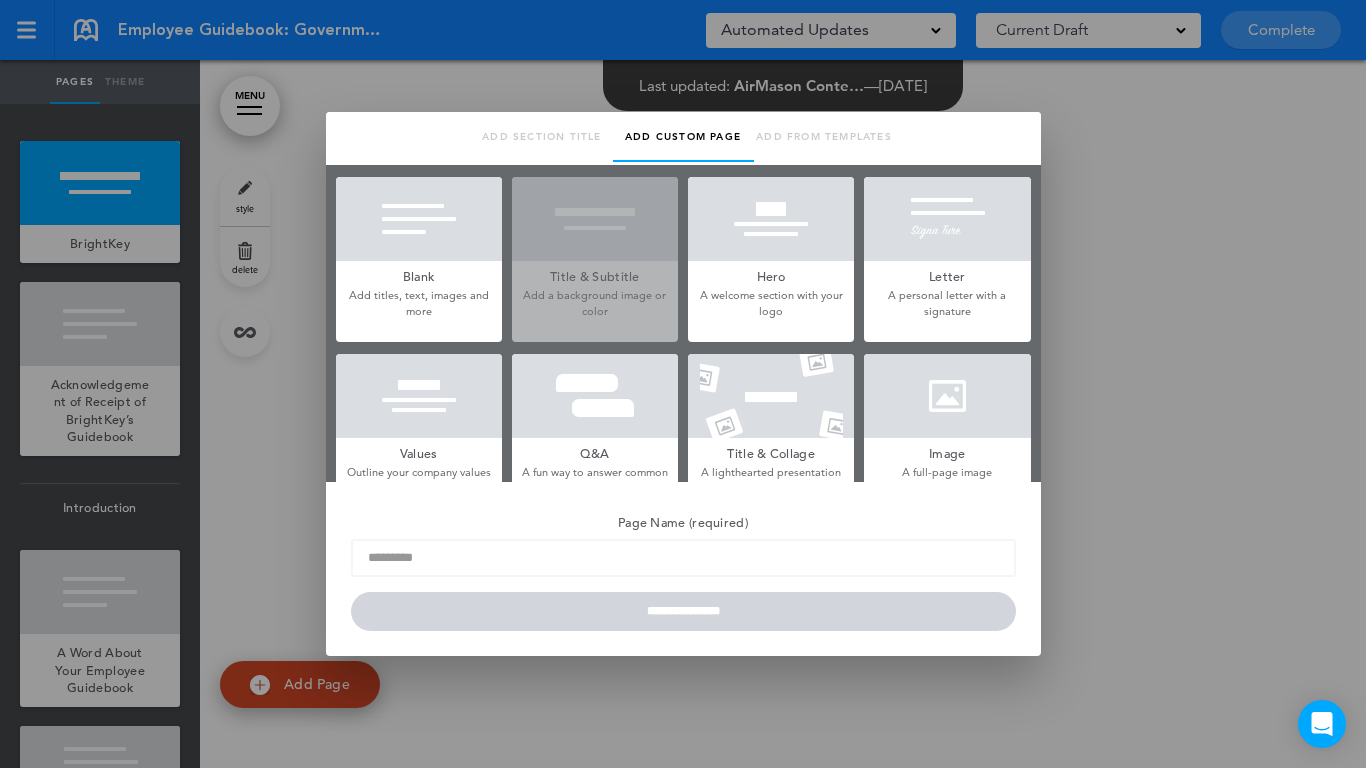 click at bounding box center [771, 219] 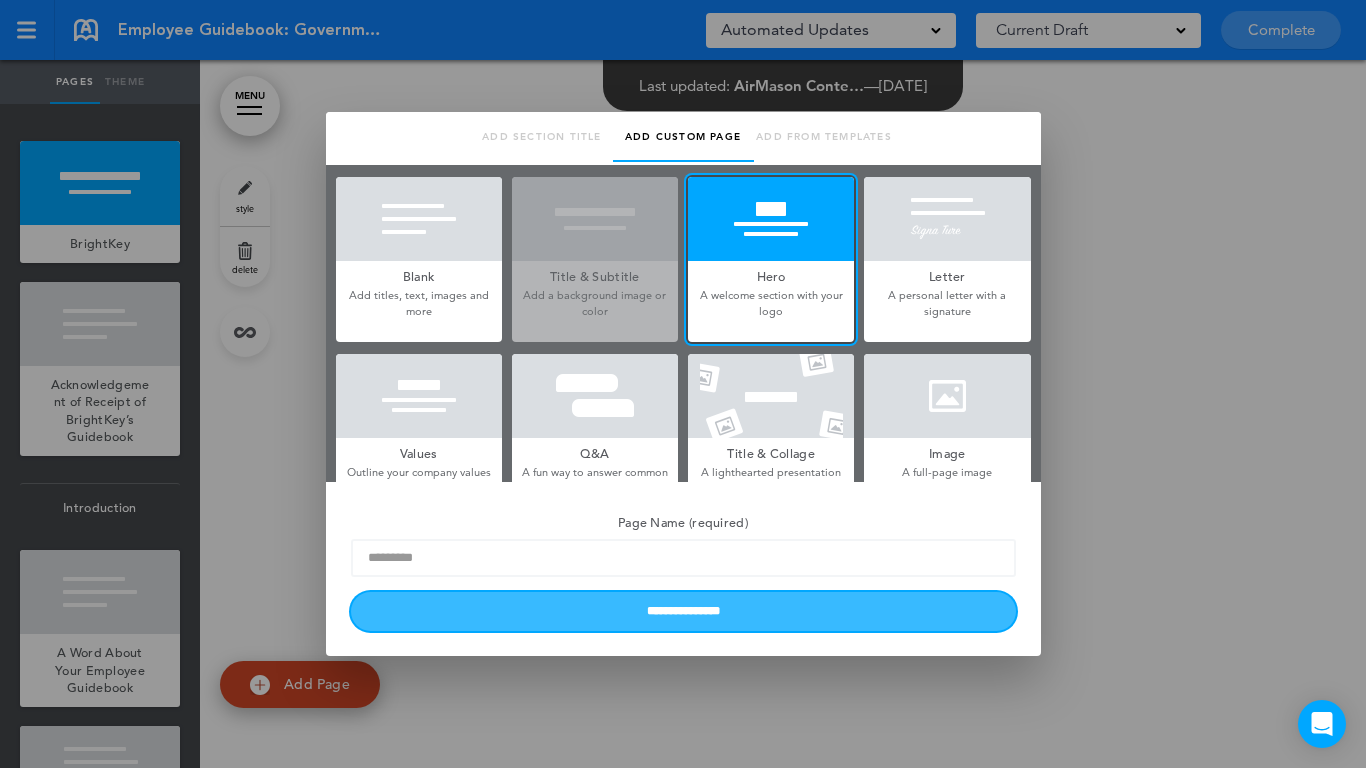 click on "**********" at bounding box center [683, 611] 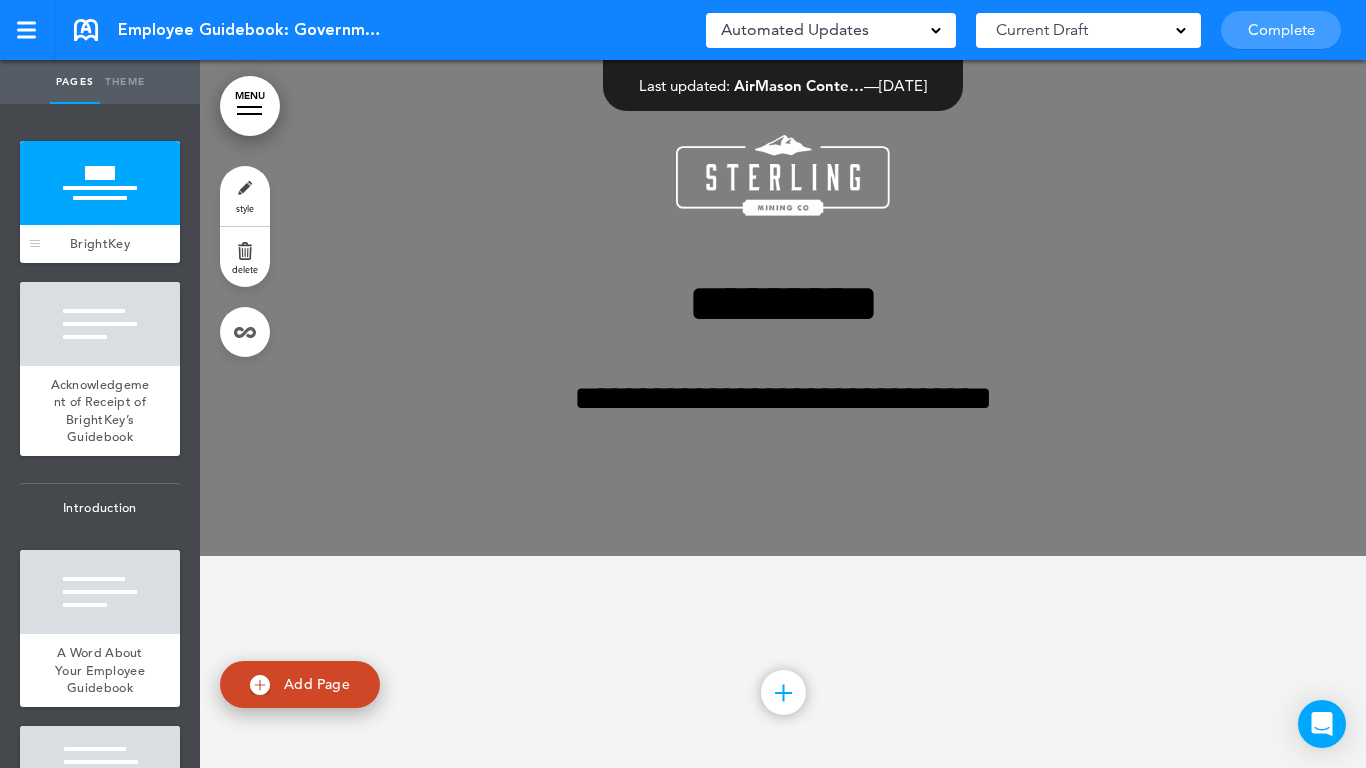 click at bounding box center (100, 183) 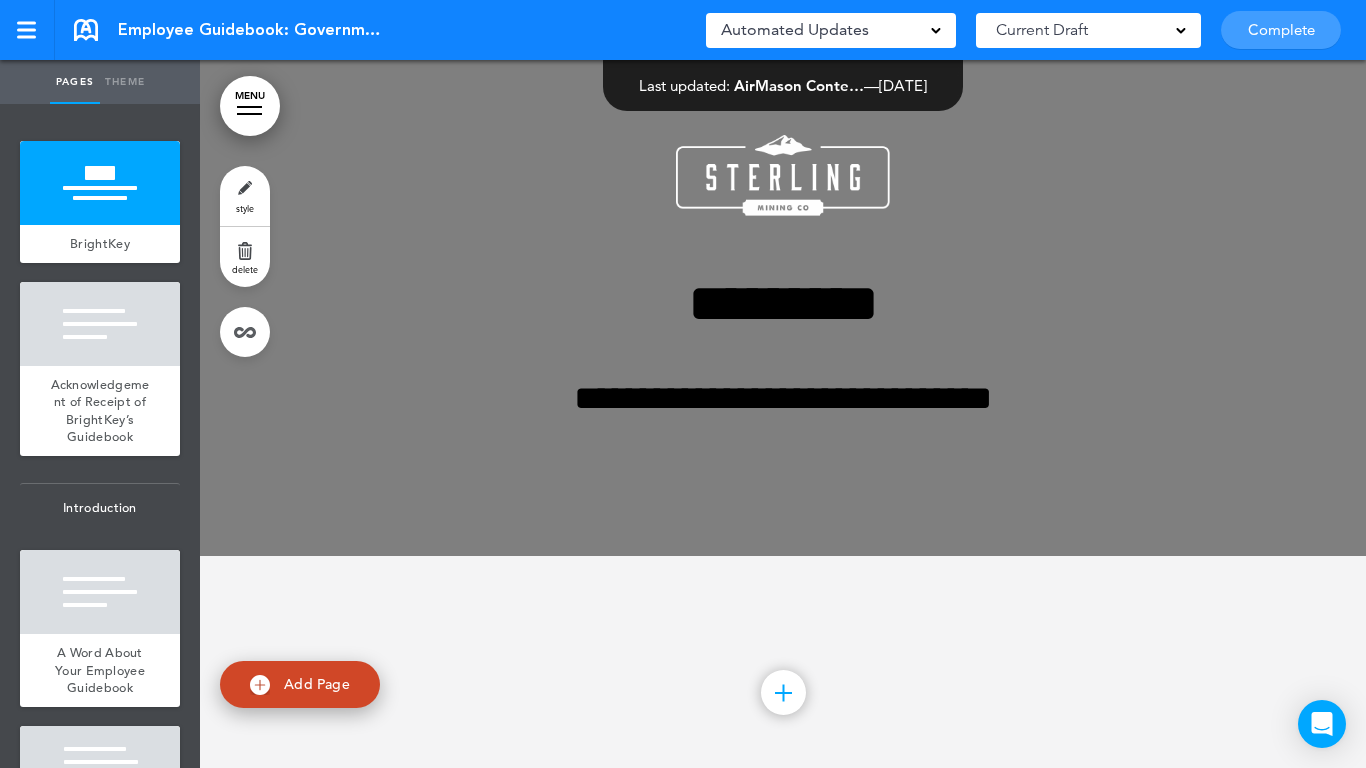click on "style" at bounding box center (245, 196) 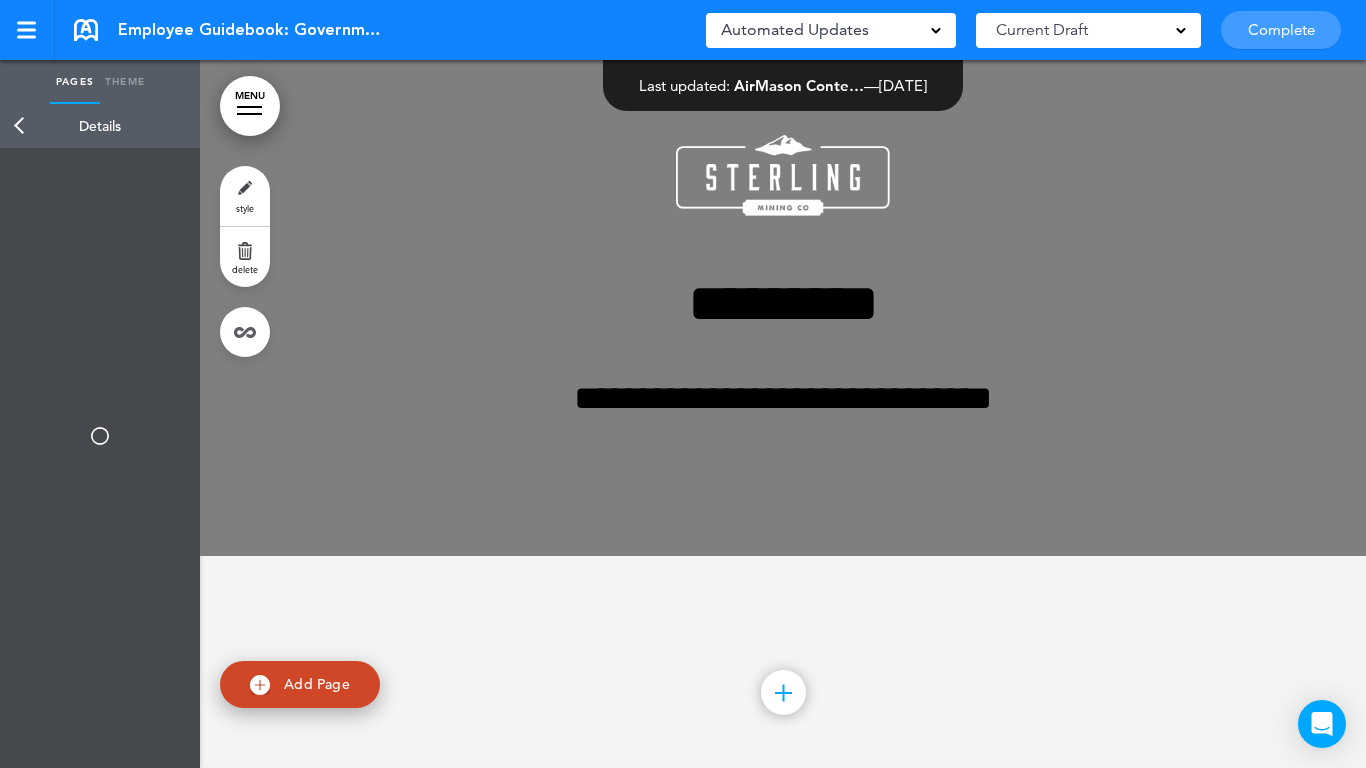 type 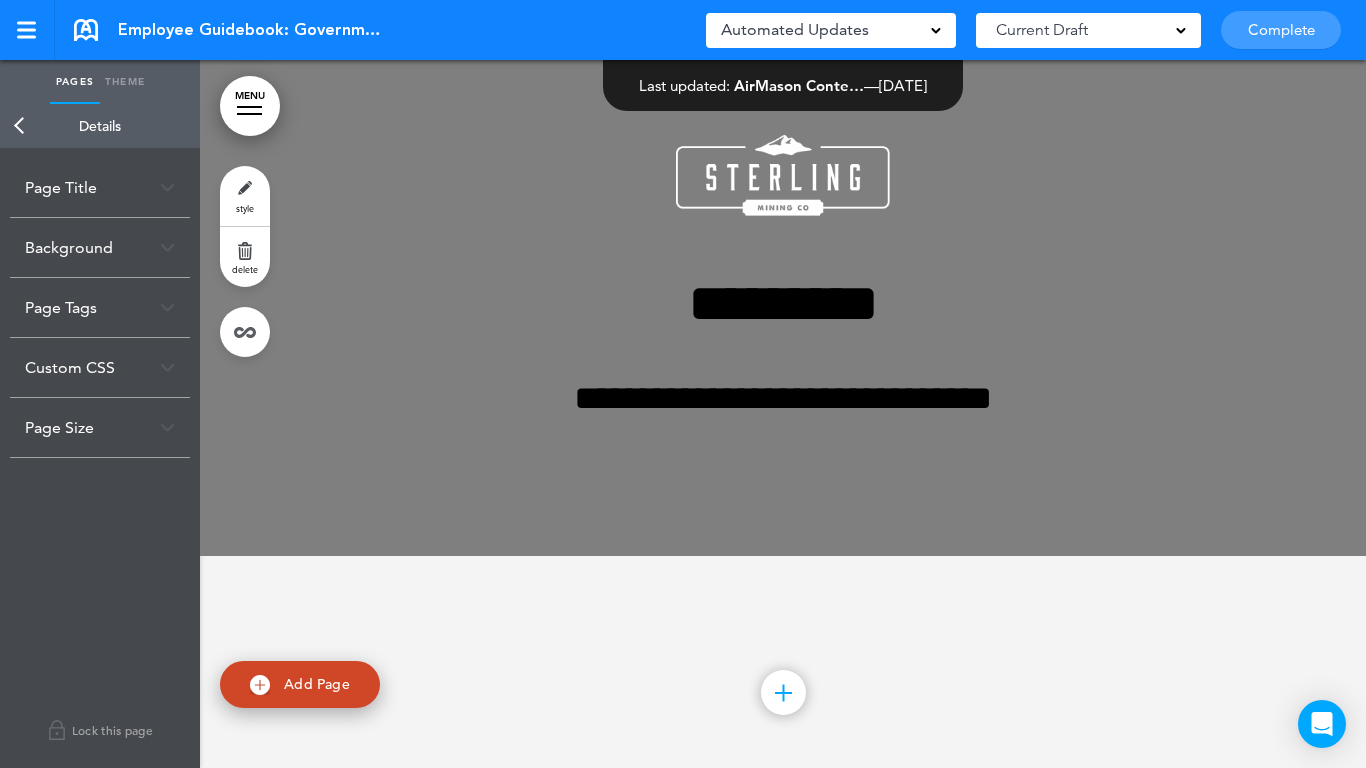 click on "Page Tags" at bounding box center [100, 307] 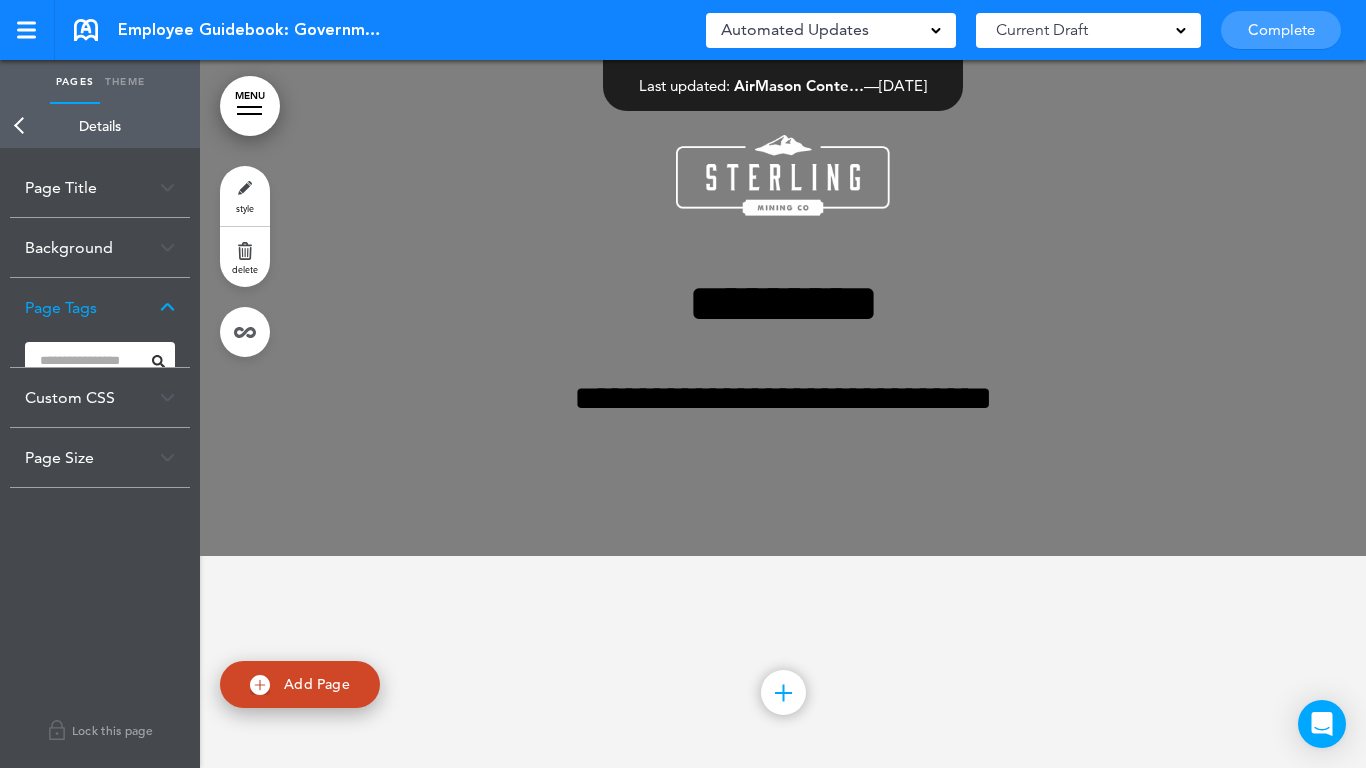 click on "Background" at bounding box center [100, 247] 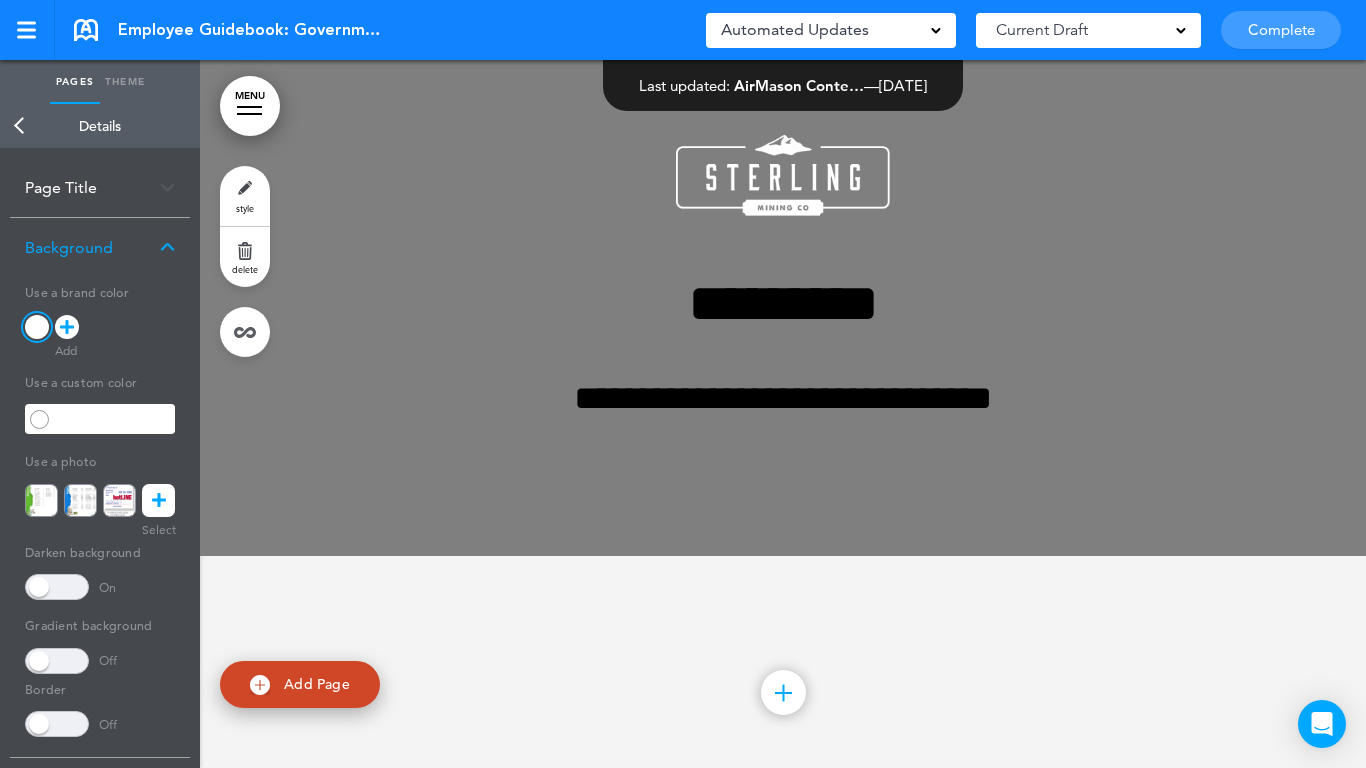 click at bounding box center (37, 327) 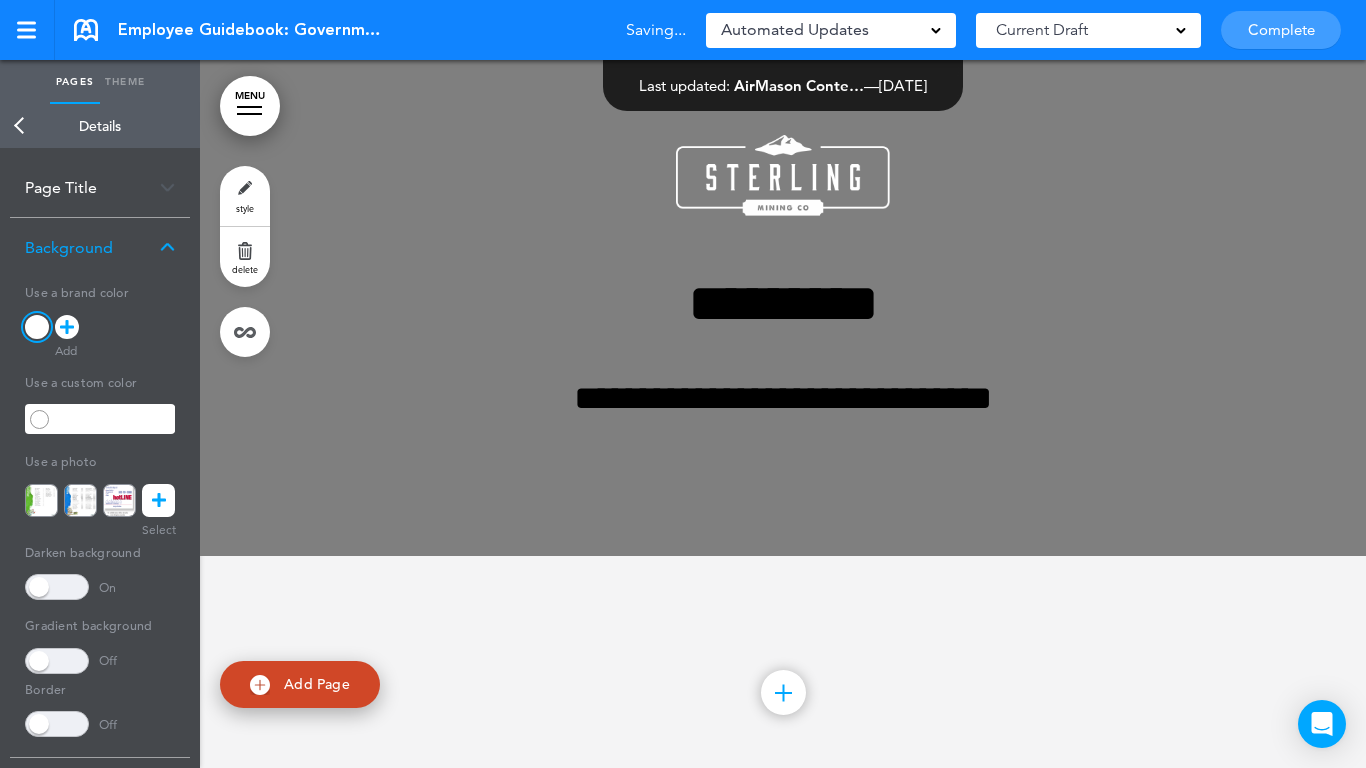 click on "**********" at bounding box center [100, 507] 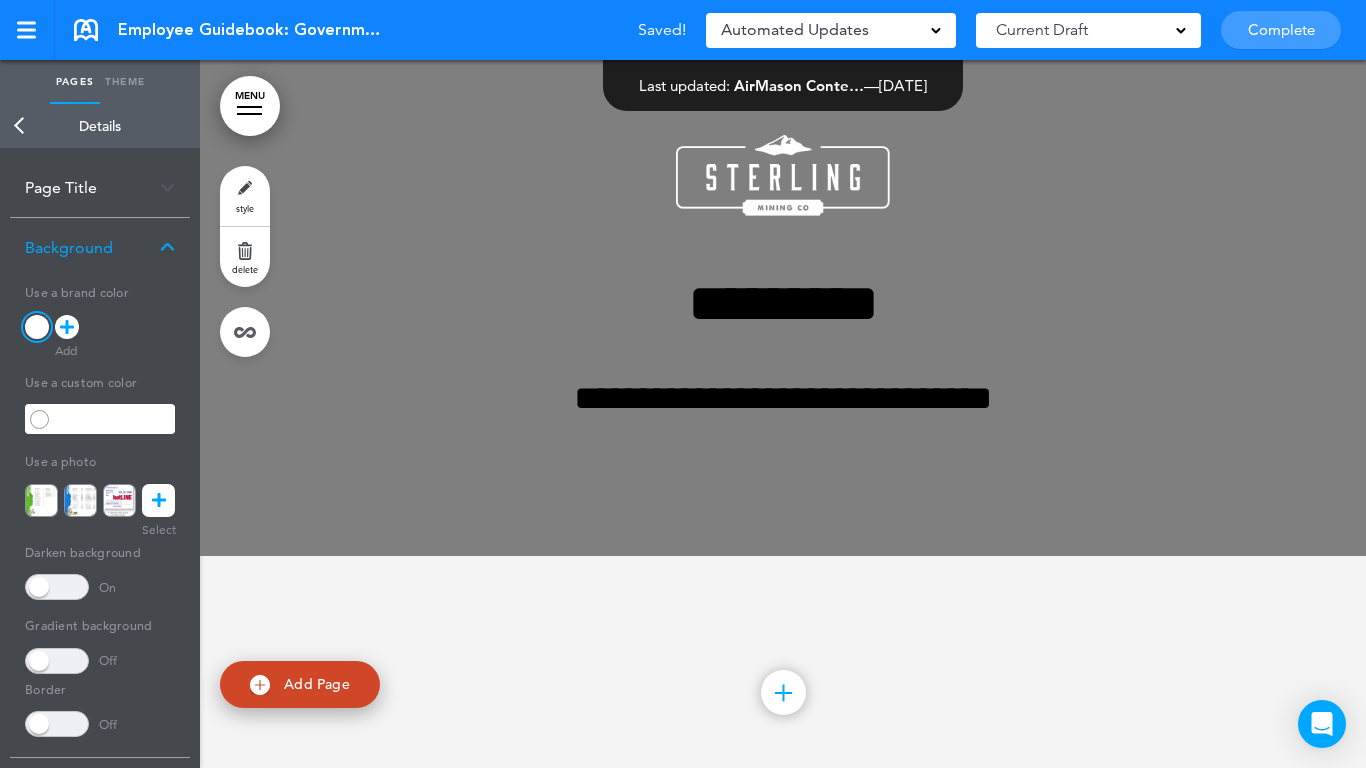 click at bounding box center [57, 587] 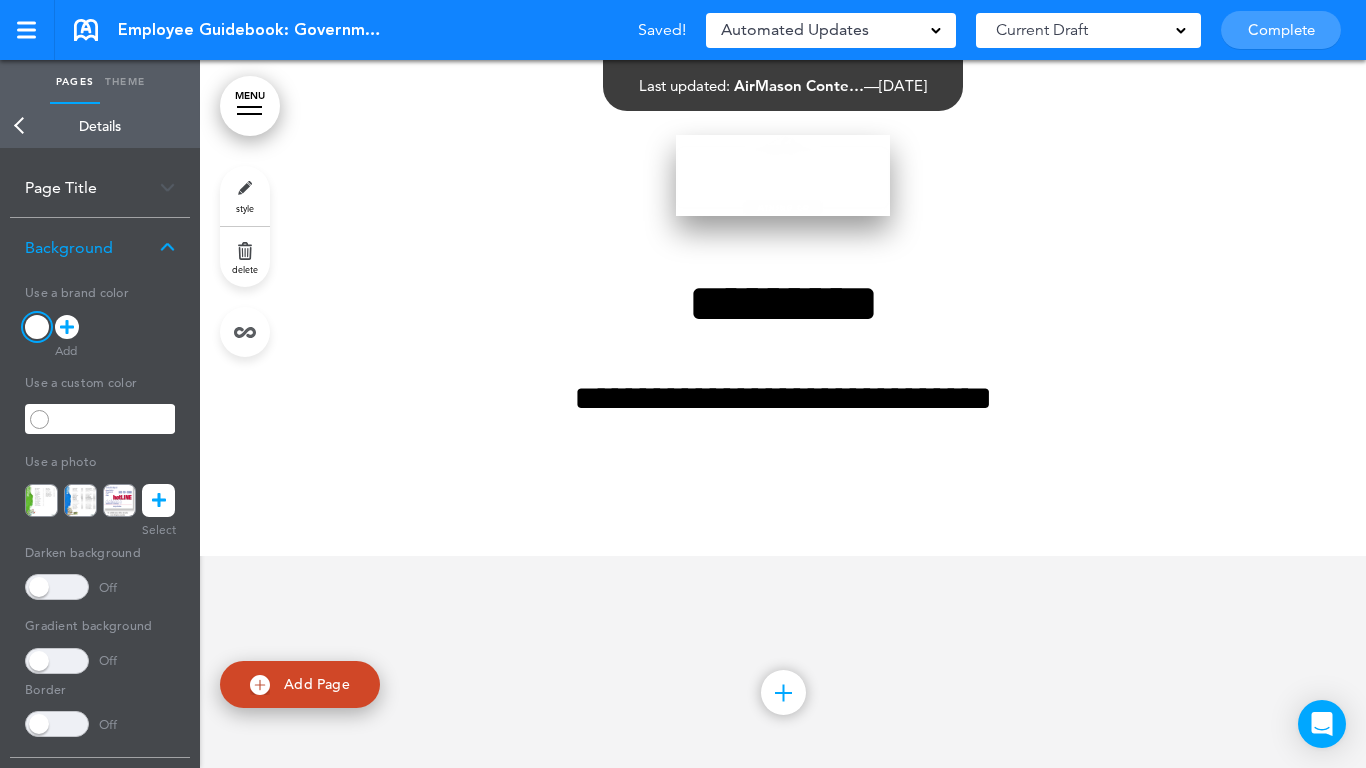 click at bounding box center (783, 175) 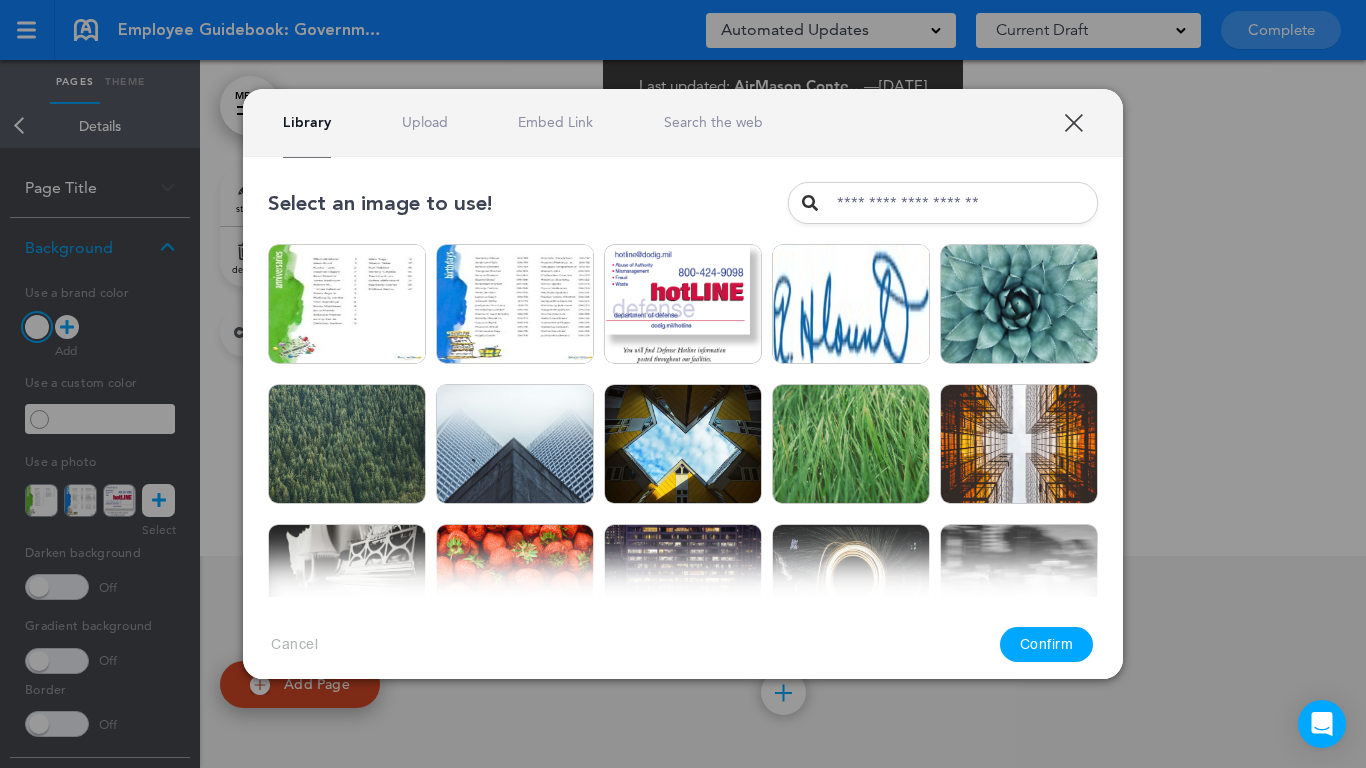 click on "Upload" at bounding box center [425, 122] 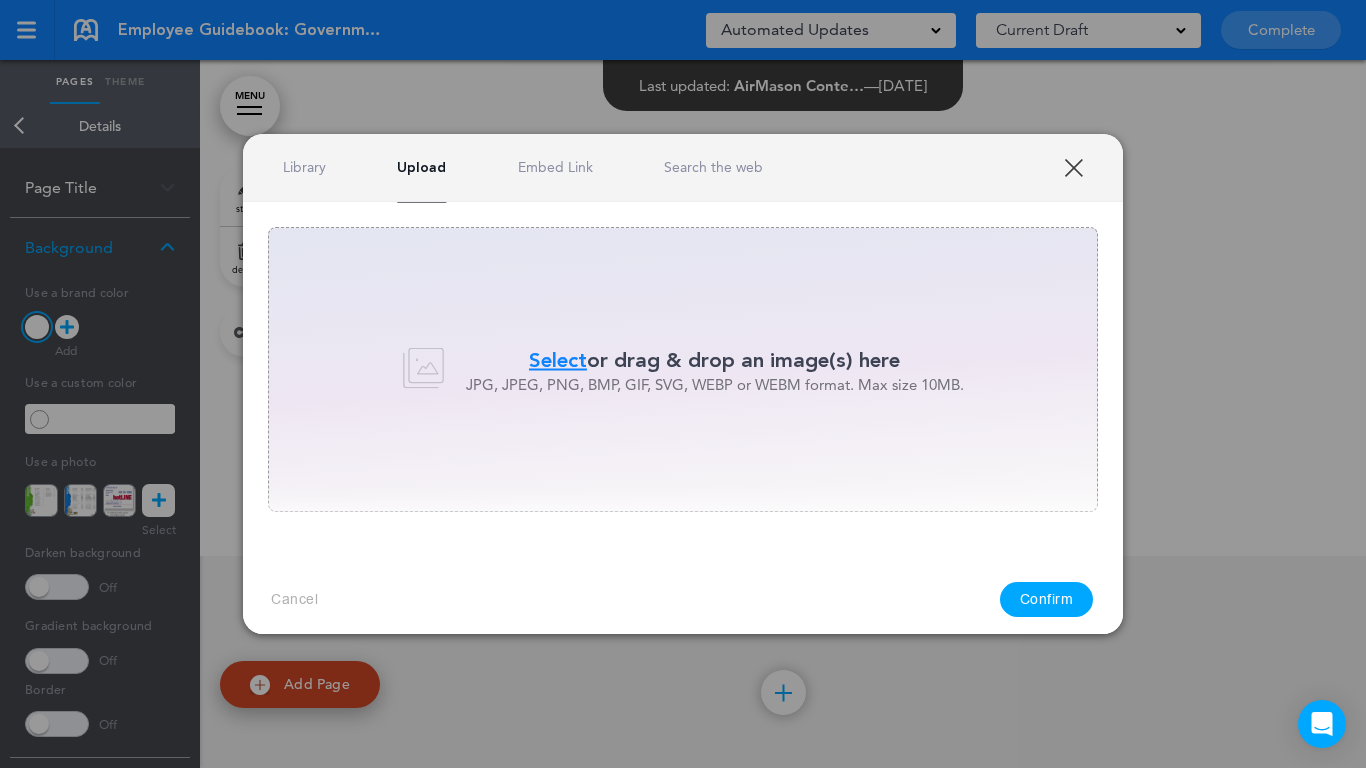click on "Select" at bounding box center [558, 359] 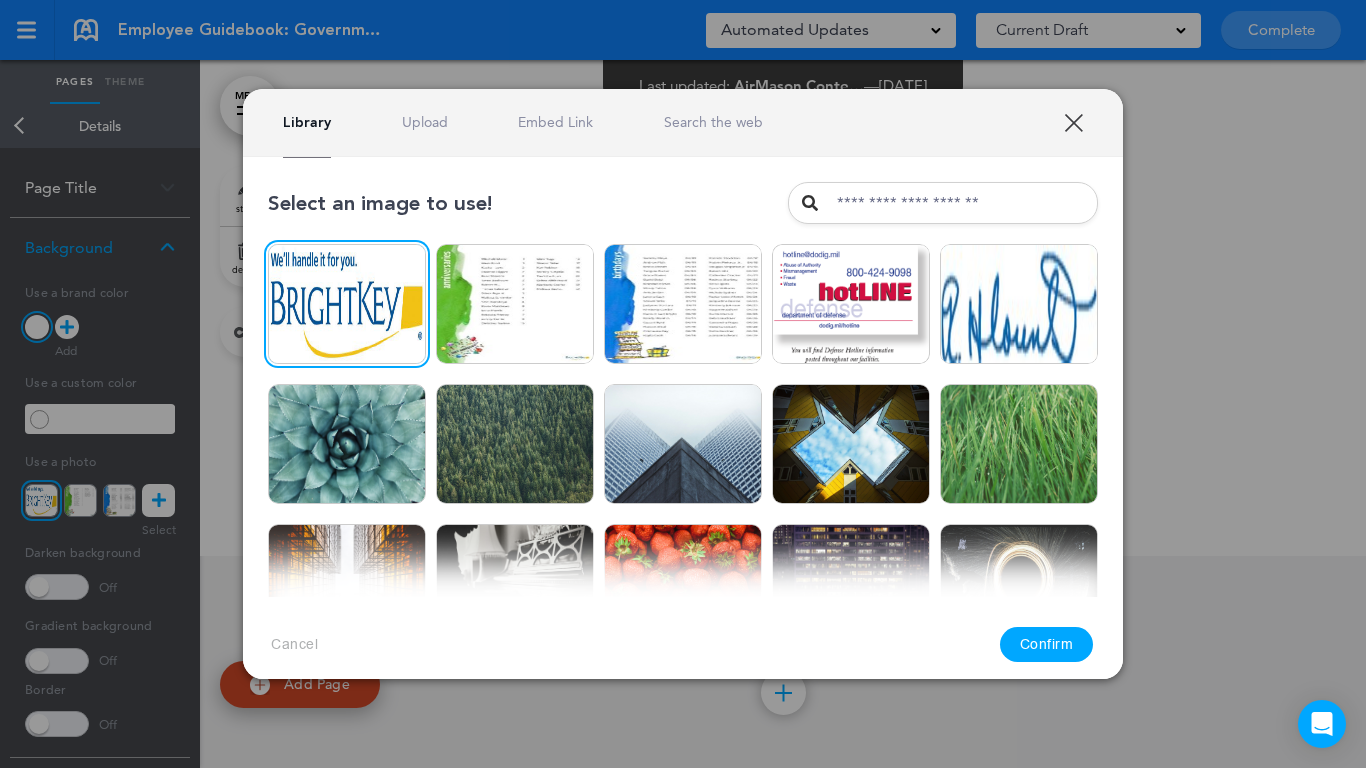 click on "Confirm" at bounding box center (1047, 644) 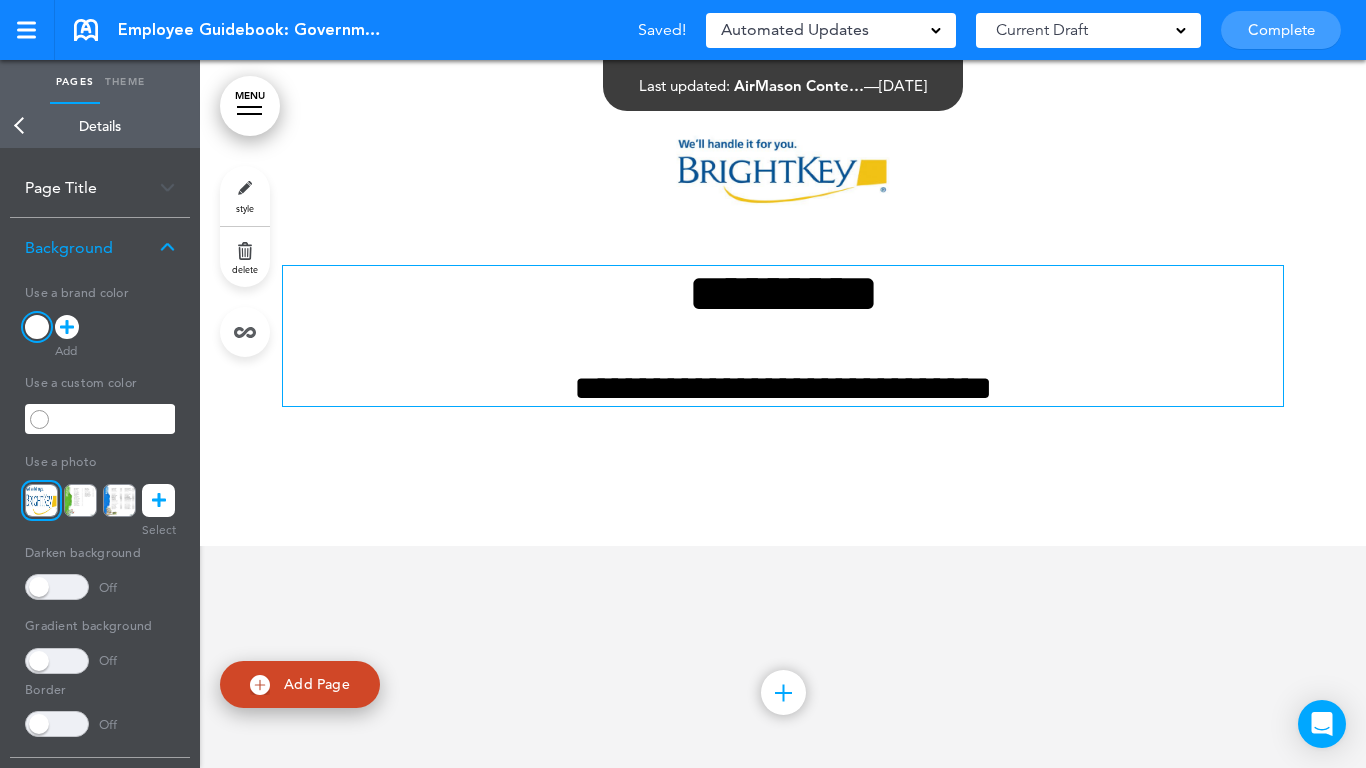 click on "*********" at bounding box center (783, 293) 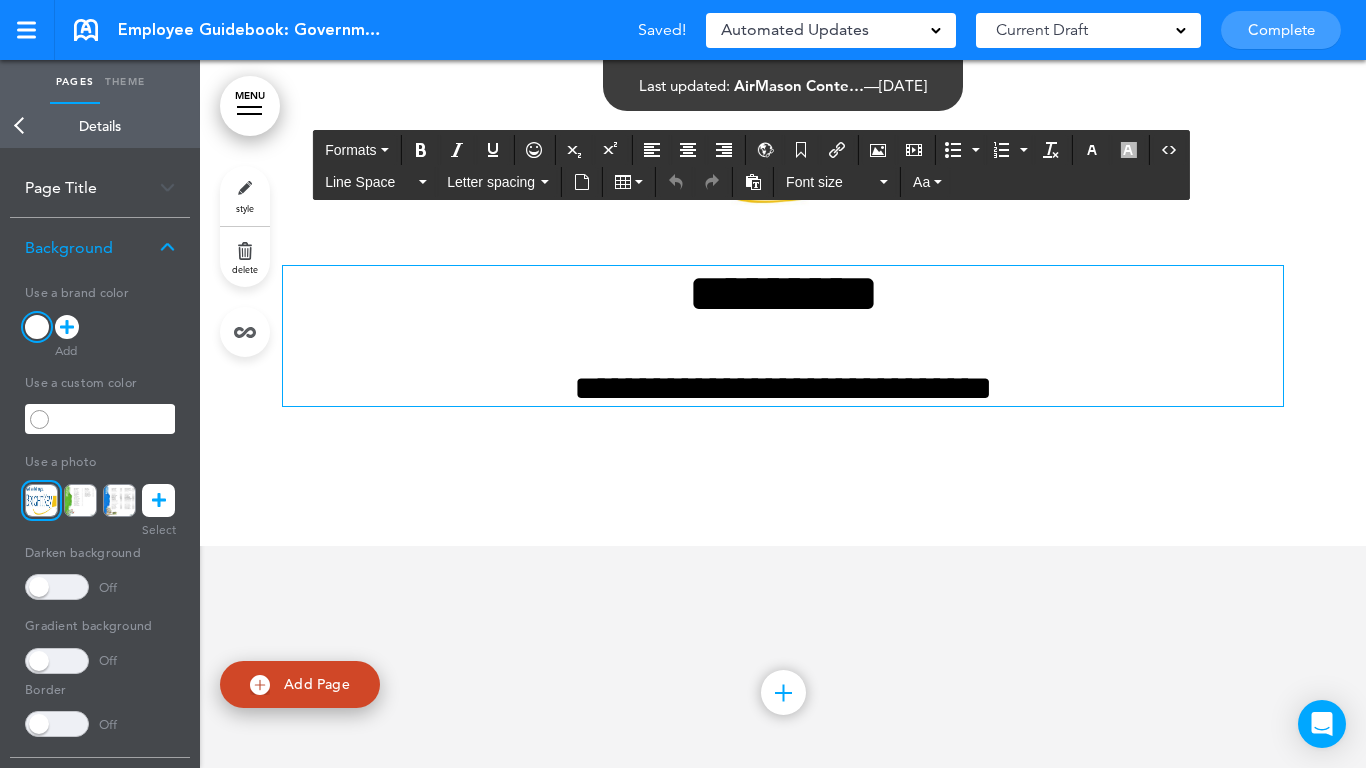 click on "*********" at bounding box center (783, 293) 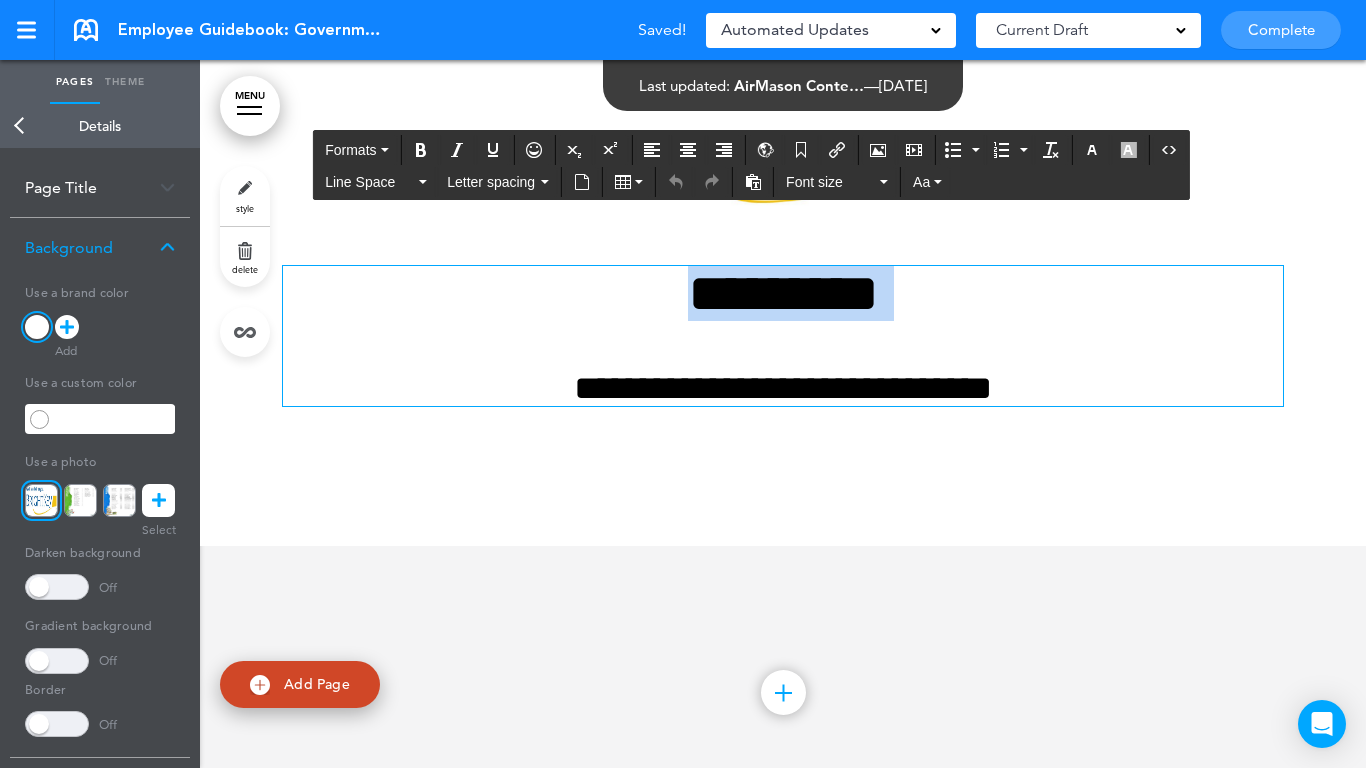 click on "*********" at bounding box center [783, 293] 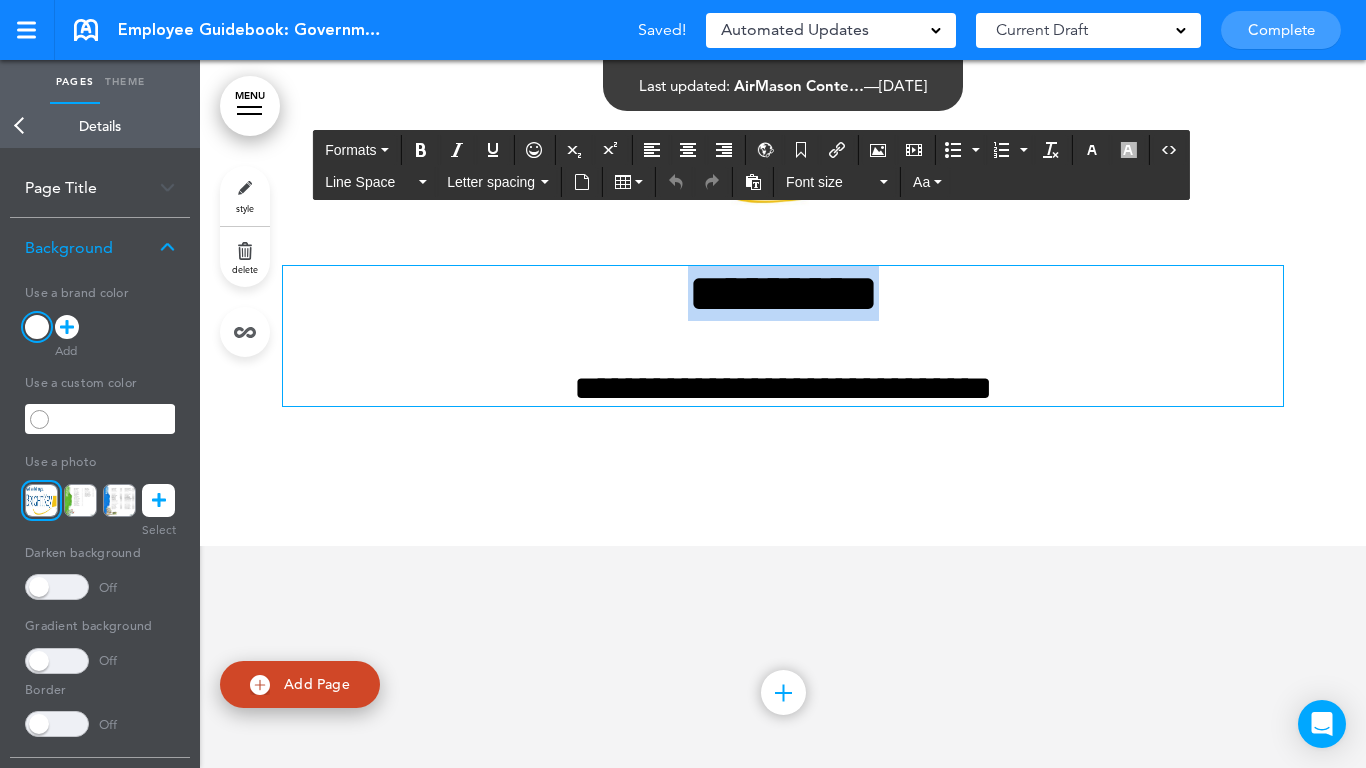 type 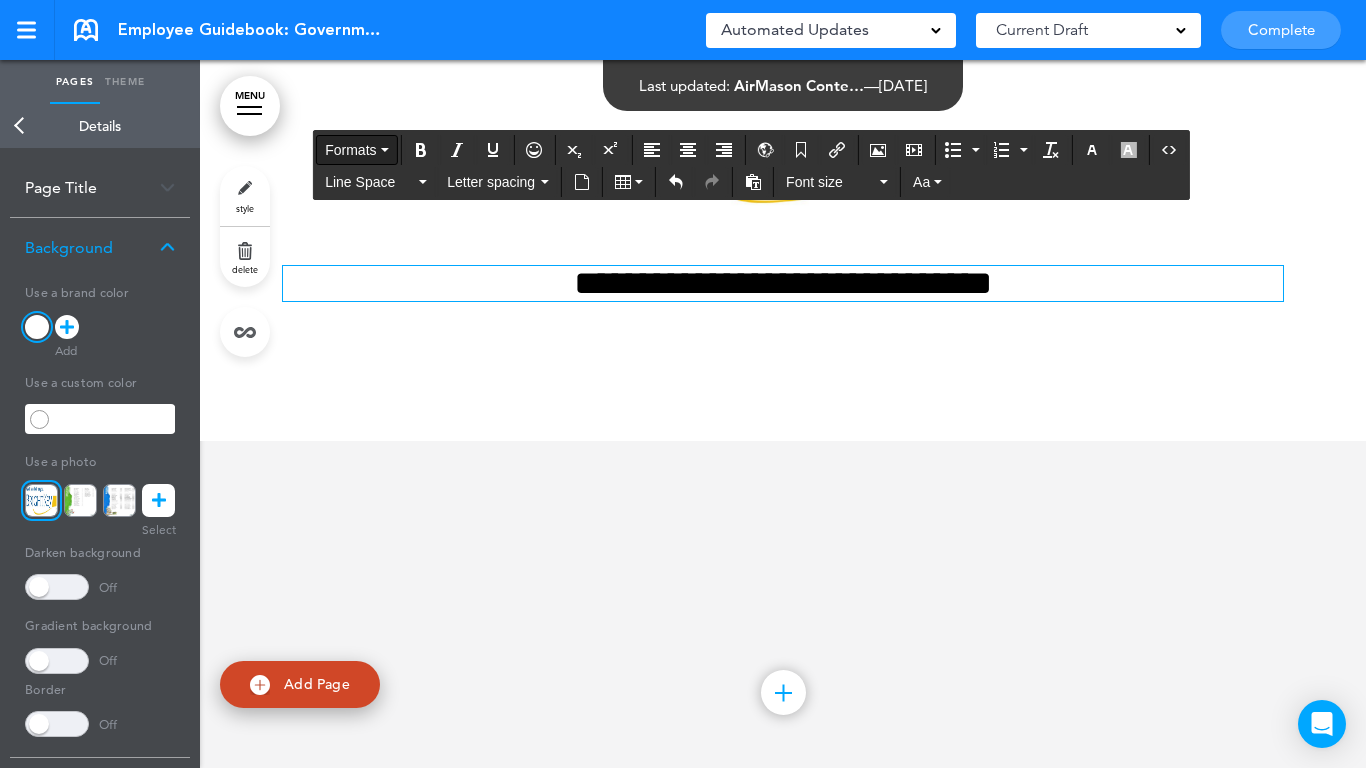 click on "Formats" at bounding box center [350, 150] 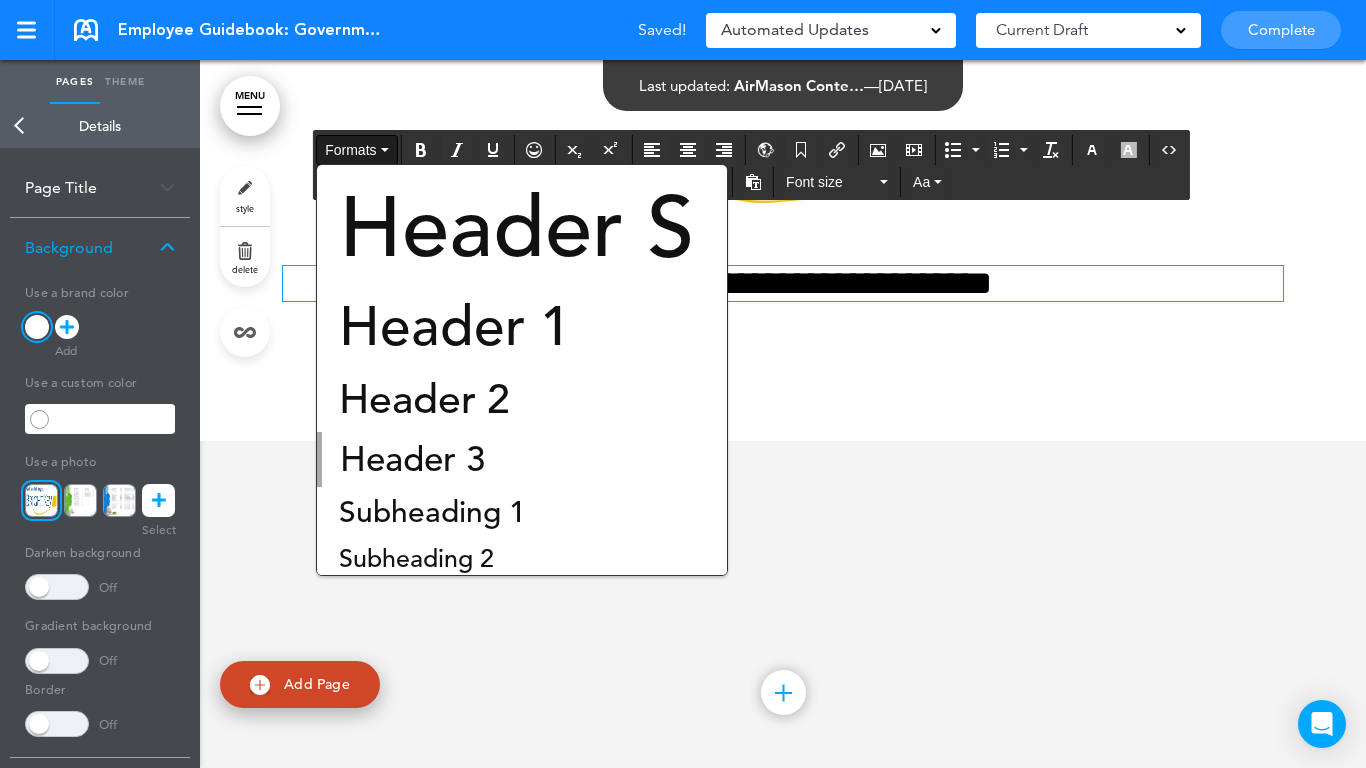 click on "Header 1" at bounding box center (455, 327) 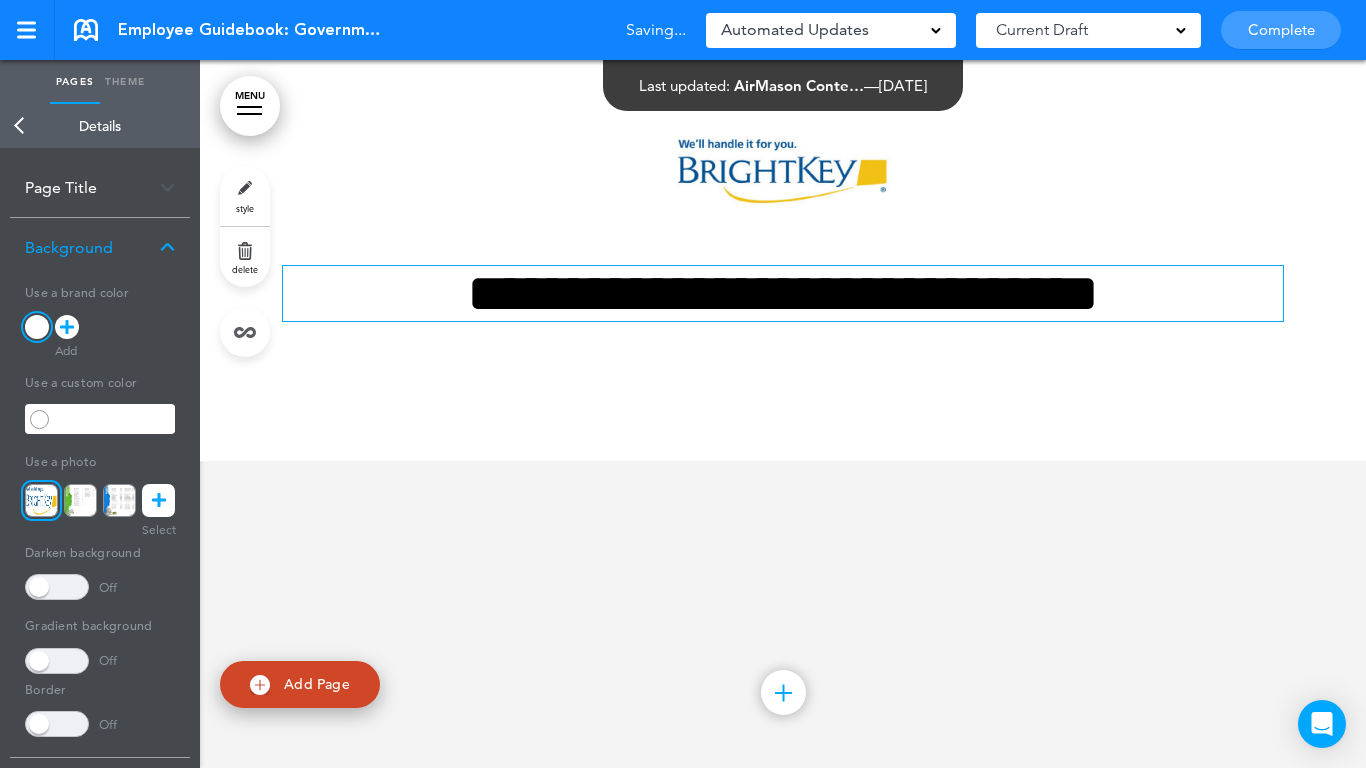 click on "**********" at bounding box center (783, 420) 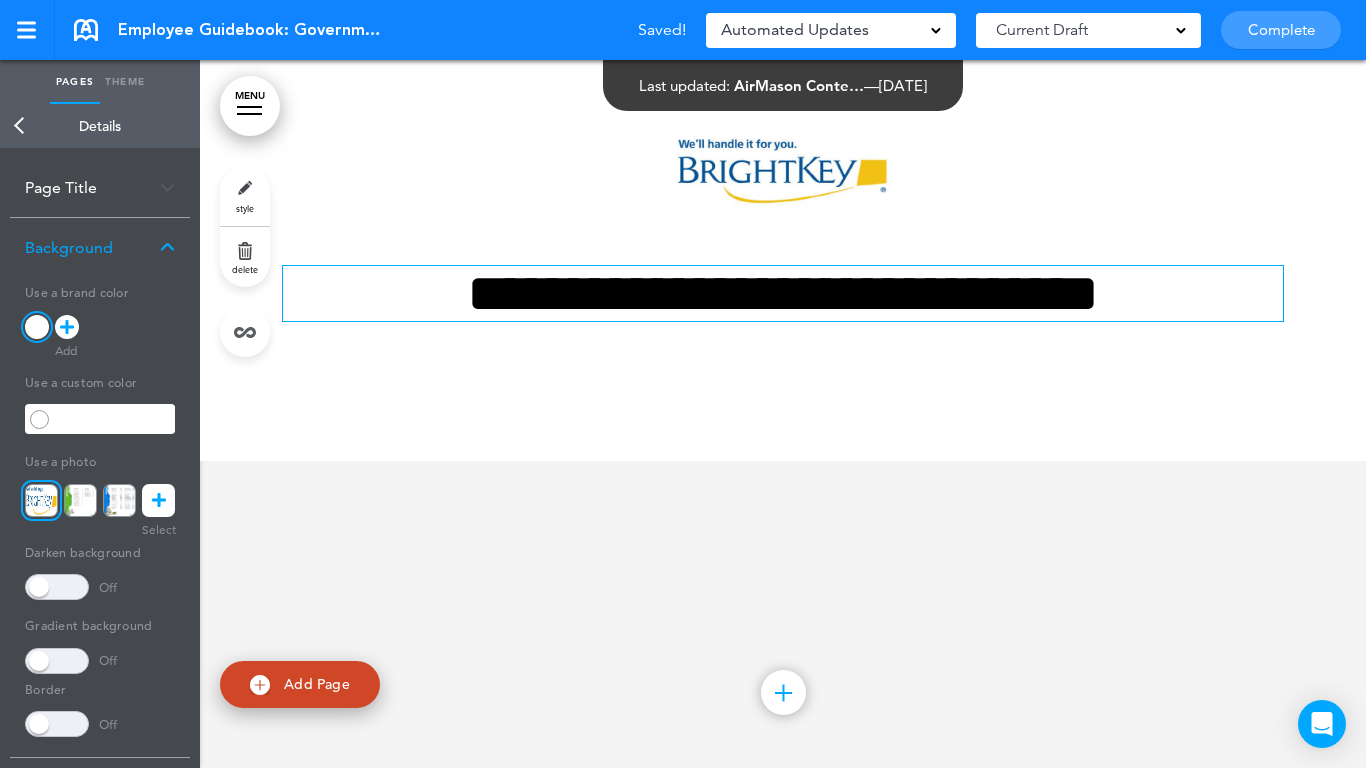 click on "Back" at bounding box center [20, 126] 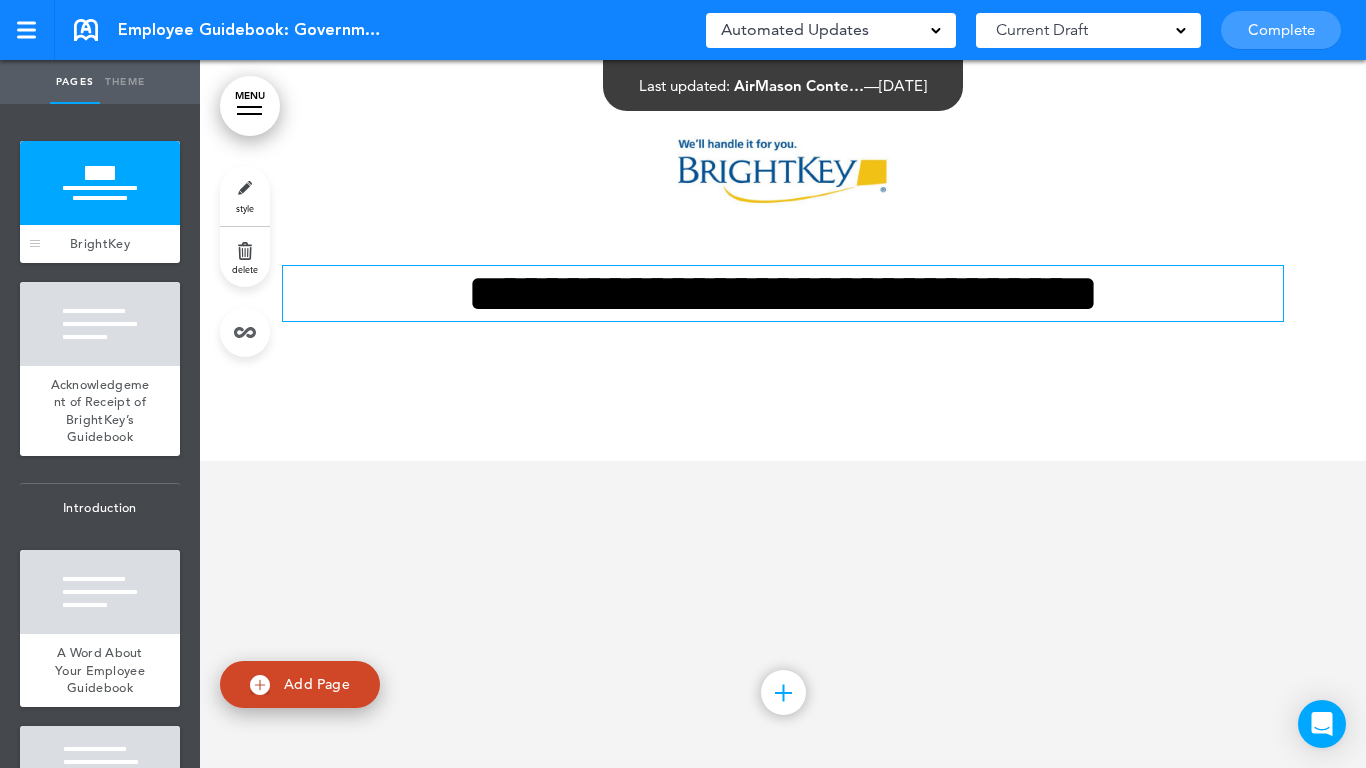 click at bounding box center [100, 183] 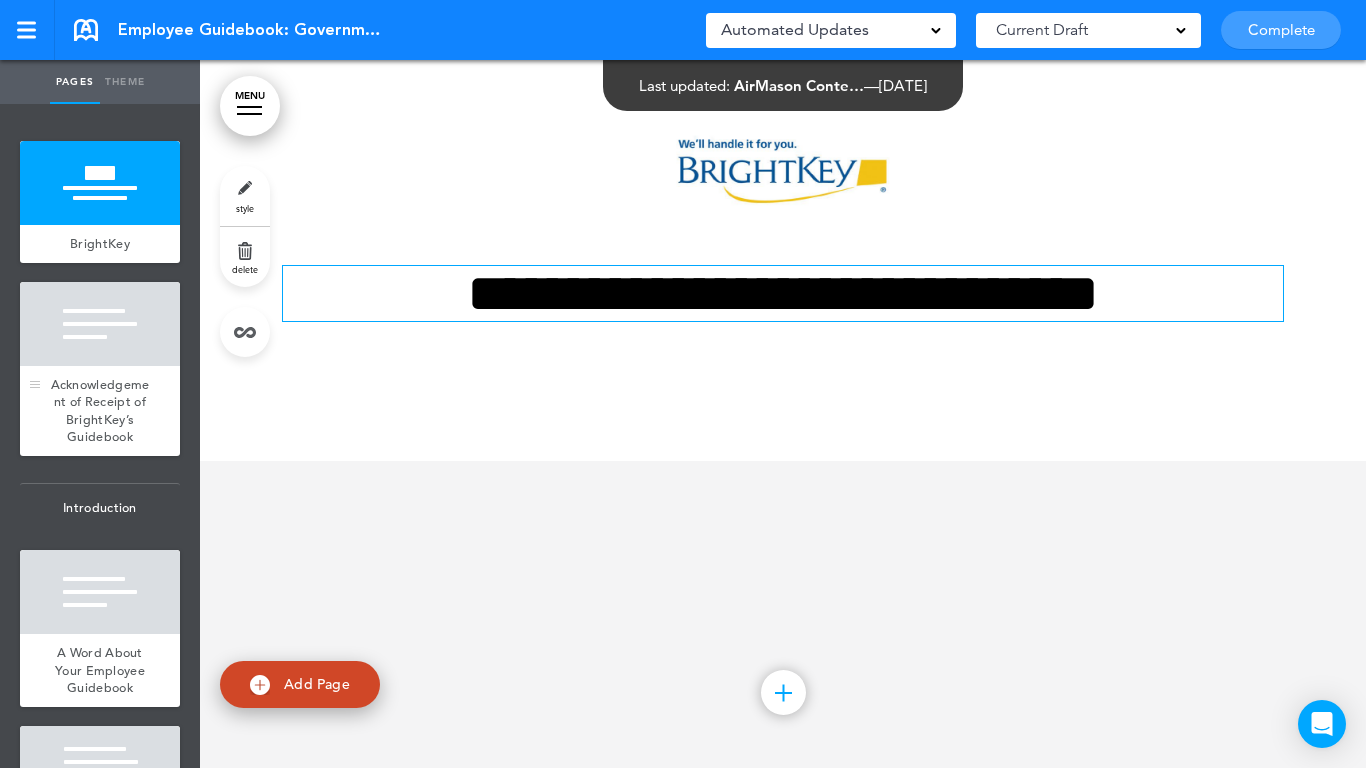 click at bounding box center [100, 324] 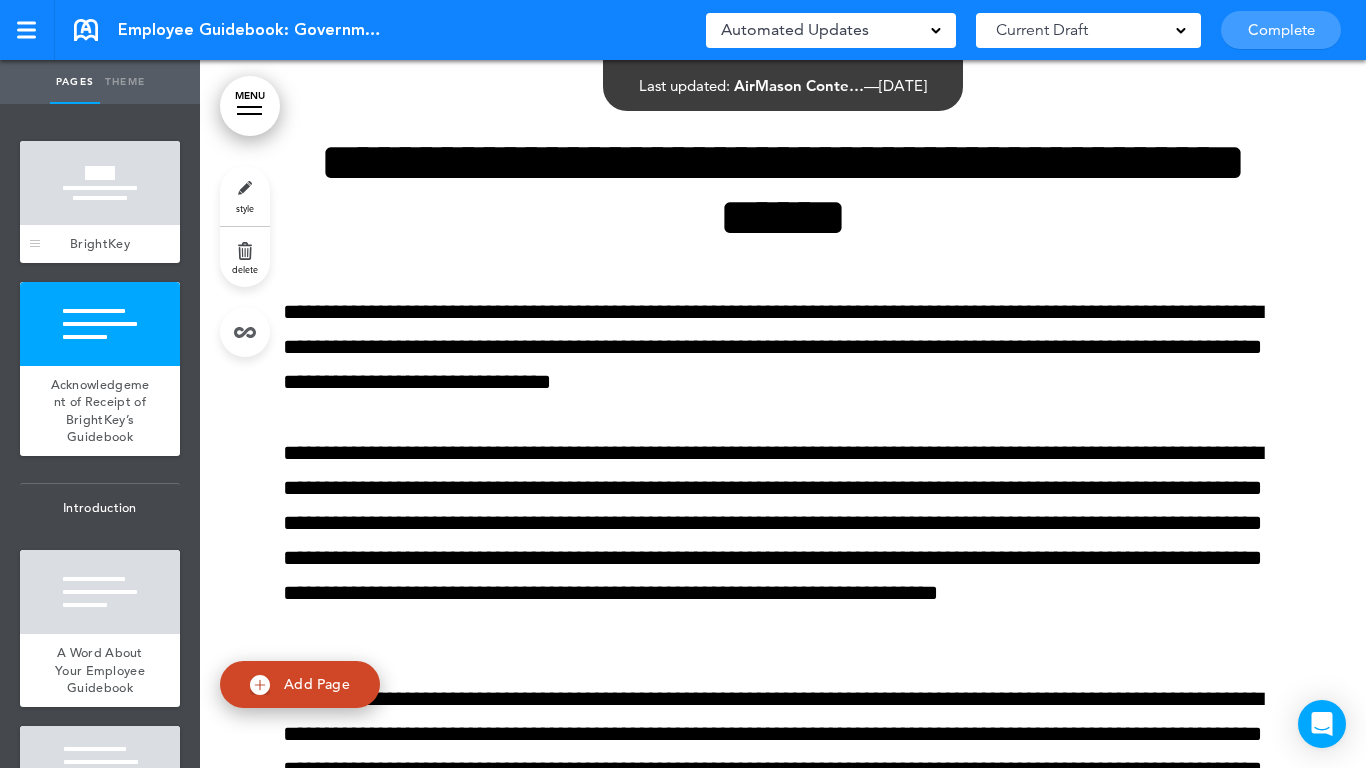 click at bounding box center [100, 183] 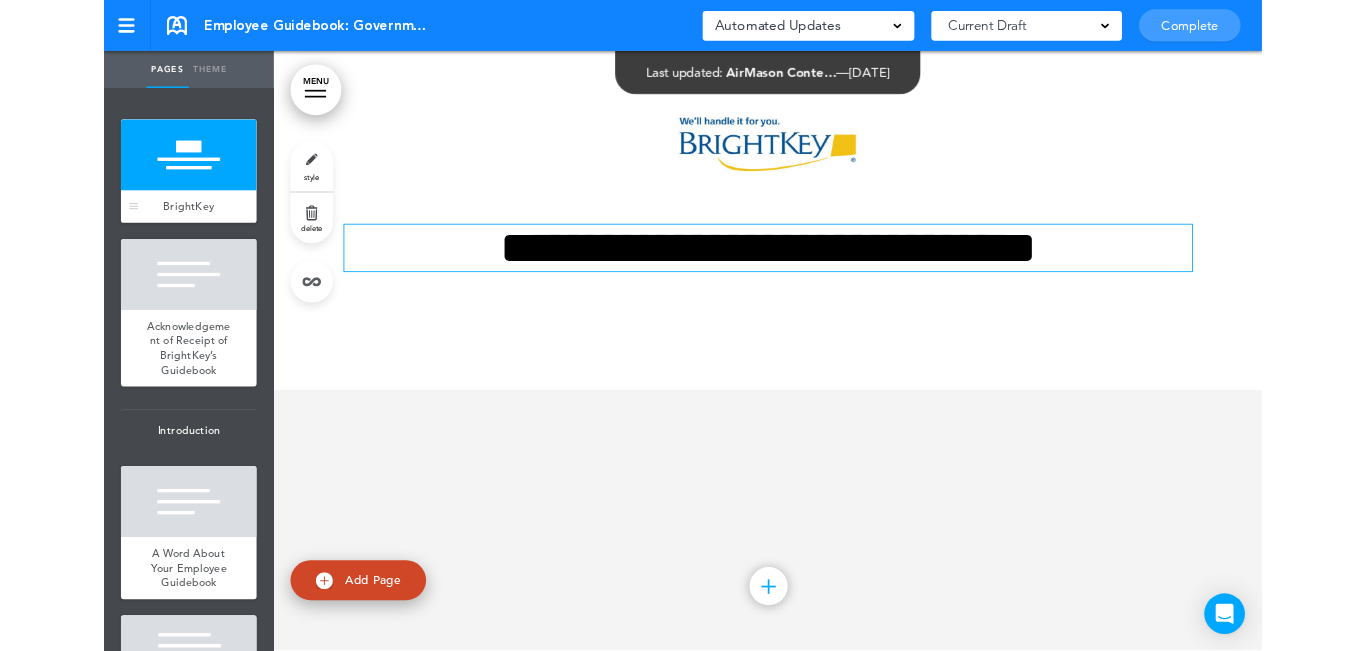 scroll, scrollTop: 0, scrollLeft: 0, axis: both 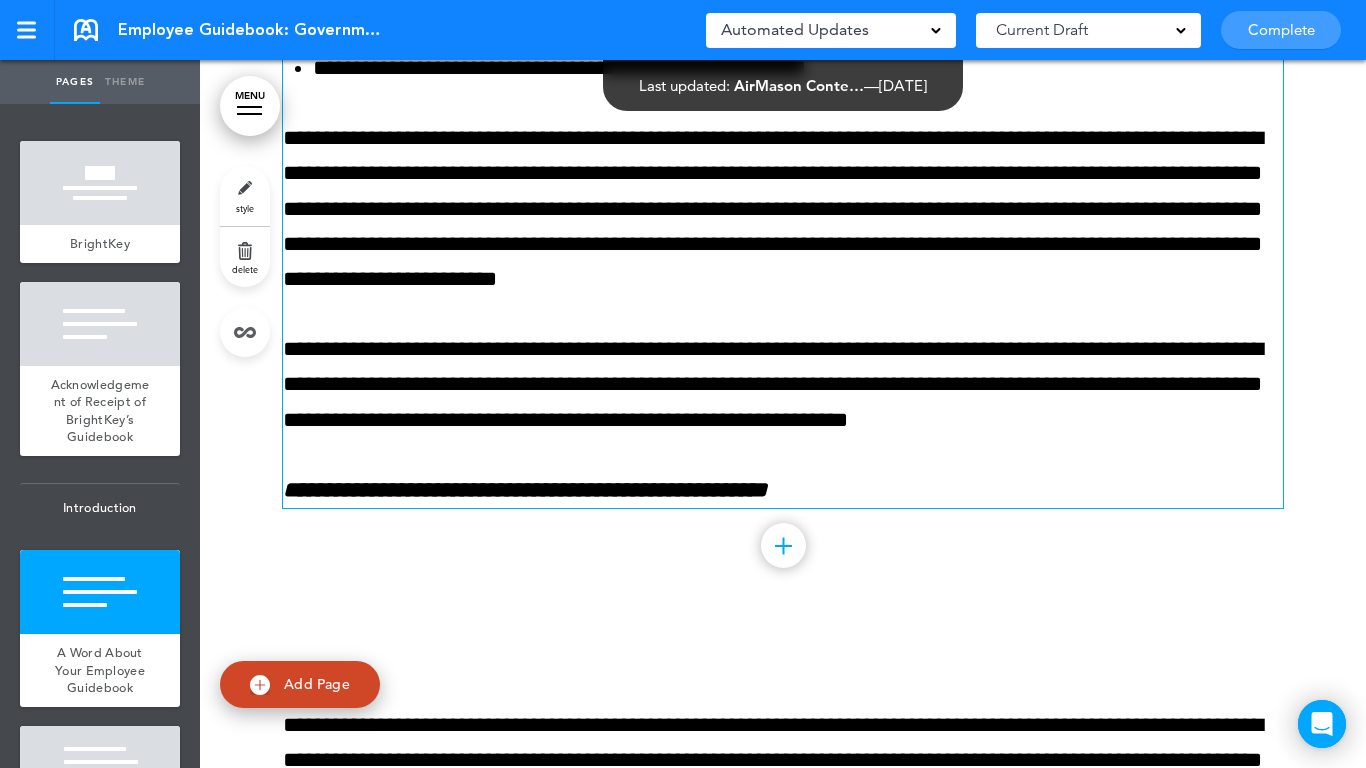 click on "**********" at bounding box center (525, 490) 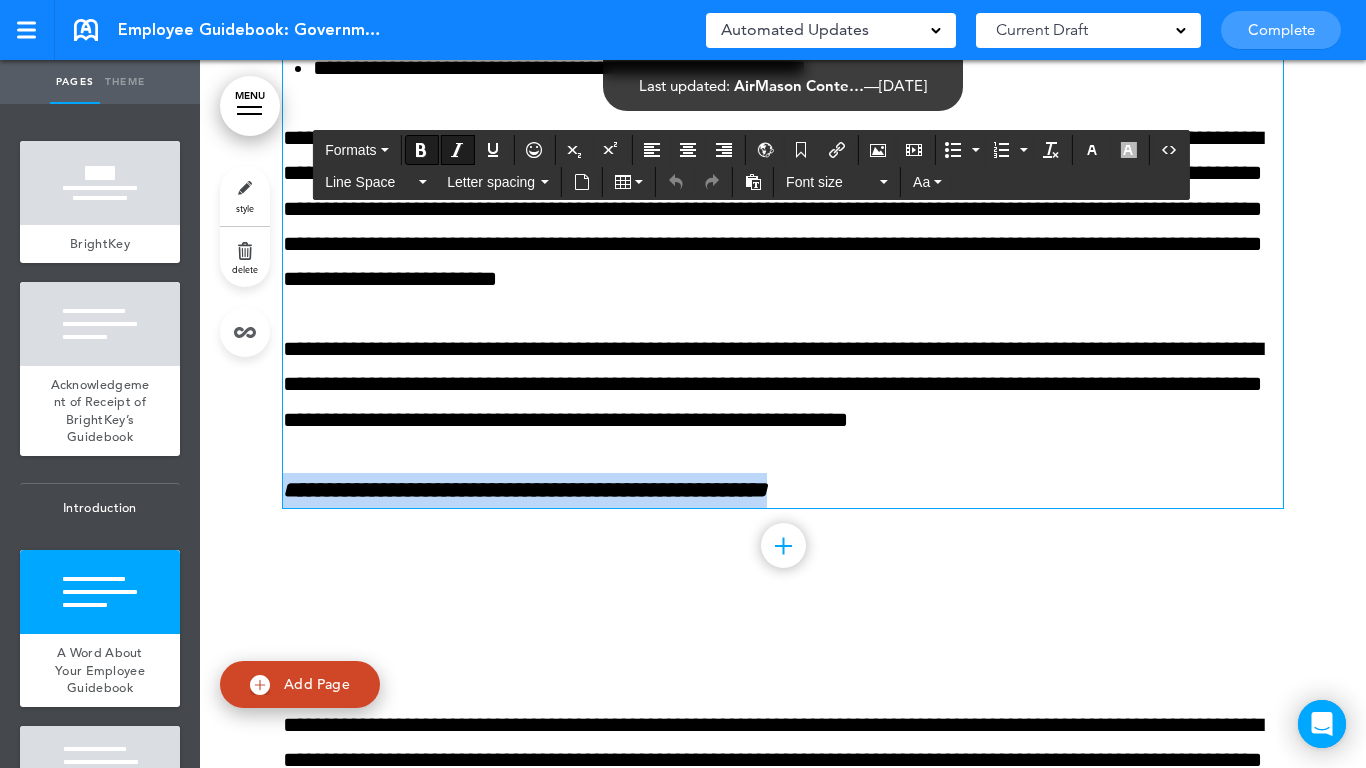 click on "**********" at bounding box center (525, 490) 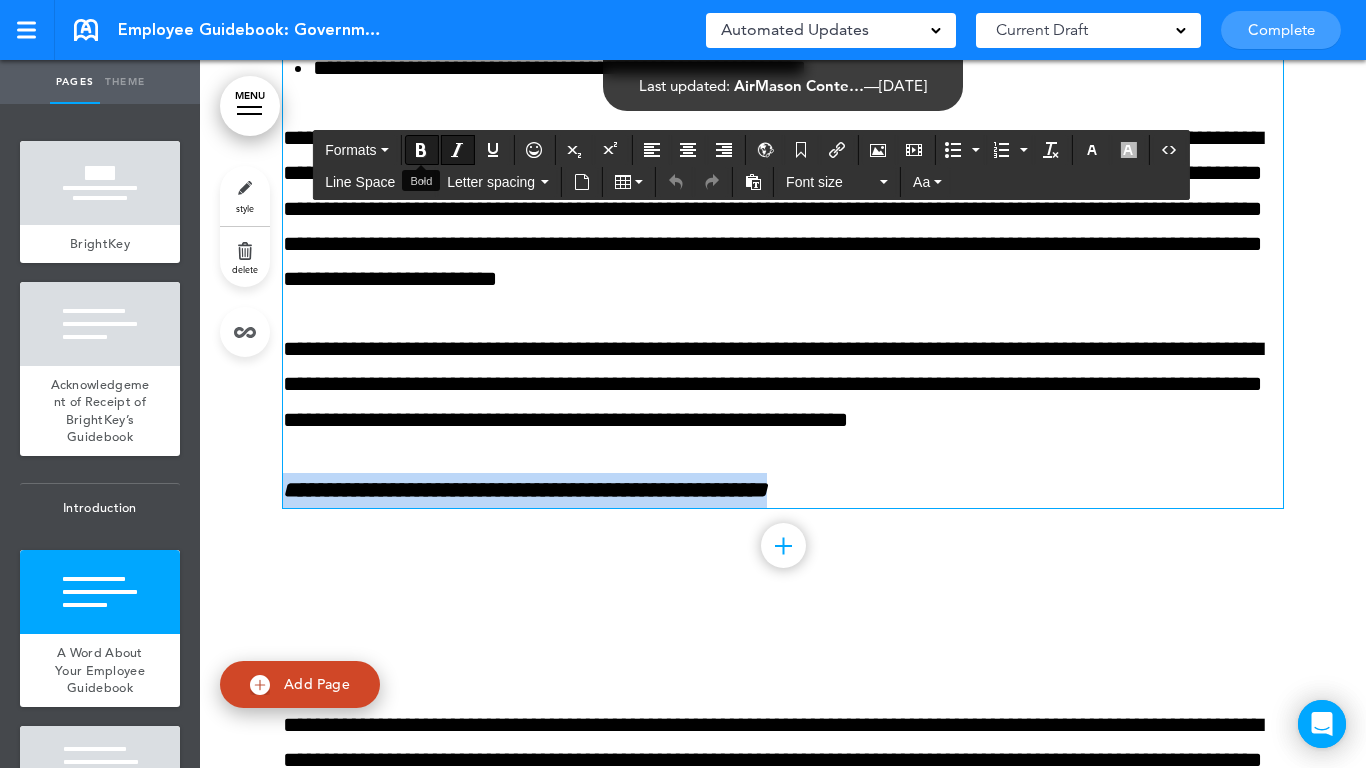 click at bounding box center [421, 150] 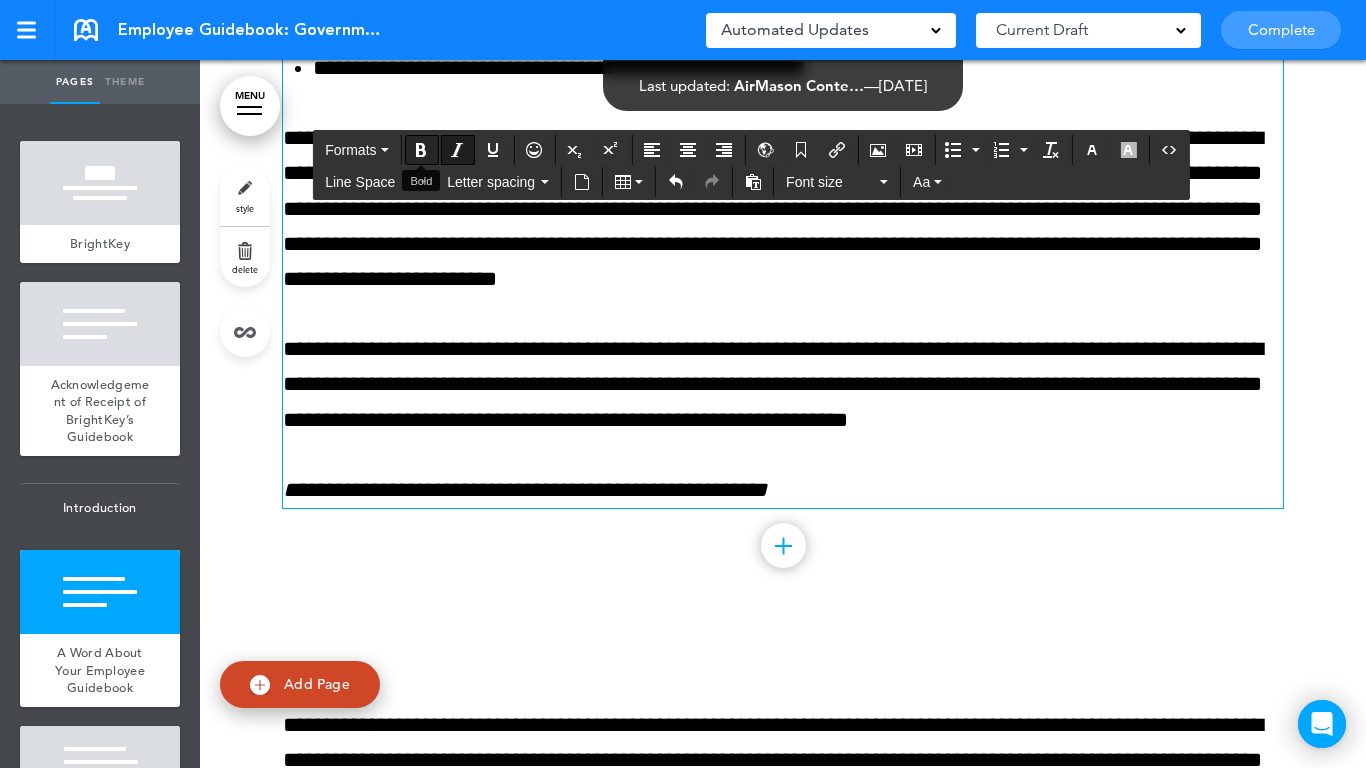 click at bounding box center (421, 150) 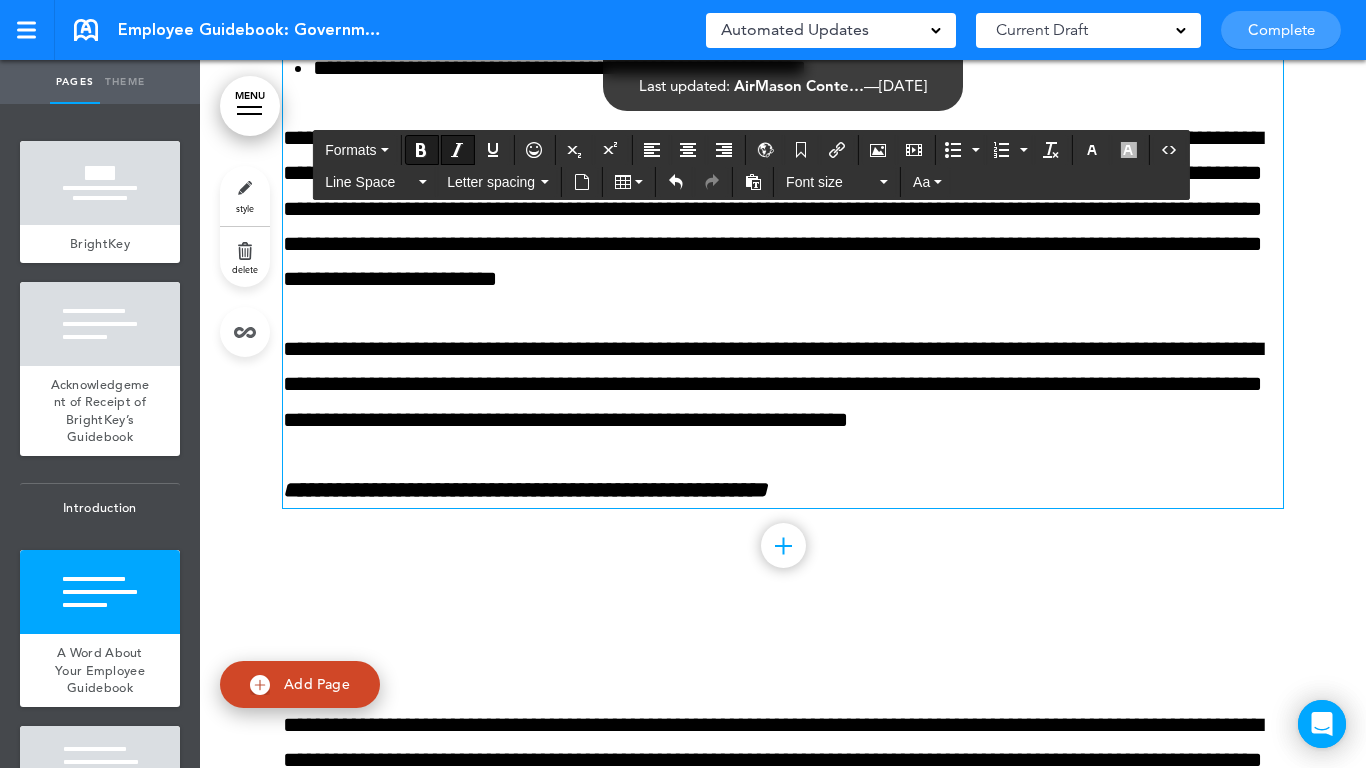 click at bounding box center (457, 150) 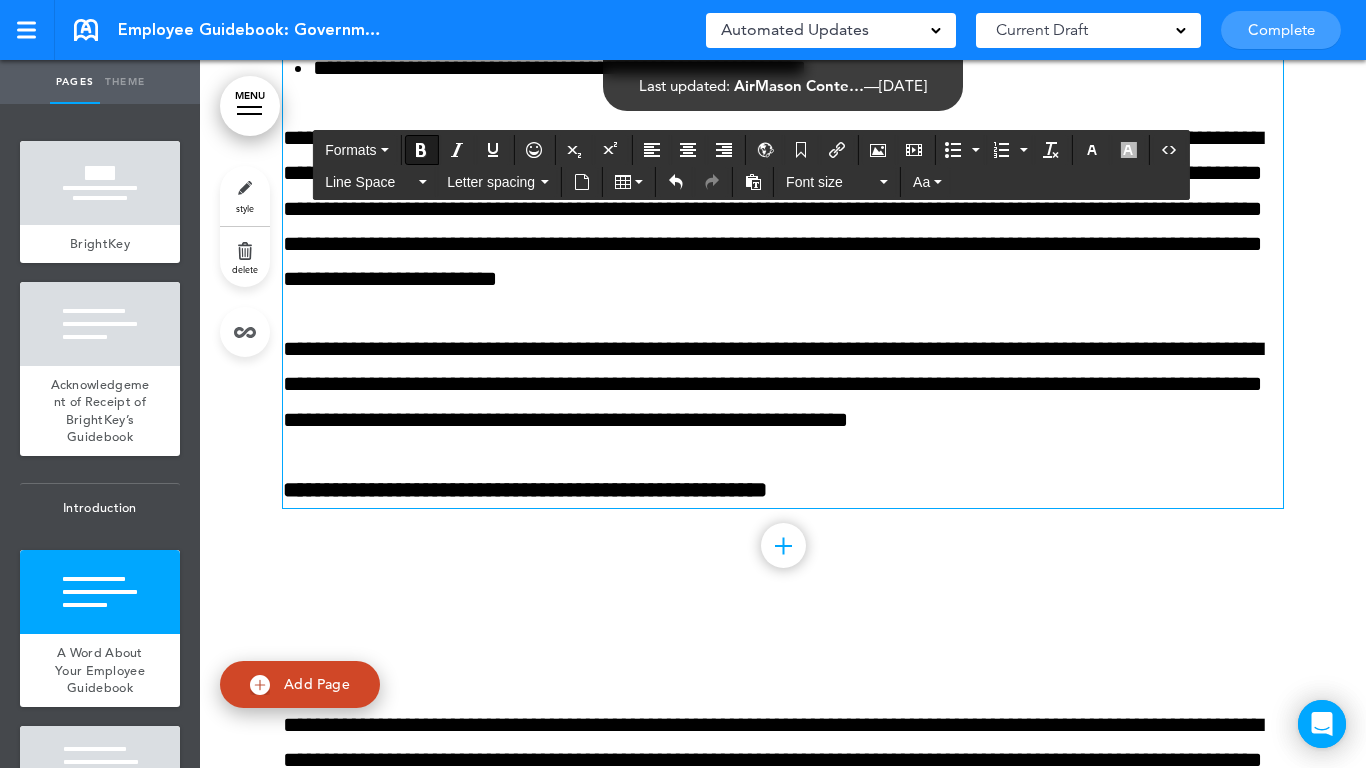 click on "**********" at bounding box center [783, 101] 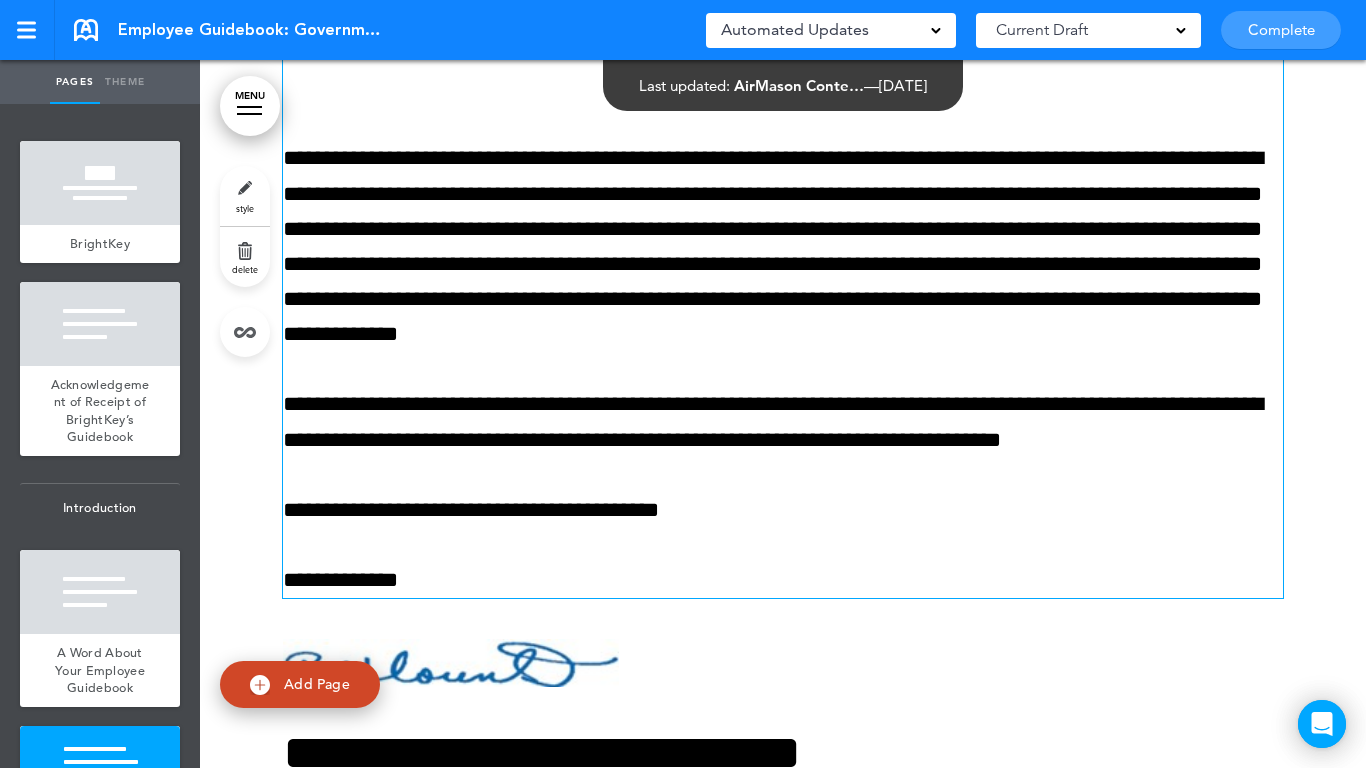 scroll, scrollTop: 4000, scrollLeft: 0, axis: vertical 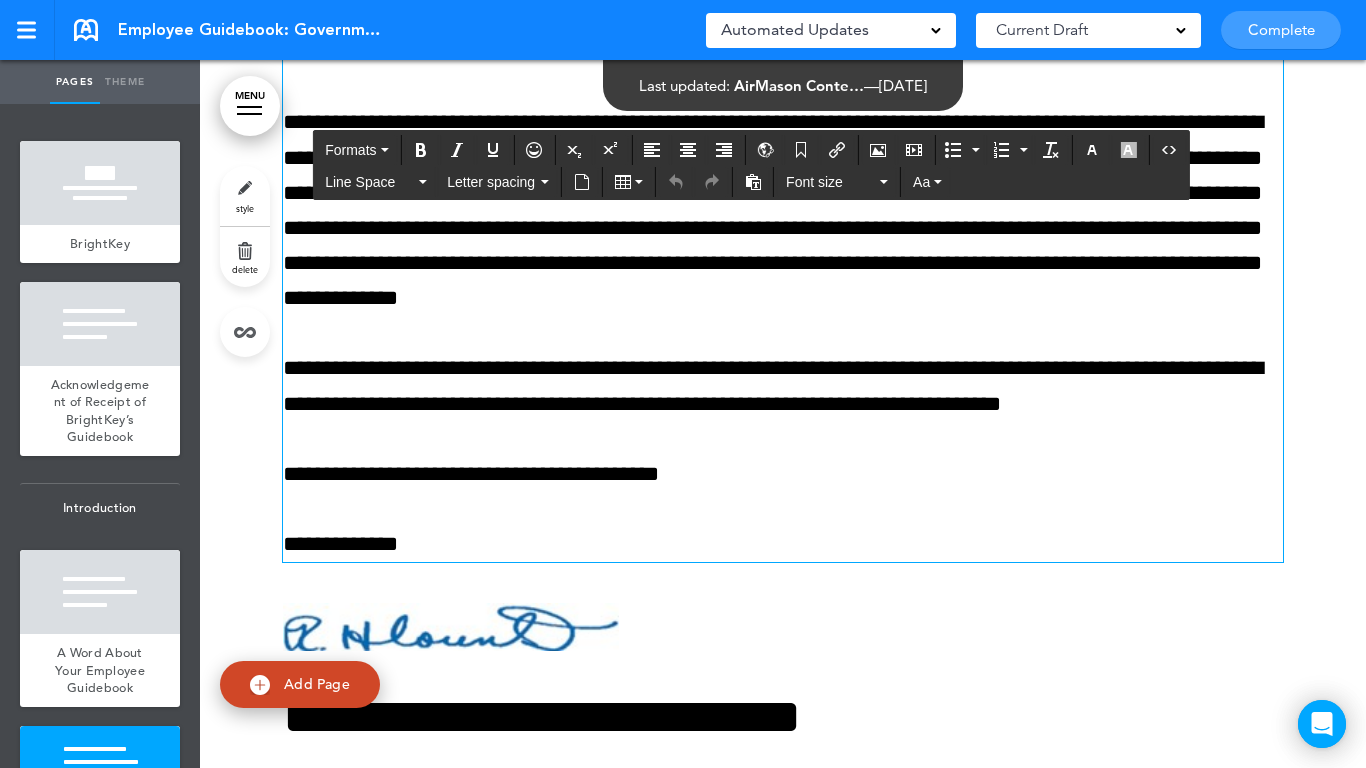 click on "**********" at bounding box center [783, 386] 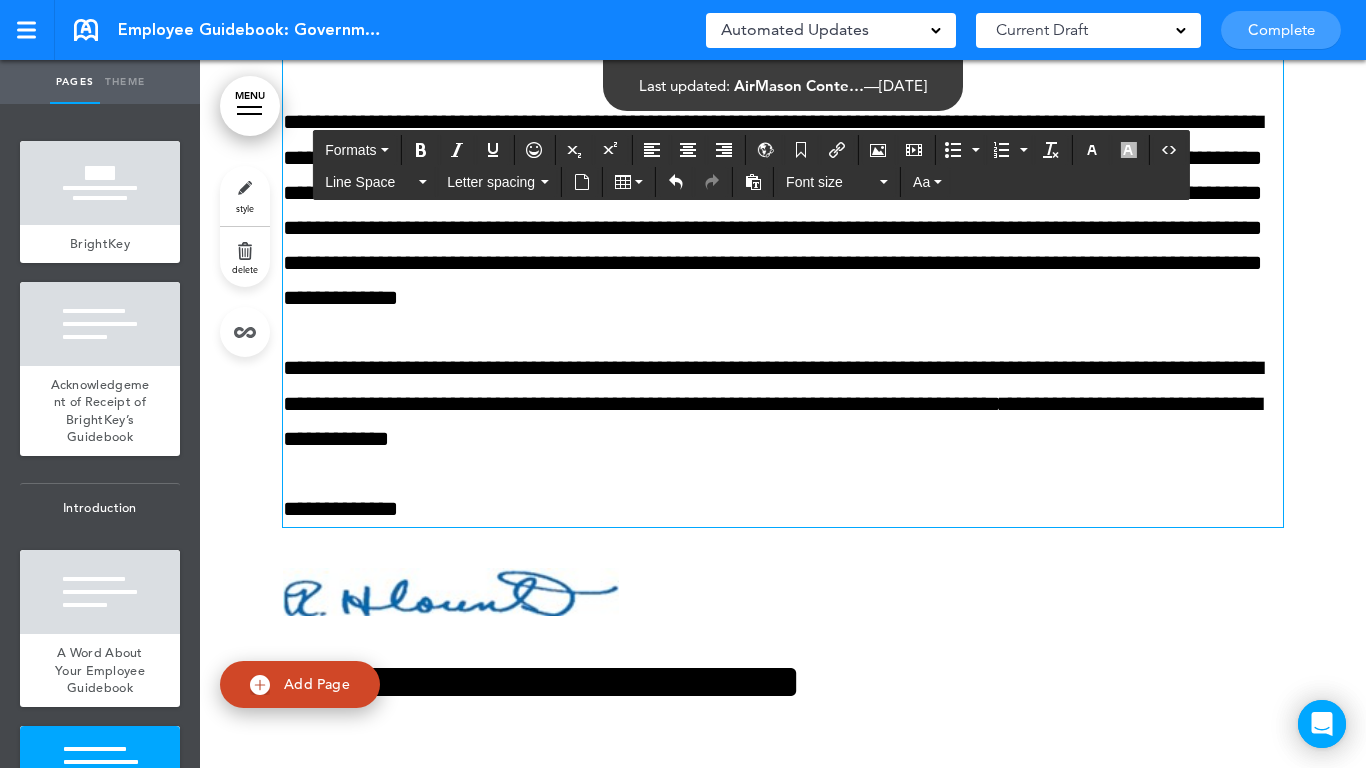 type 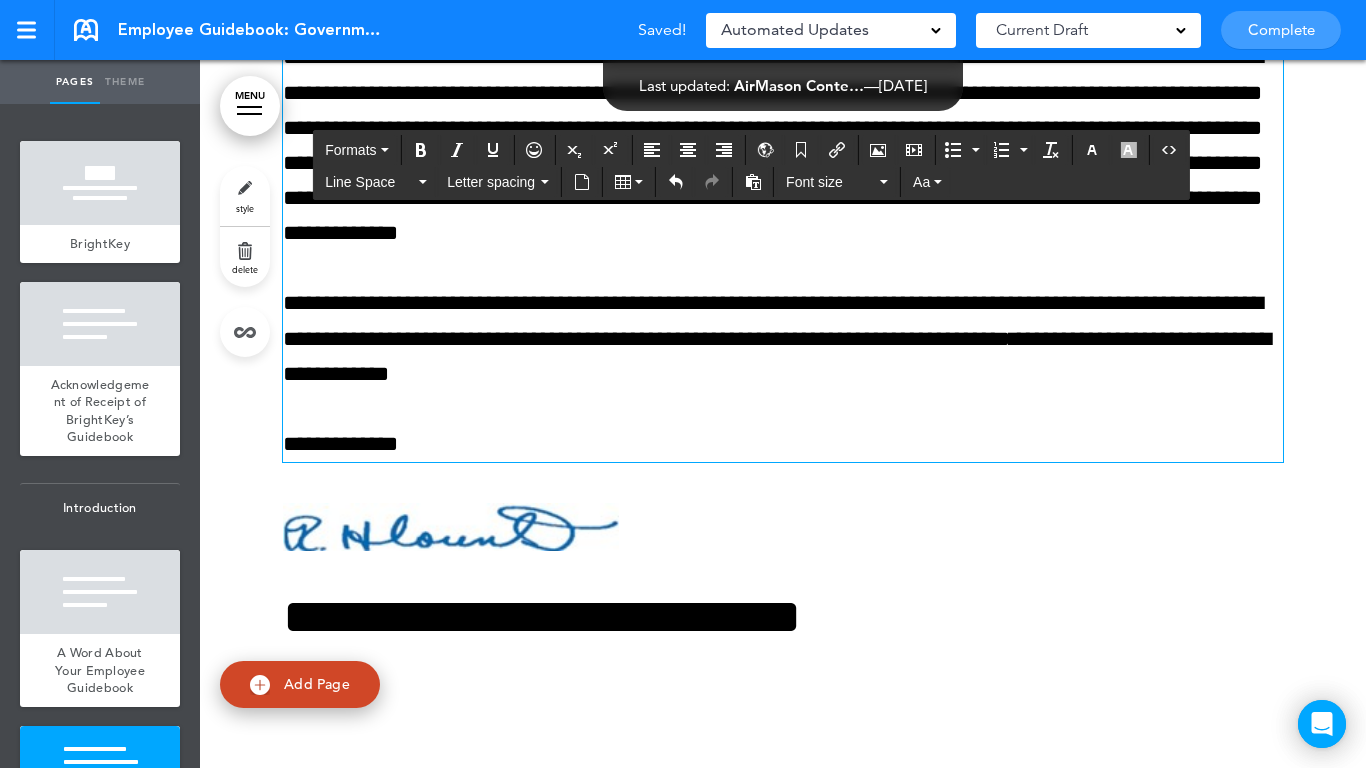 scroll, scrollTop: 4100, scrollLeft: 0, axis: vertical 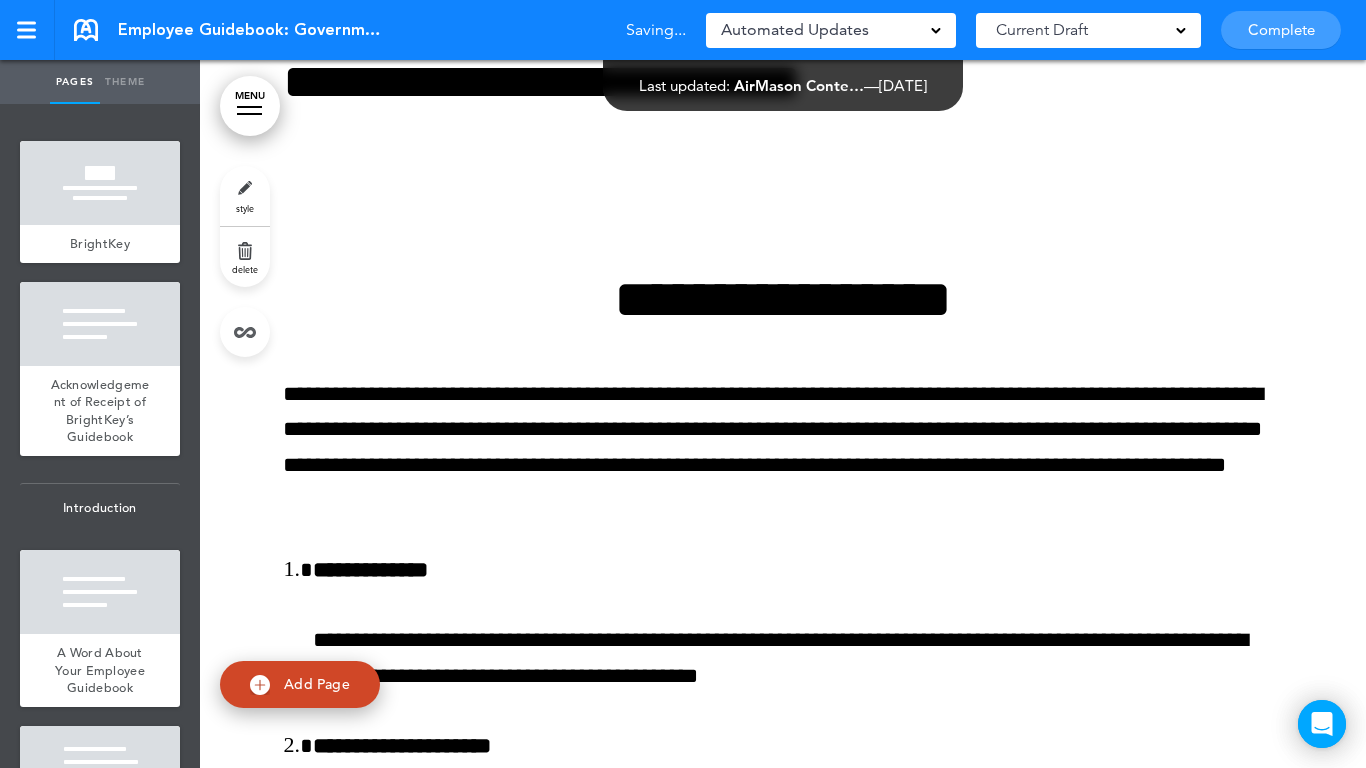 click at bounding box center [783, 1052] 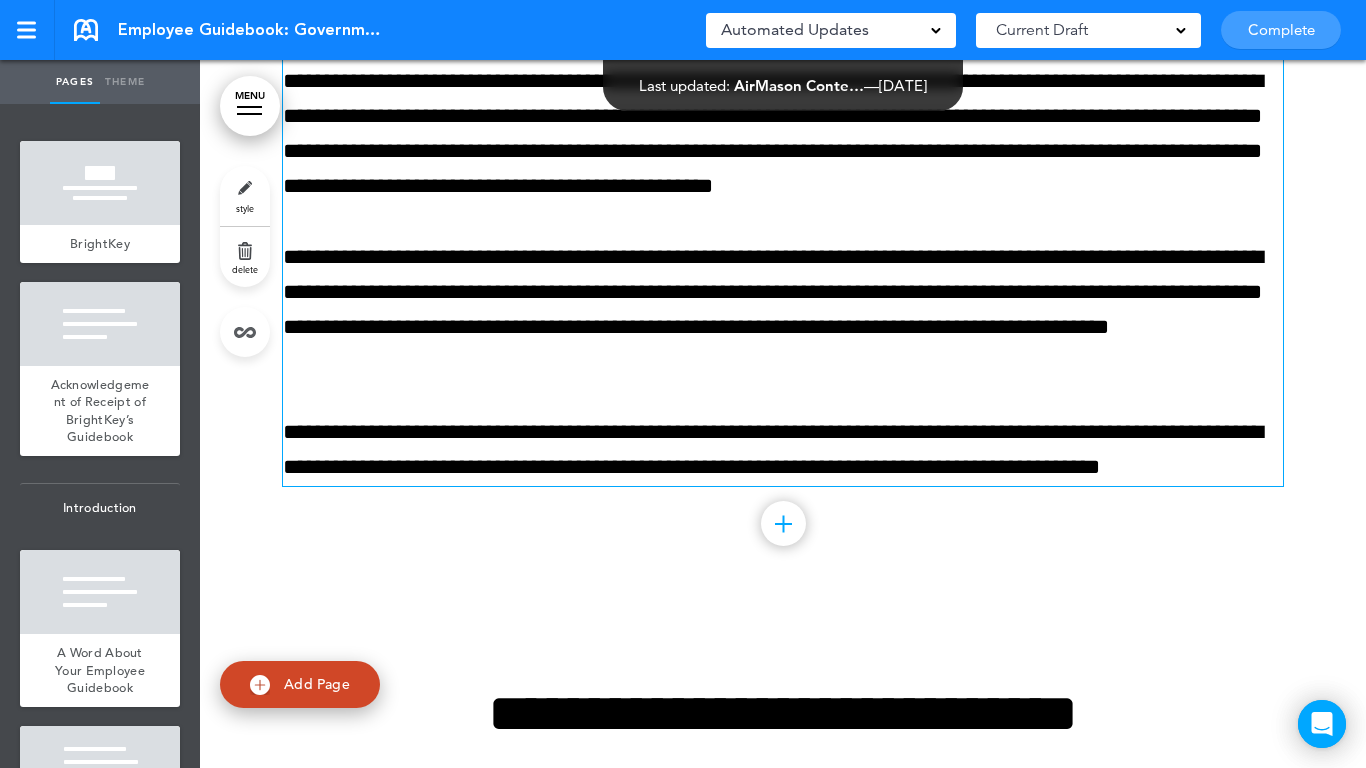 scroll, scrollTop: 30200, scrollLeft: 0, axis: vertical 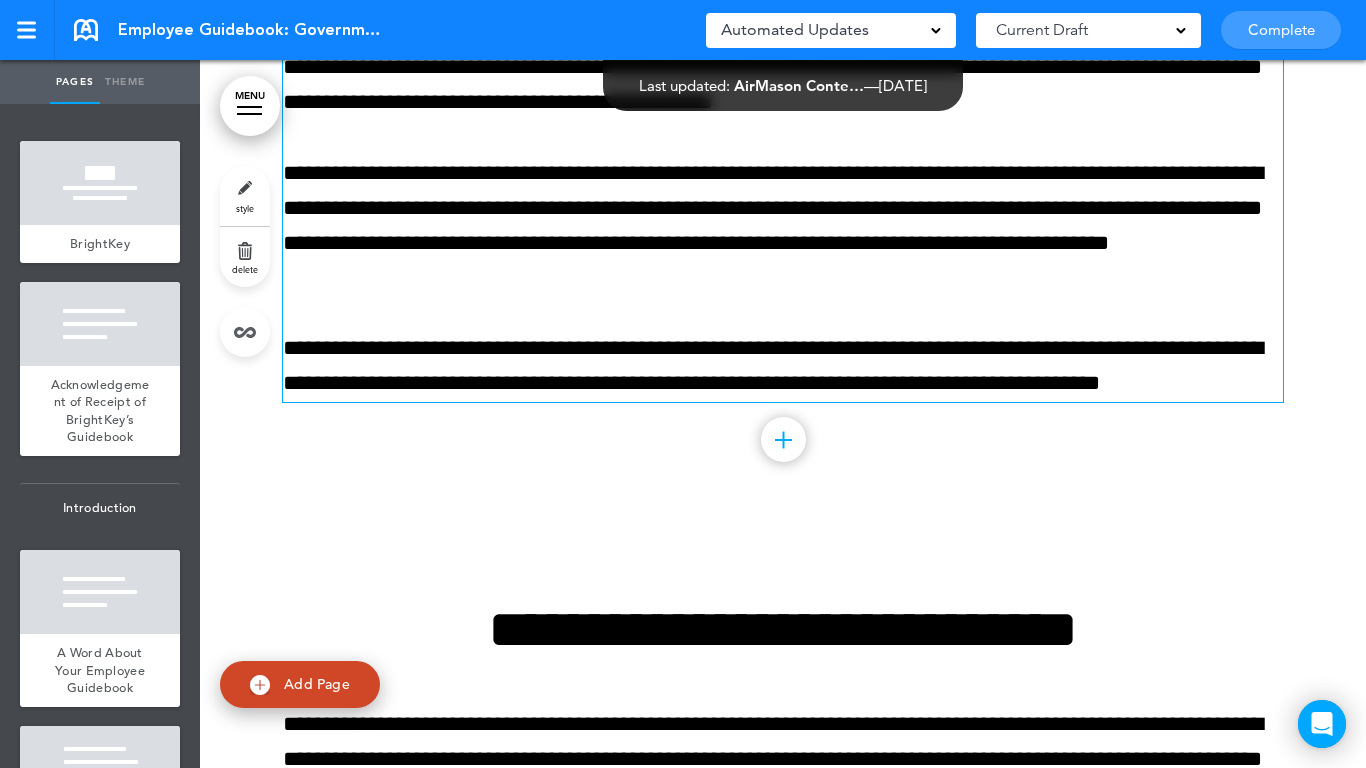 click on "**********" at bounding box center [783, 226] 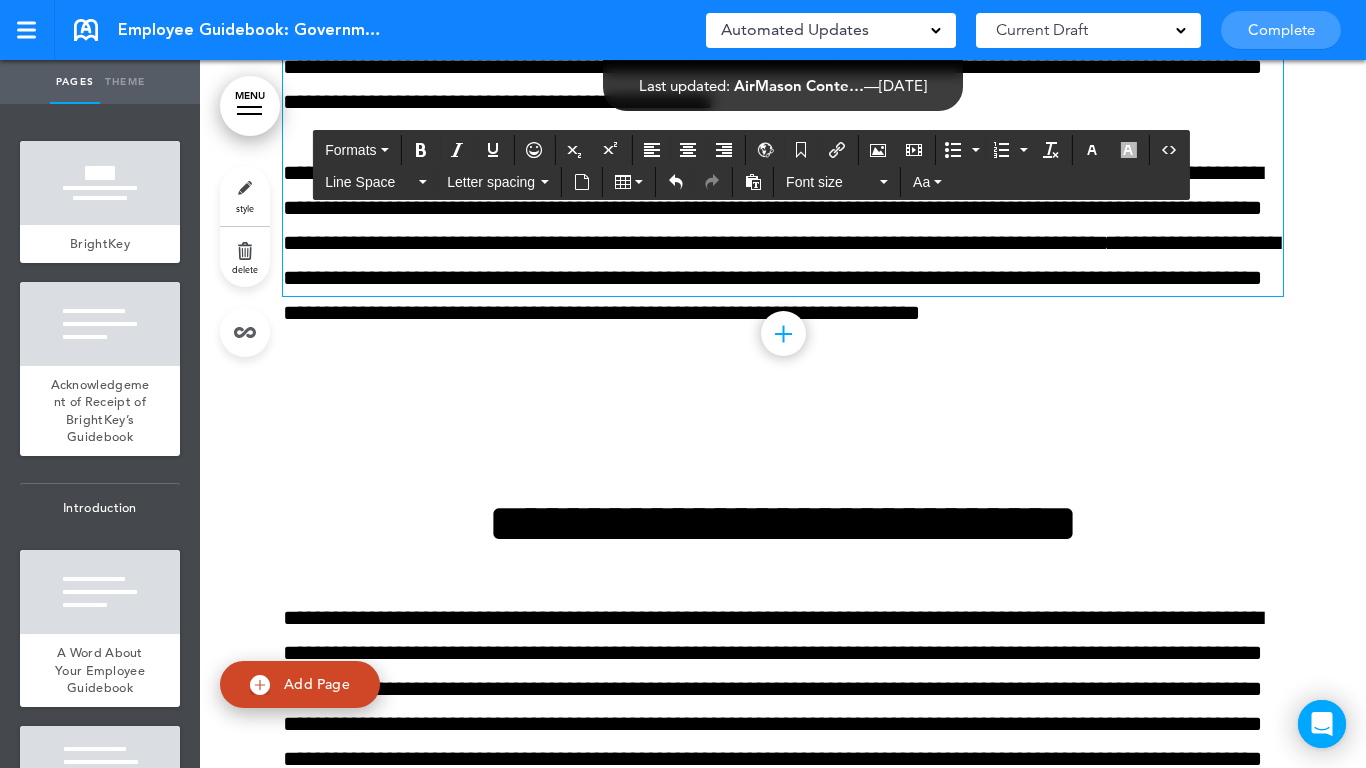 type 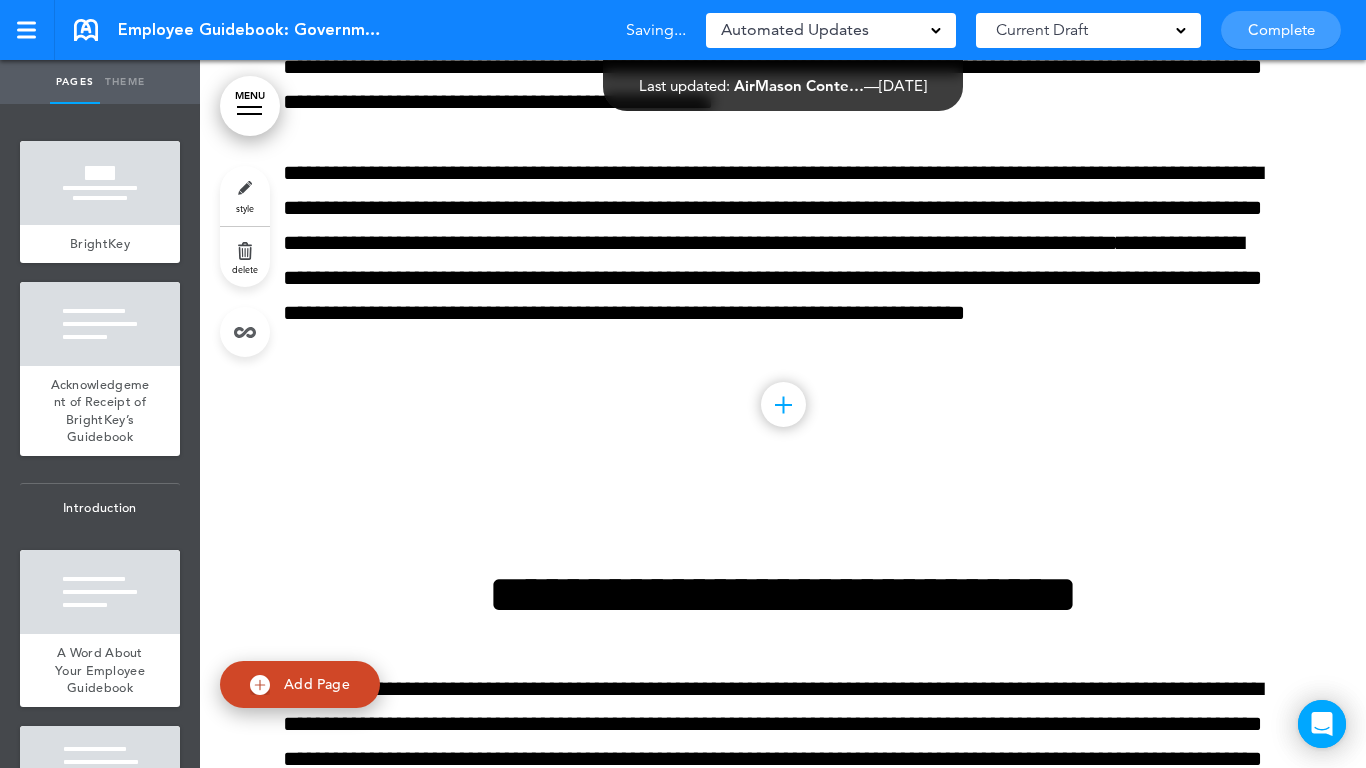 drag, startPoint x: 667, startPoint y: 484, endPoint x: 536, endPoint y: 472, distance: 131.54848 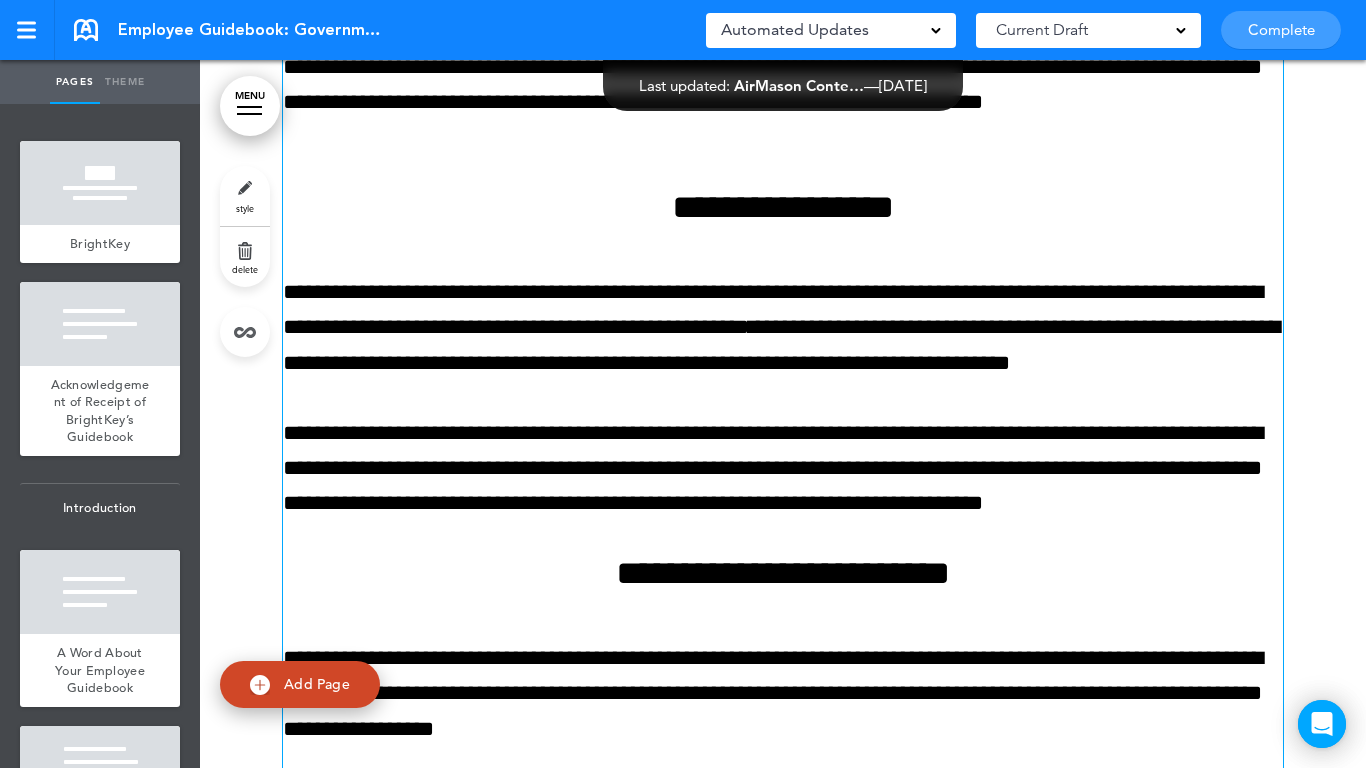 scroll, scrollTop: 31900, scrollLeft: 0, axis: vertical 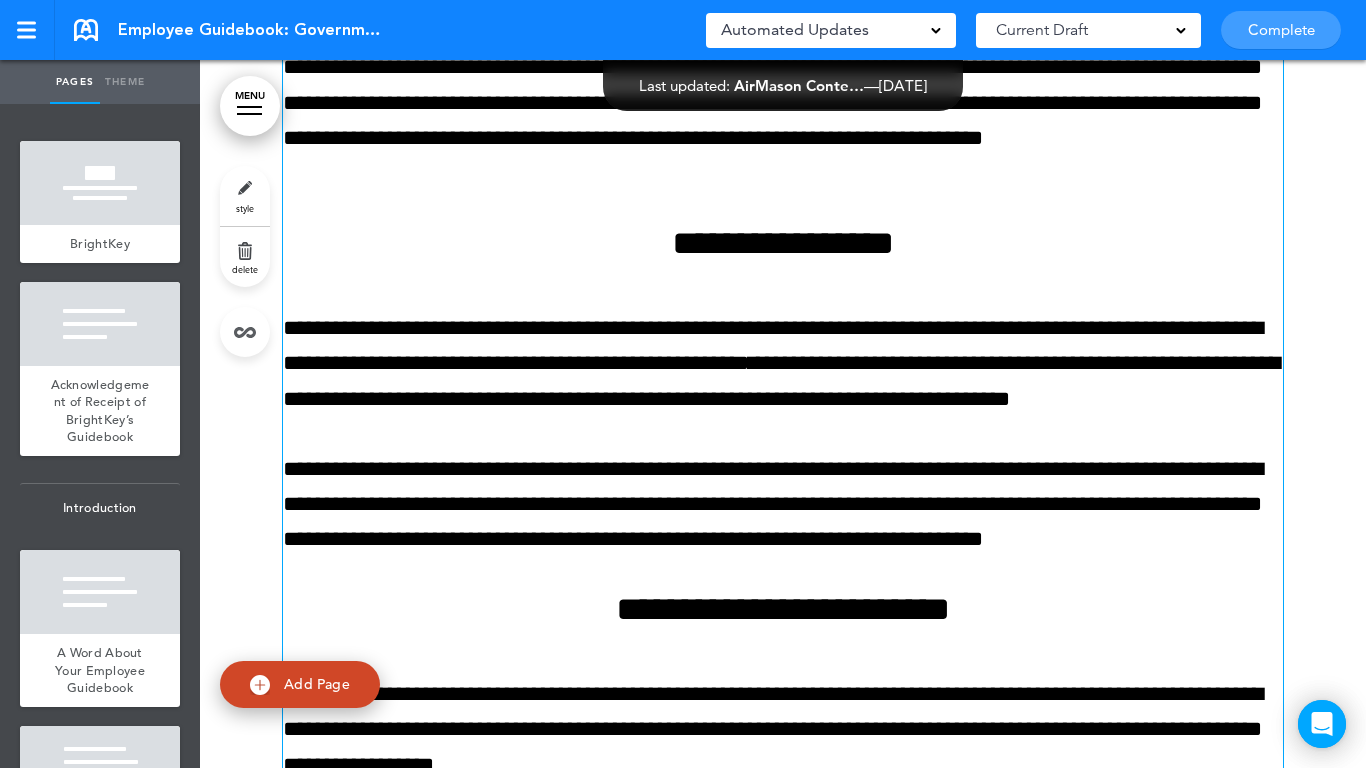 click on "**********" at bounding box center (783, 181) 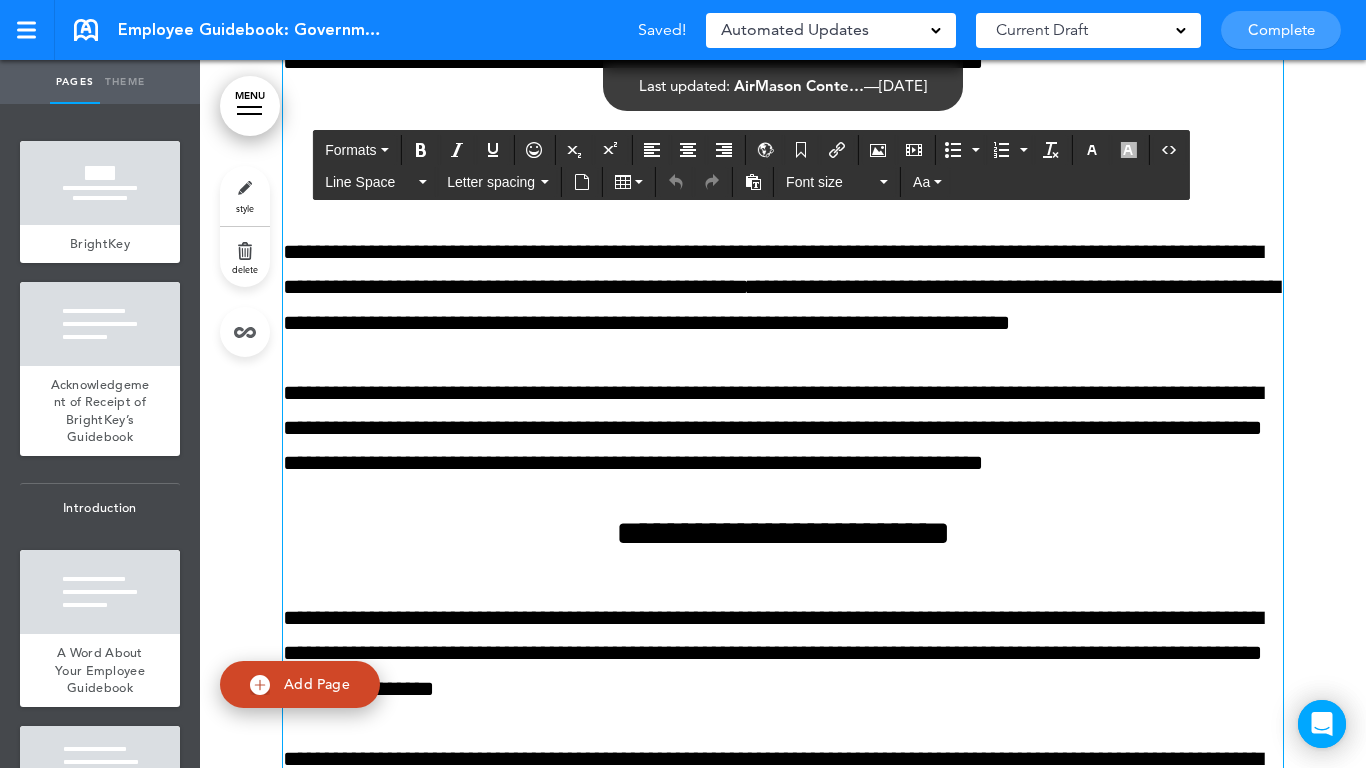 scroll, scrollTop: 32300, scrollLeft: 0, axis: vertical 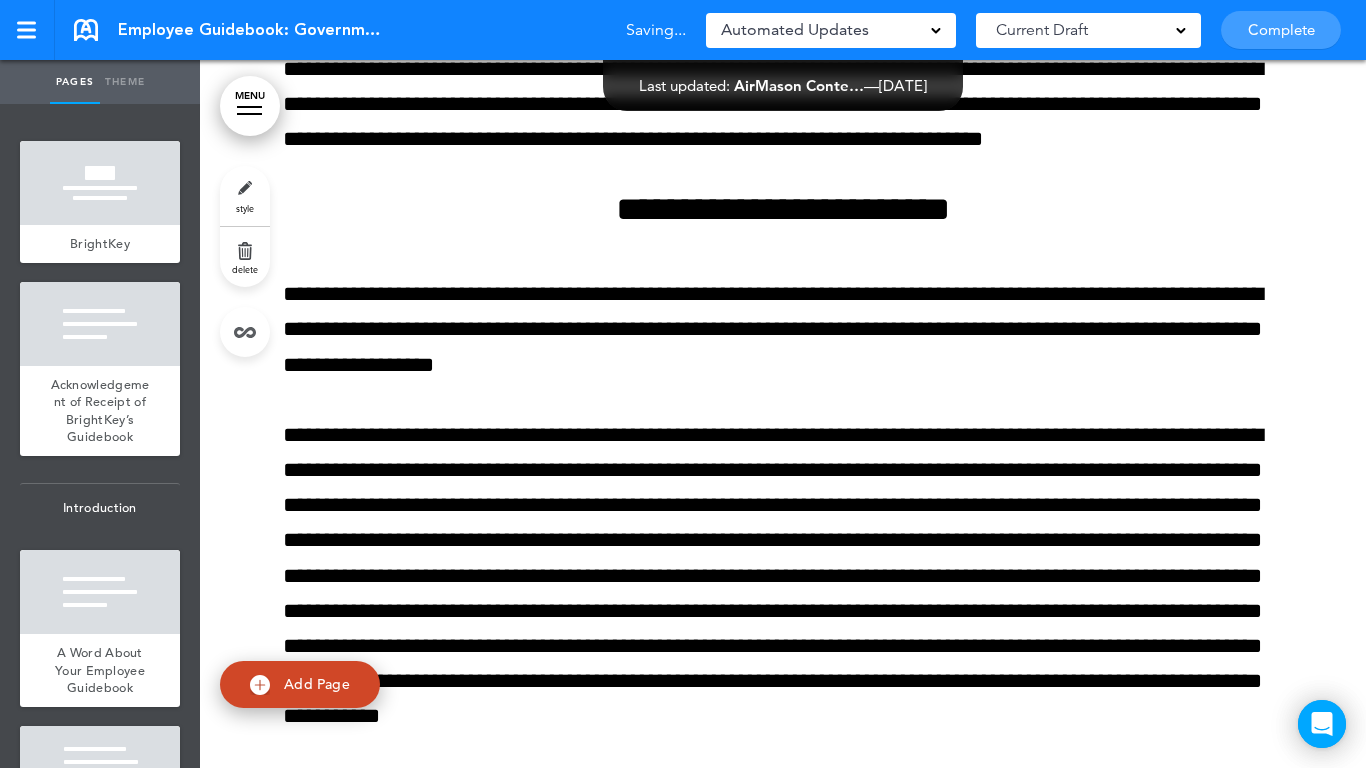 click at bounding box center [783, 235] 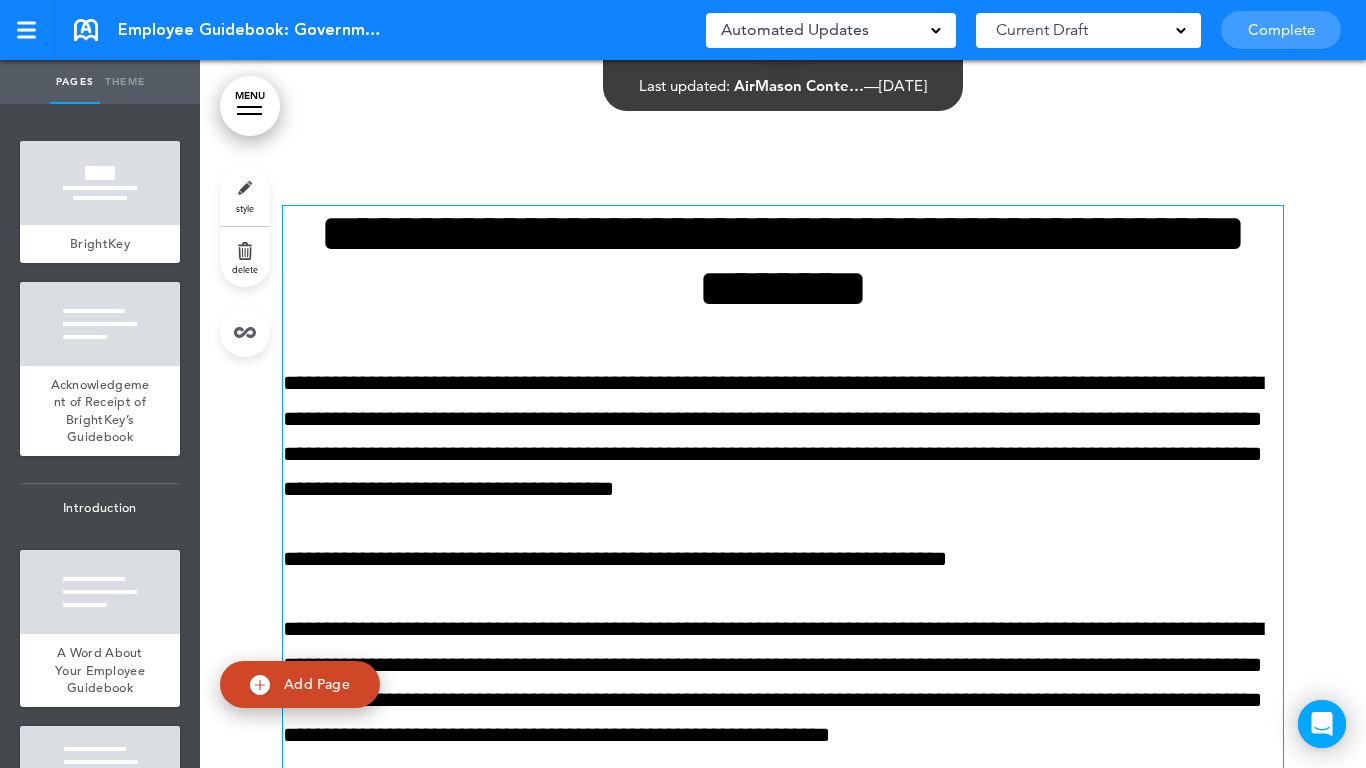 scroll, scrollTop: 35700, scrollLeft: 0, axis: vertical 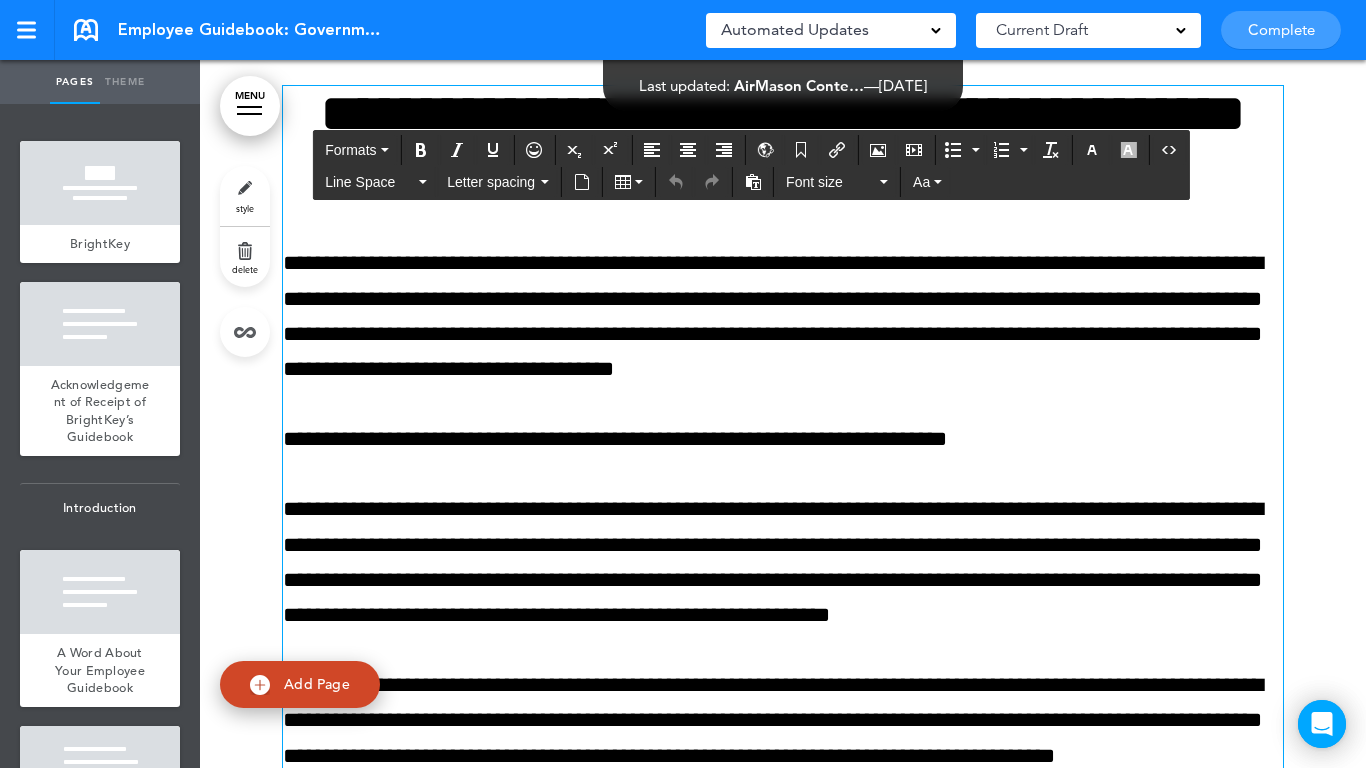click on "**********" at bounding box center (783, 316) 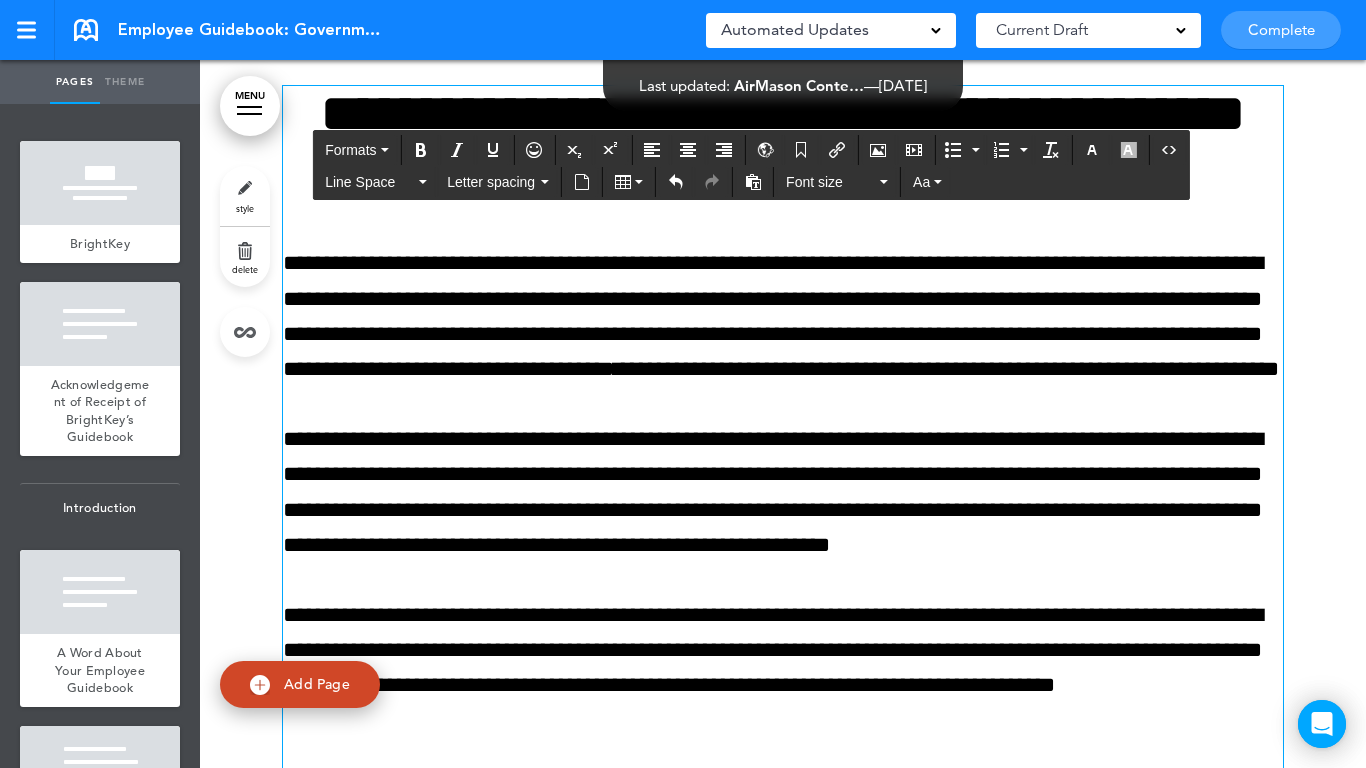 type 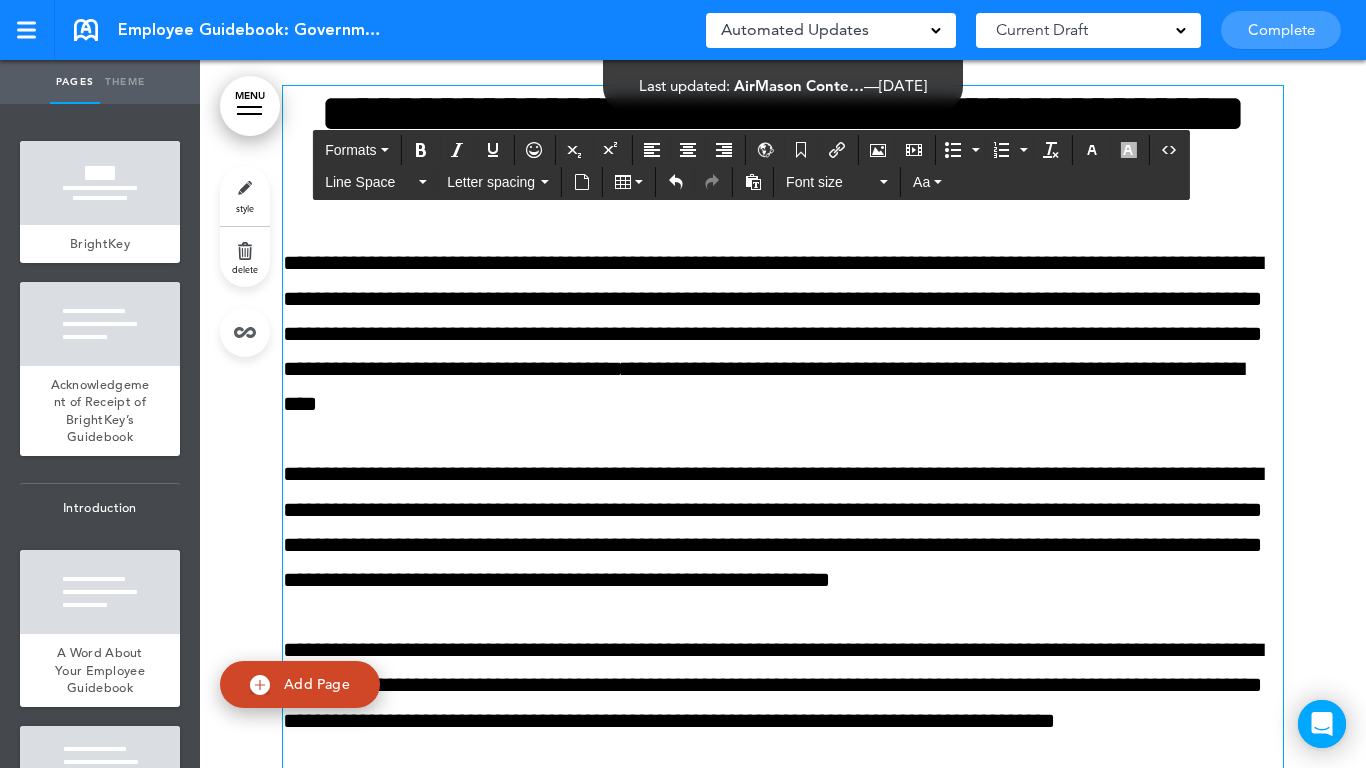 click on "**********" at bounding box center [783, 334] 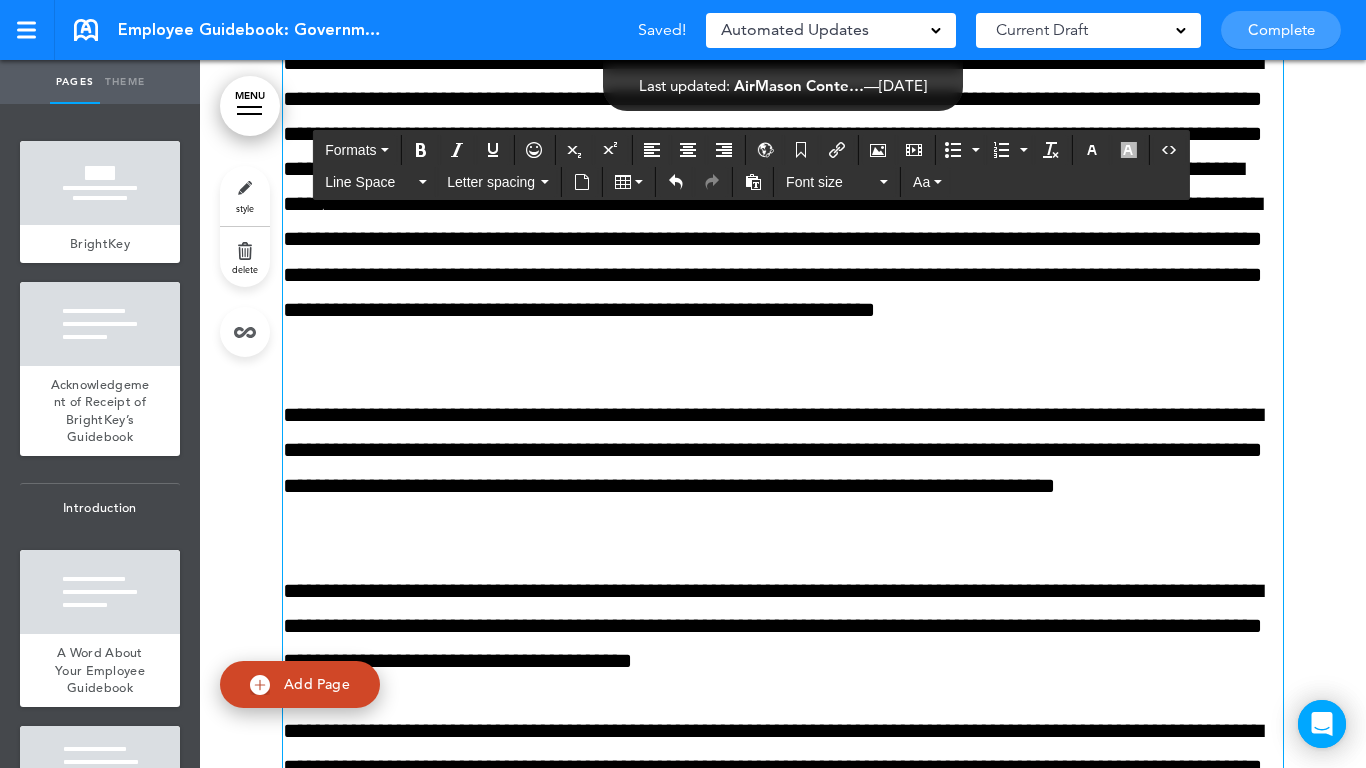 scroll, scrollTop: 36000, scrollLeft: 0, axis: vertical 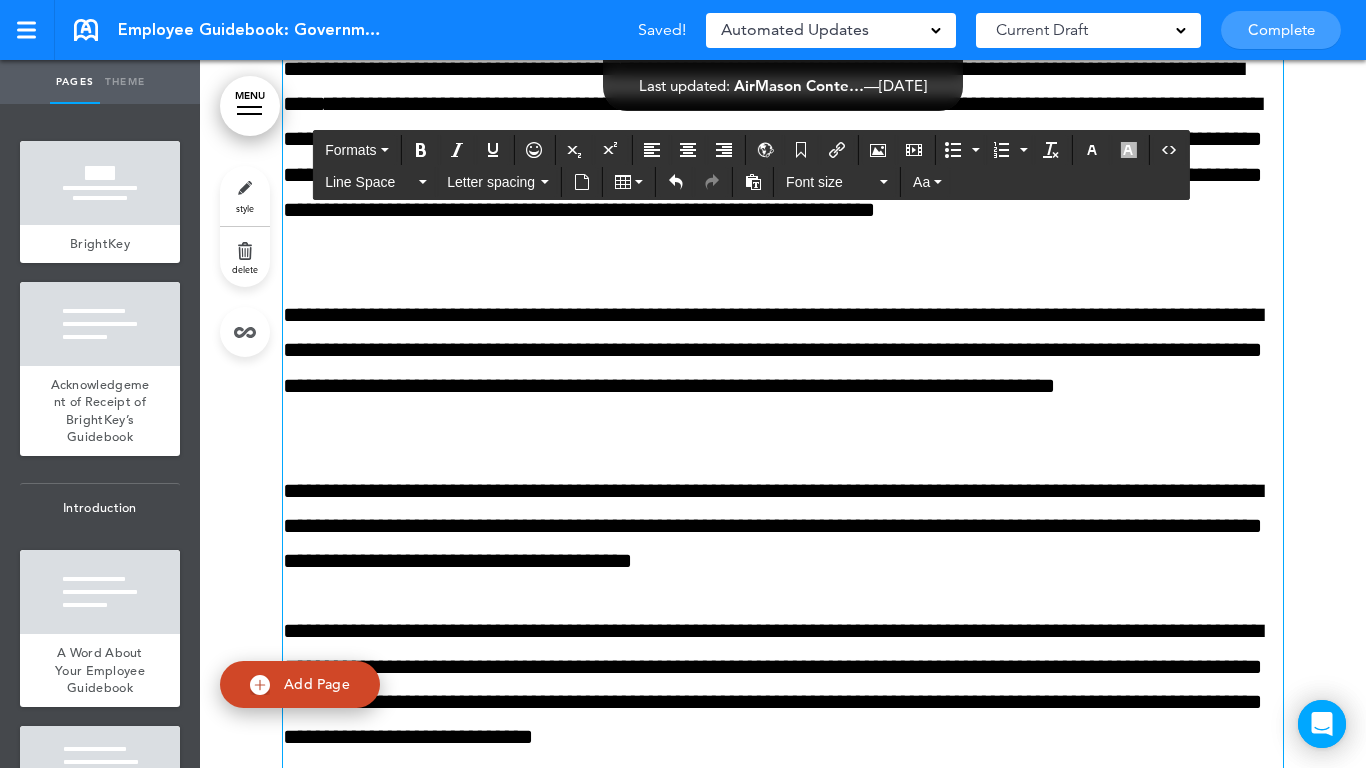 click at bounding box center (783, 418) 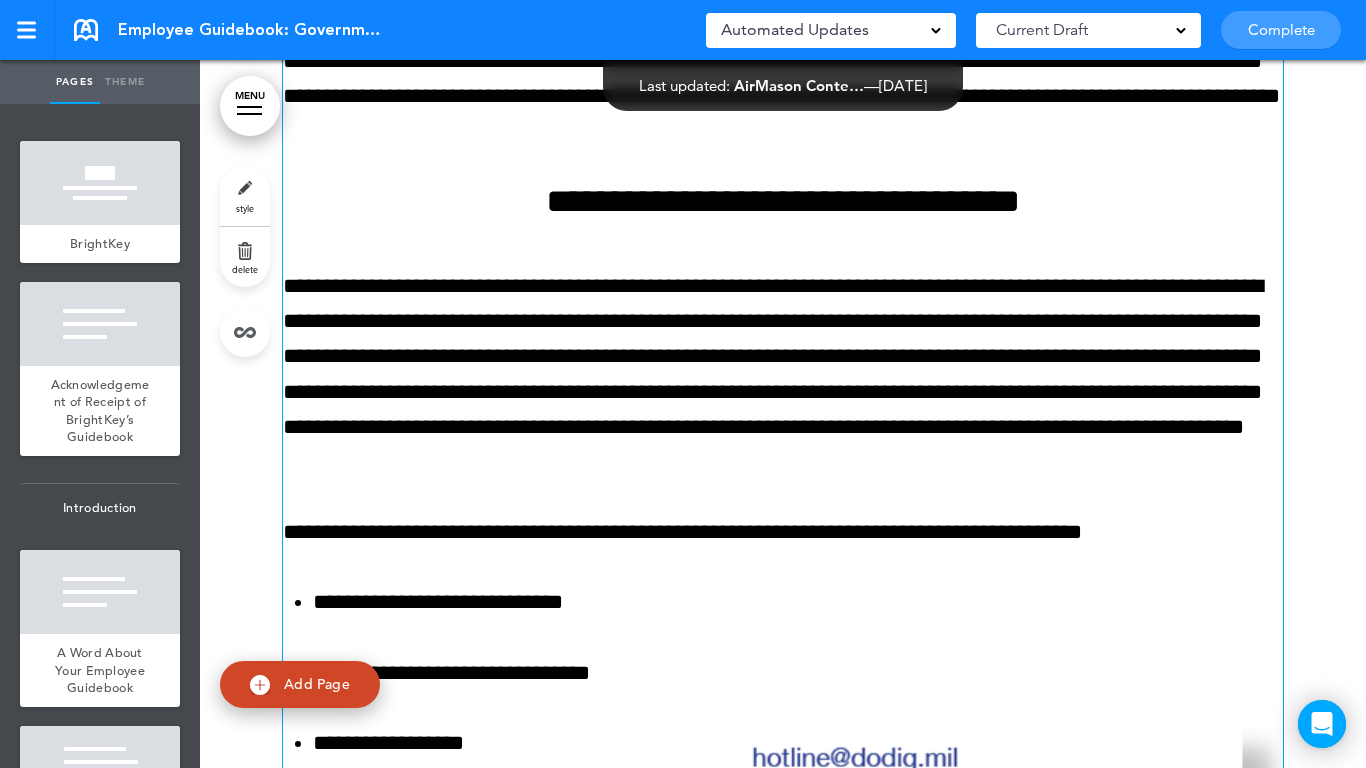 scroll, scrollTop: 37400, scrollLeft: 0, axis: vertical 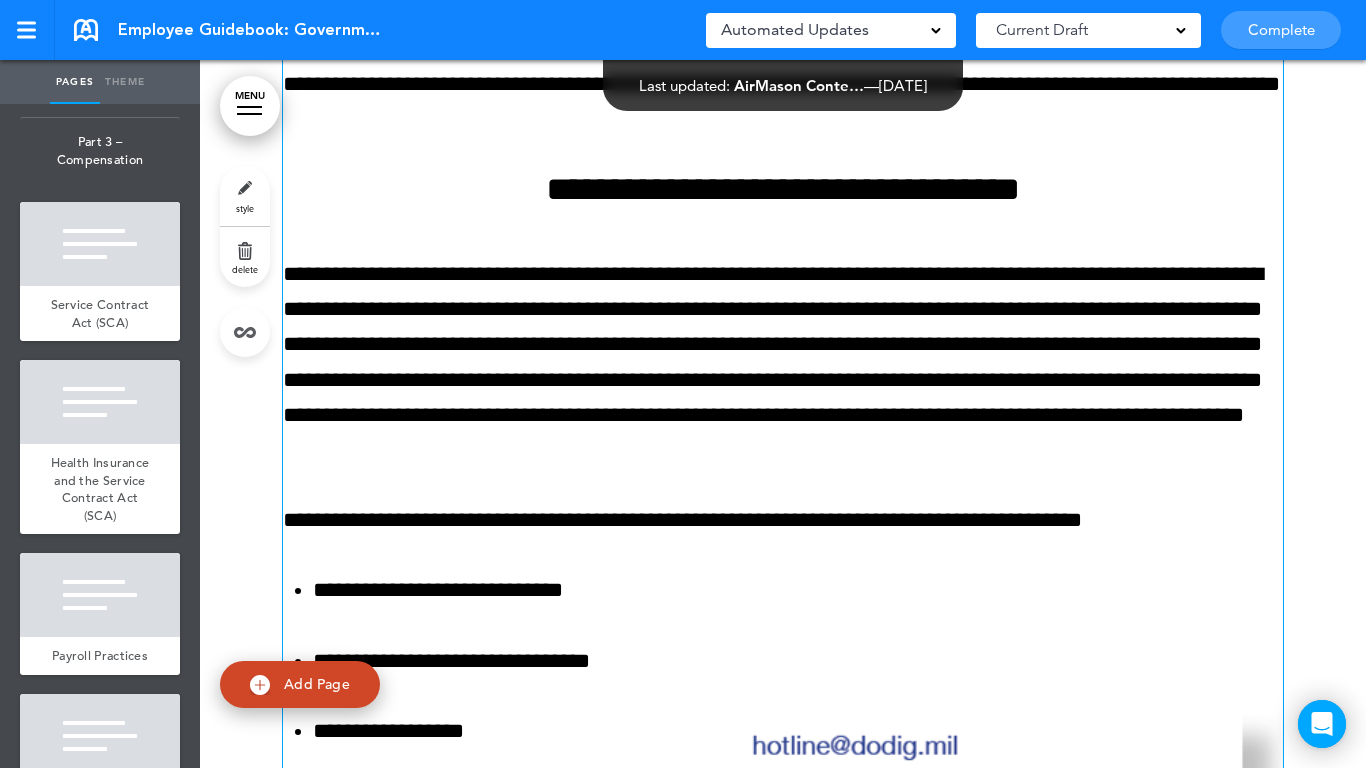click on "**********" at bounding box center (783, 189) 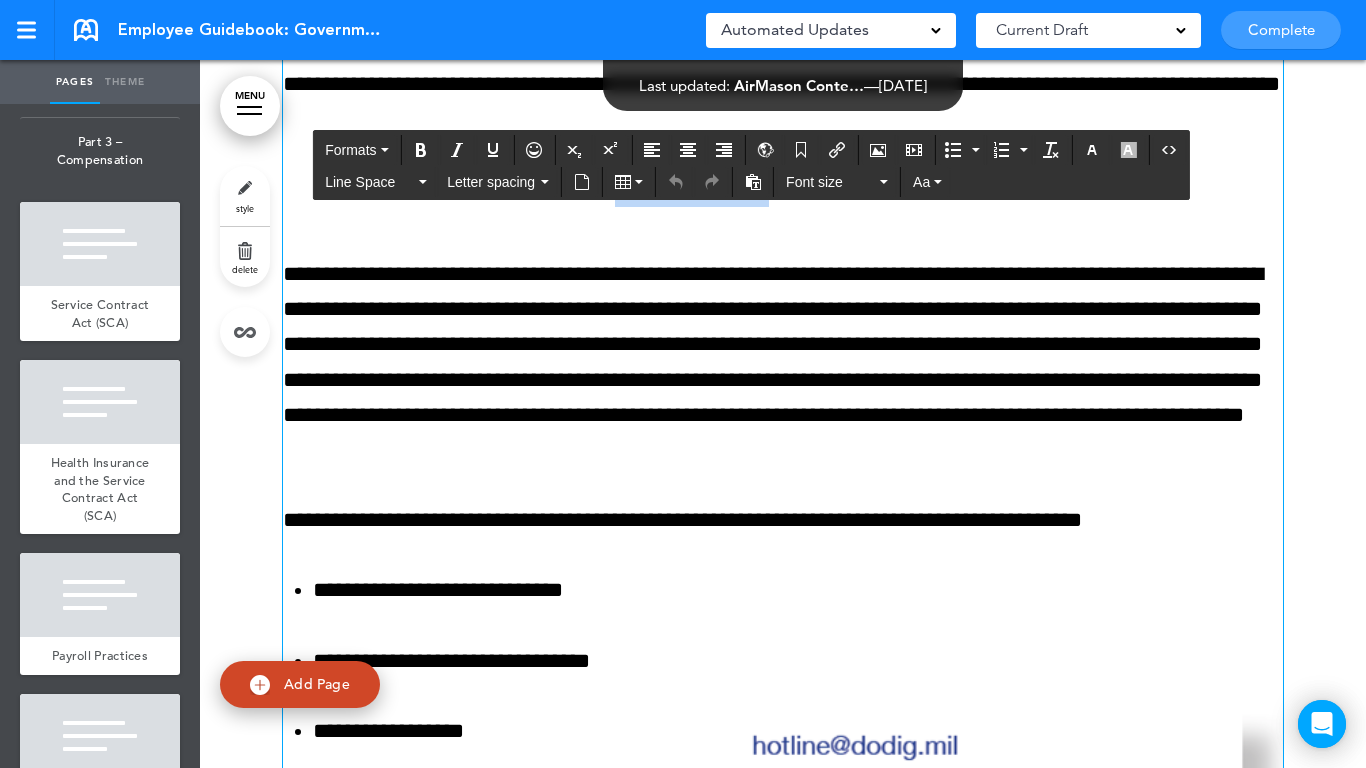 click on "**********" at bounding box center (783, 189) 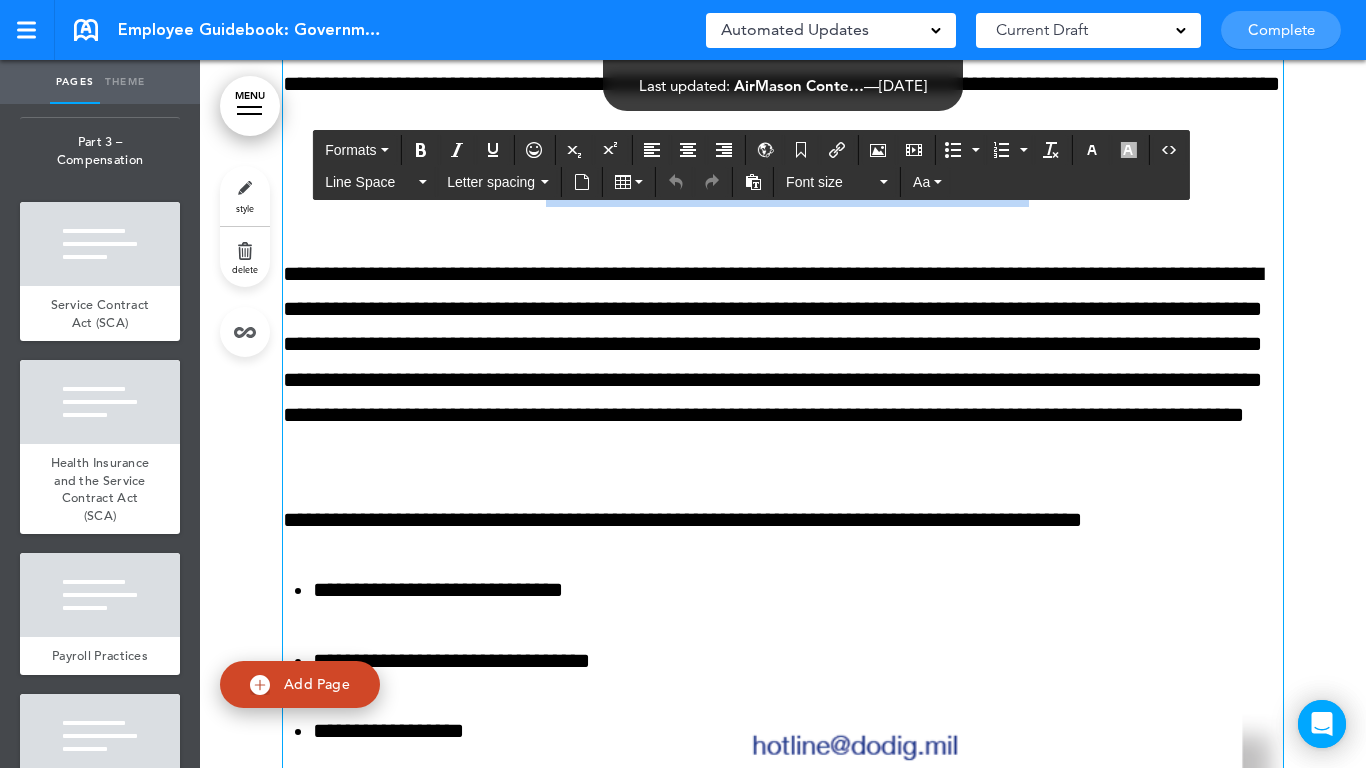 click on "**********" at bounding box center (783, 189) 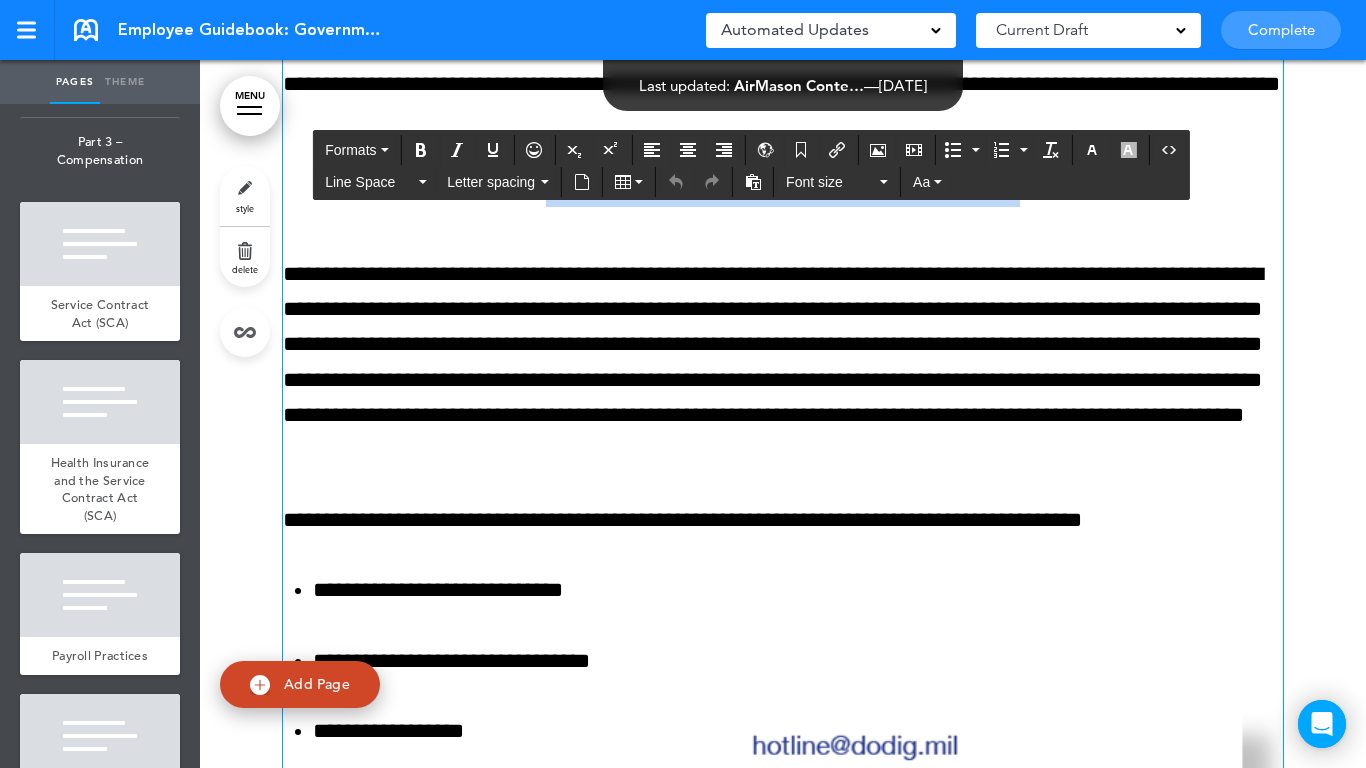 copy on "**********" 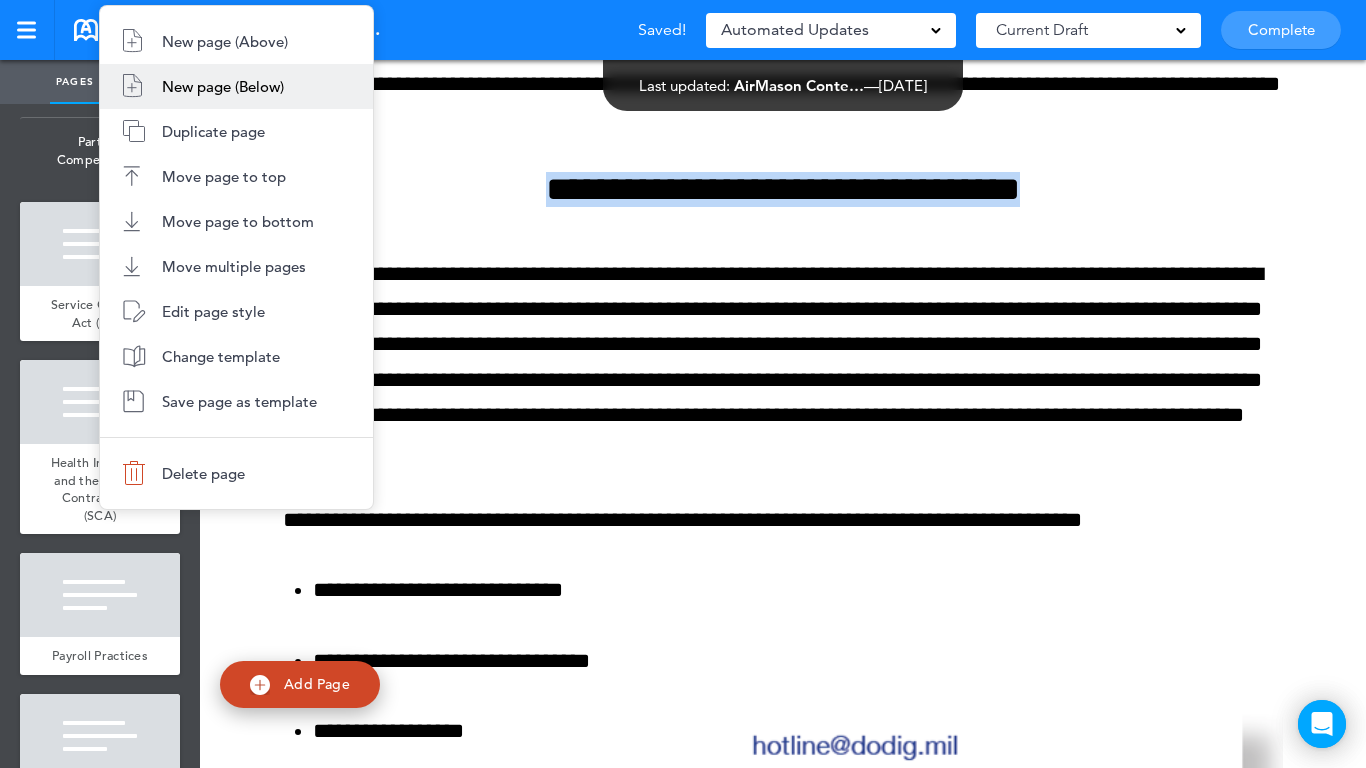click on "New page (Below)" at bounding box center [223, 86] 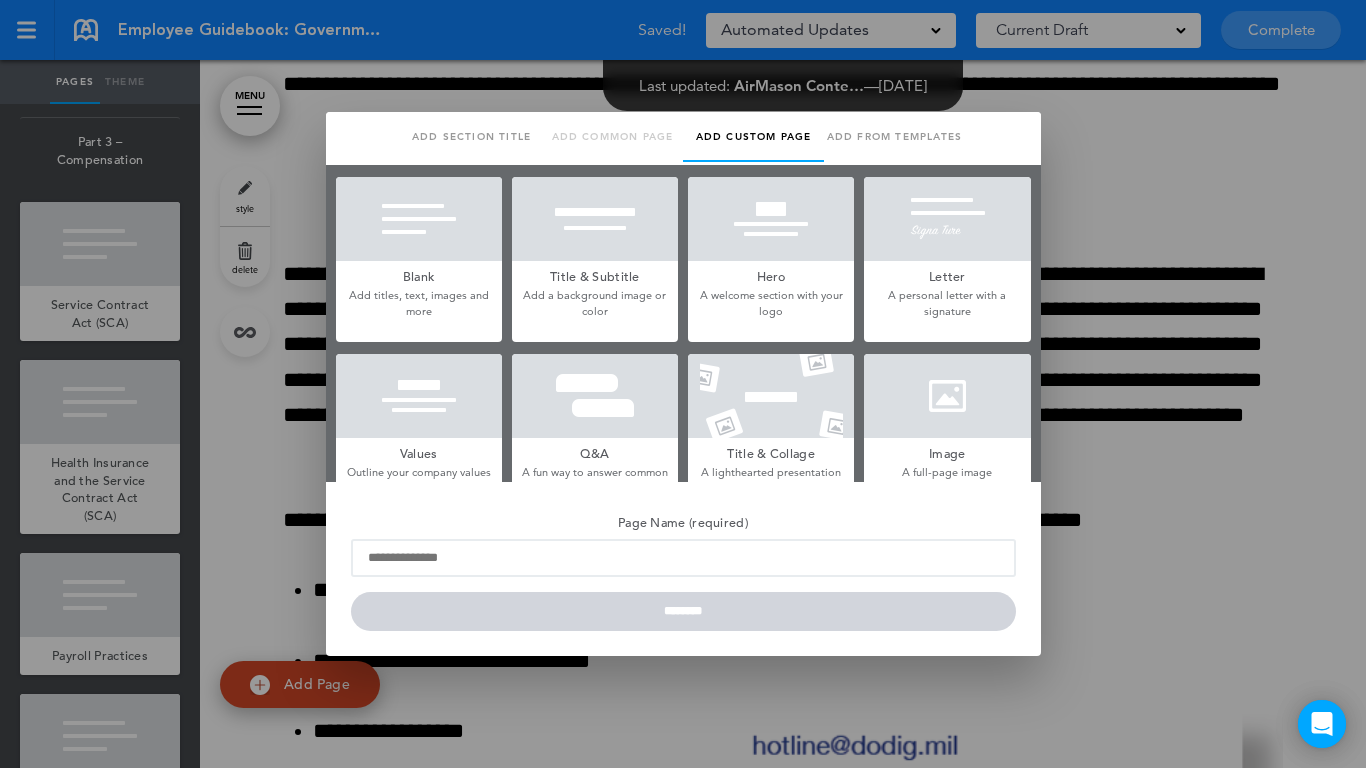 click on "Add section title" at bounding box center (471, 138) 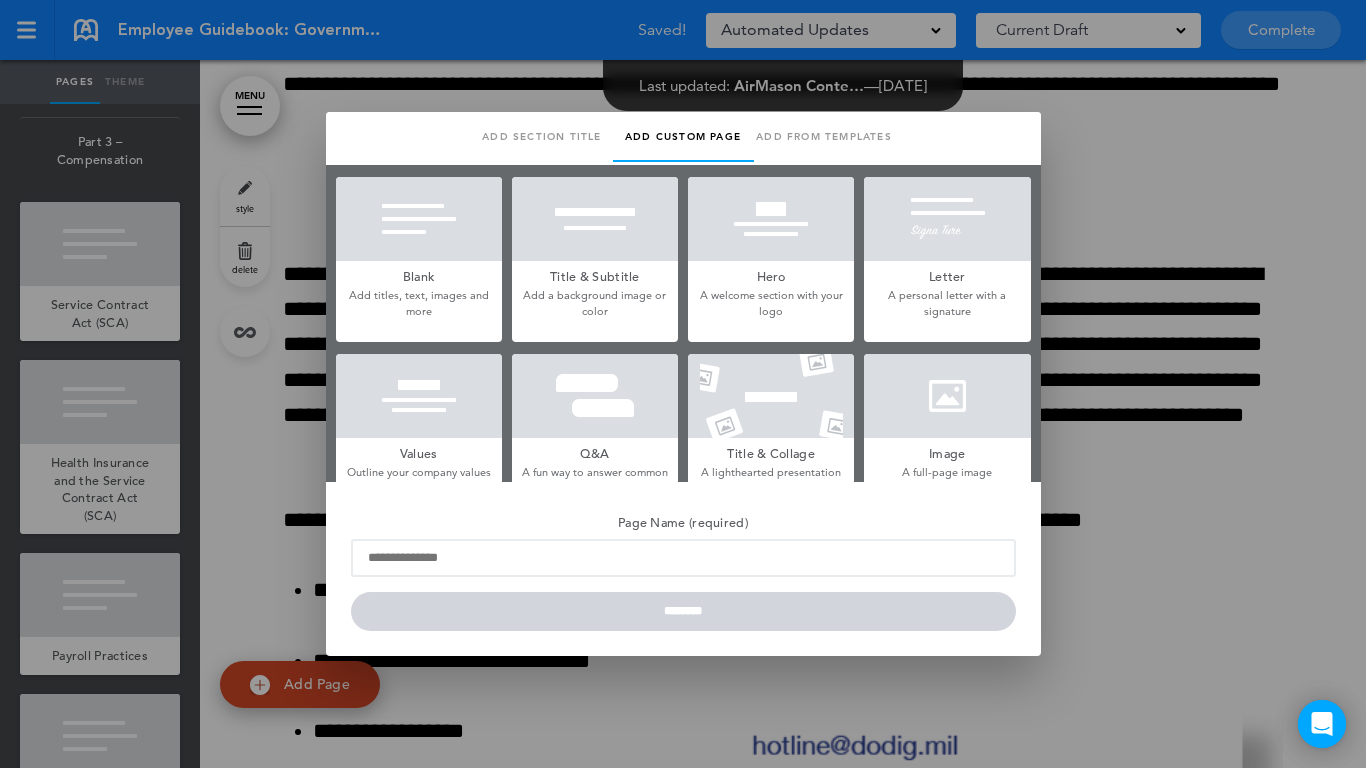click at bounding box center (419, 219) 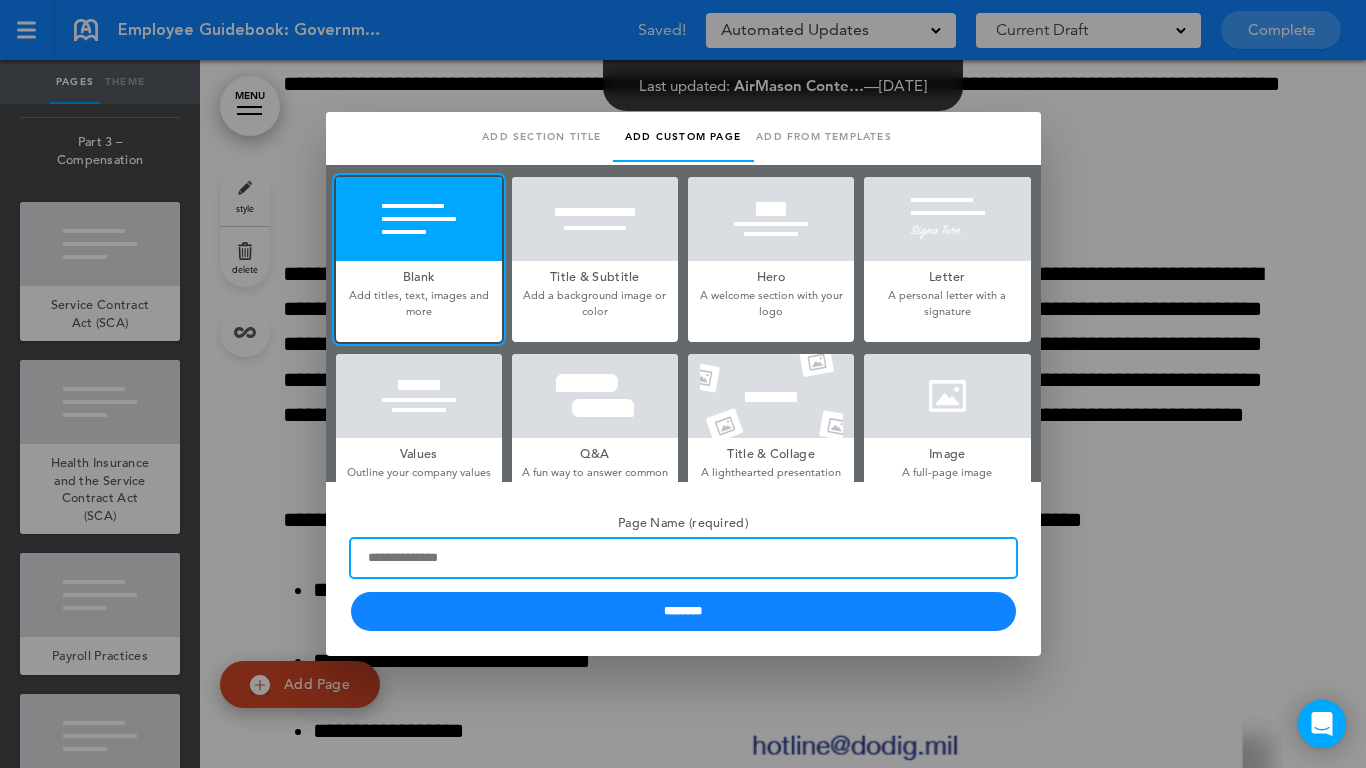 click on "Page Name (required)" at bounding box center [683, 558] 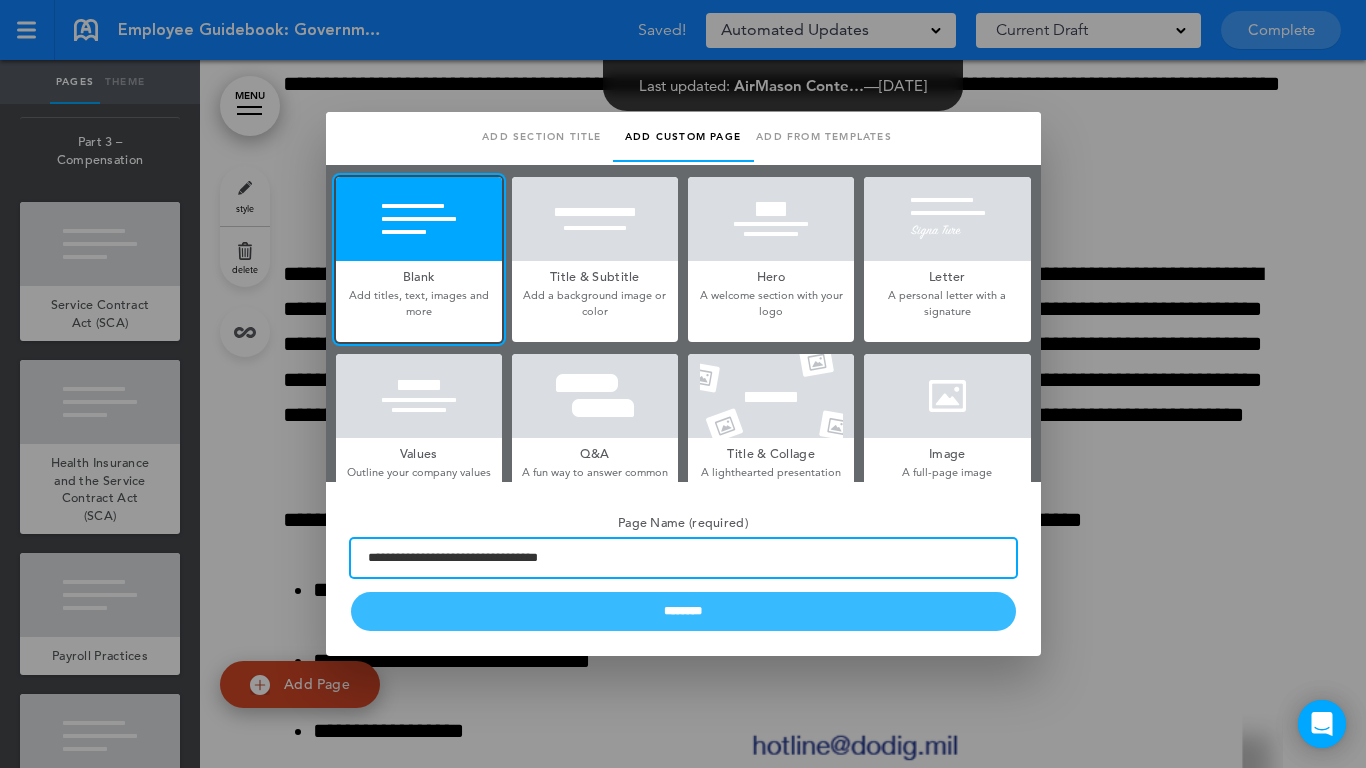 type on "**********" 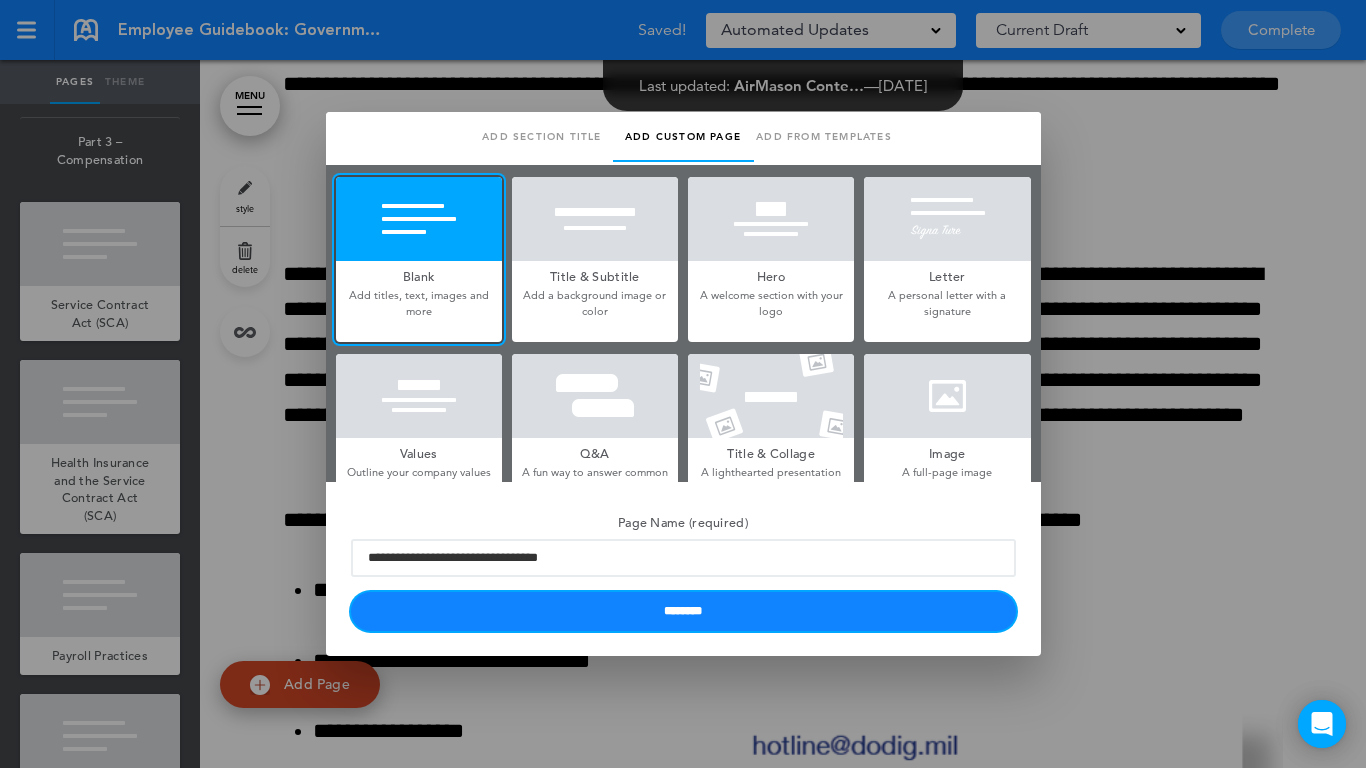 drag, startPoint x: 510, startPoint y: 600, endPoint x: 480, endPoint y: 600, distance: 30 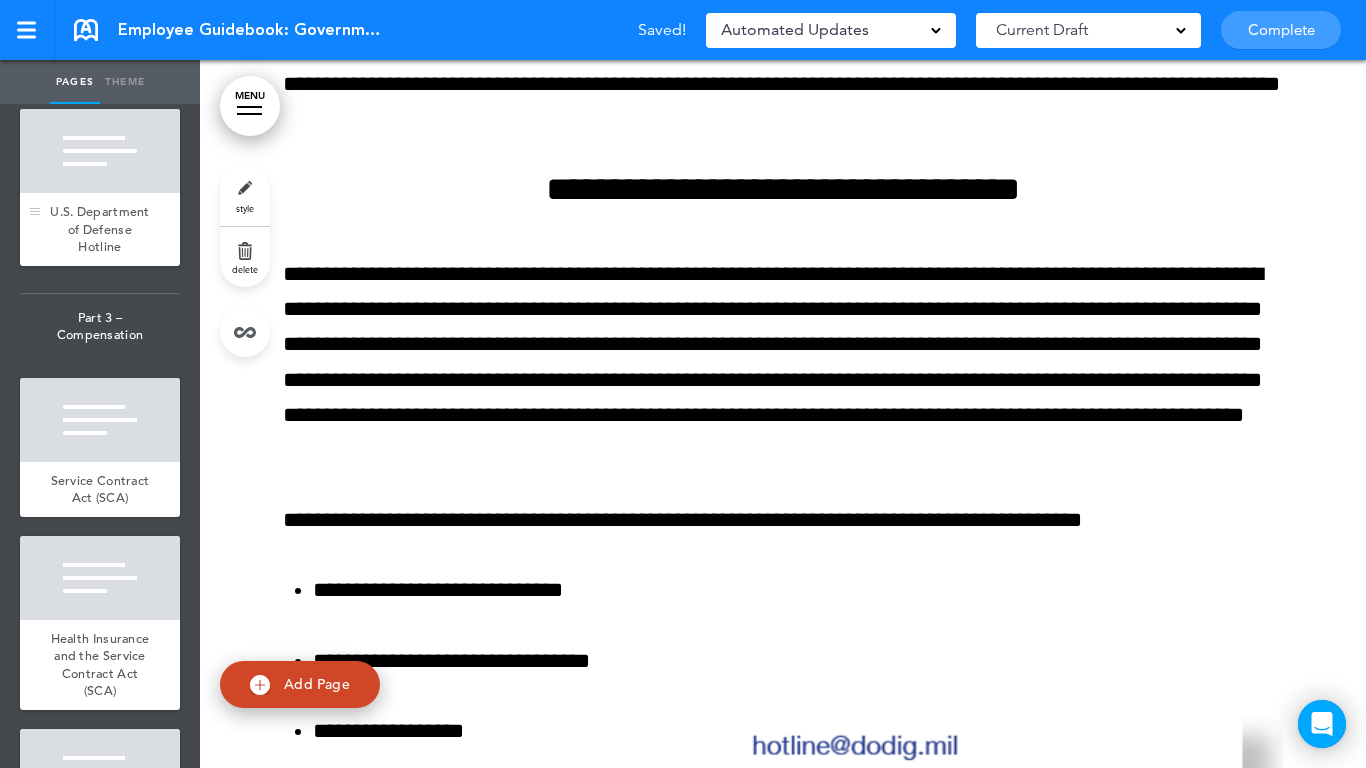 click at bounding box center [100, 151] 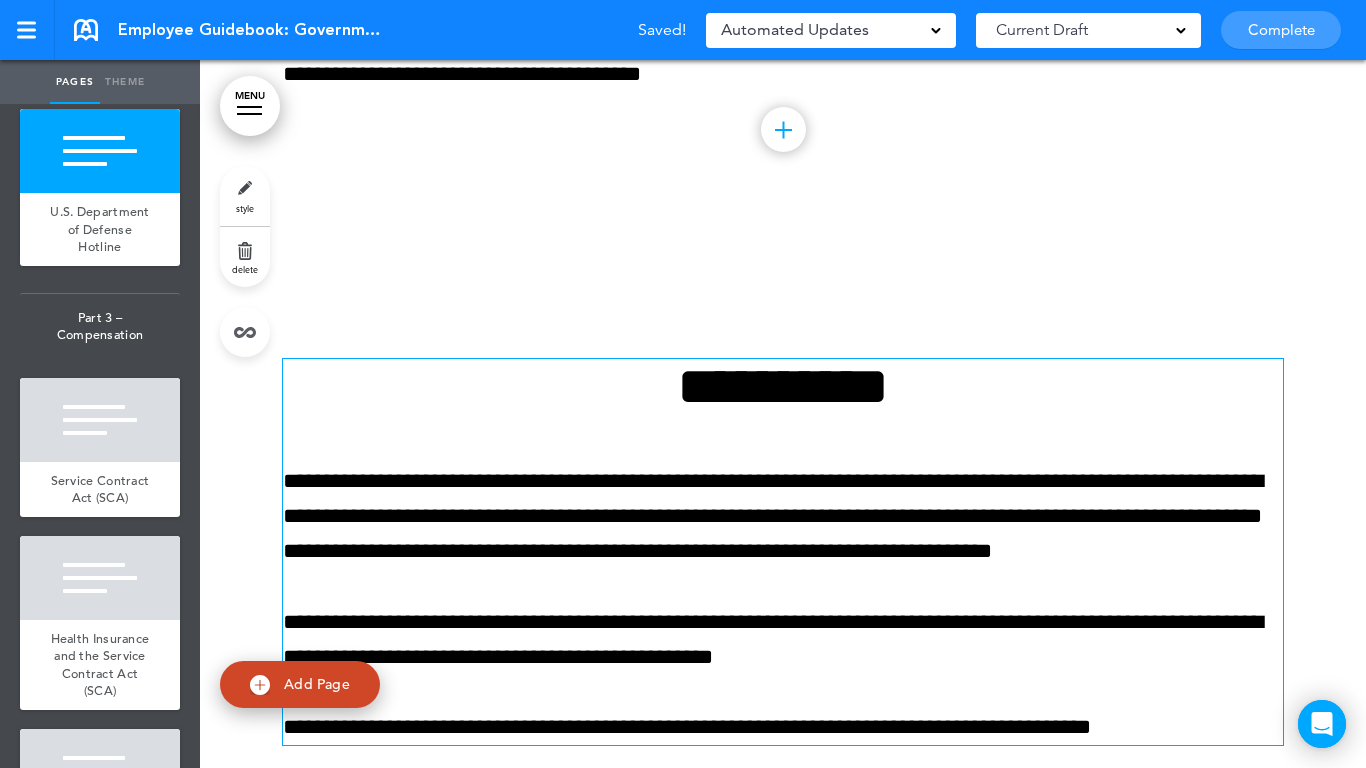 scroll, scrollTop: 39453, scrollLeft: 0, axis: vertical 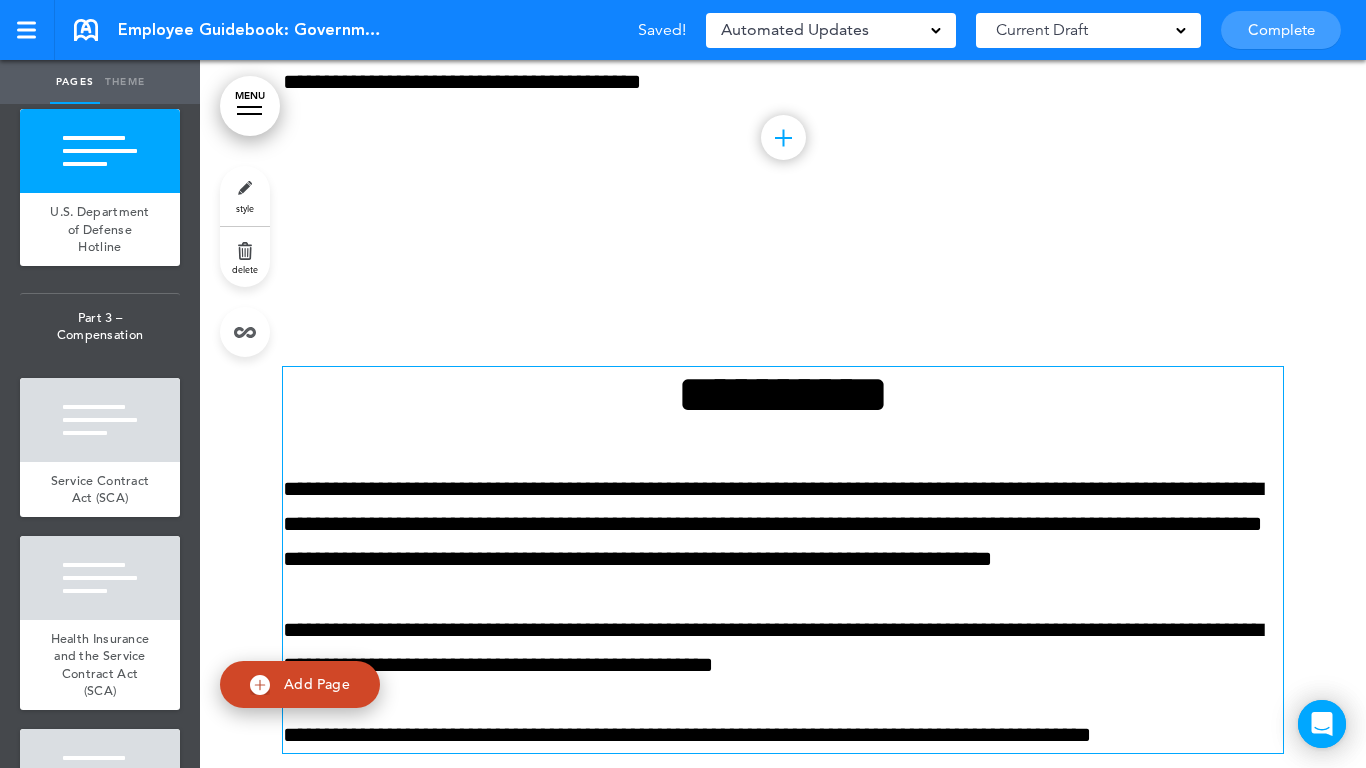 click on "**********" at bounding box center (783, 394) 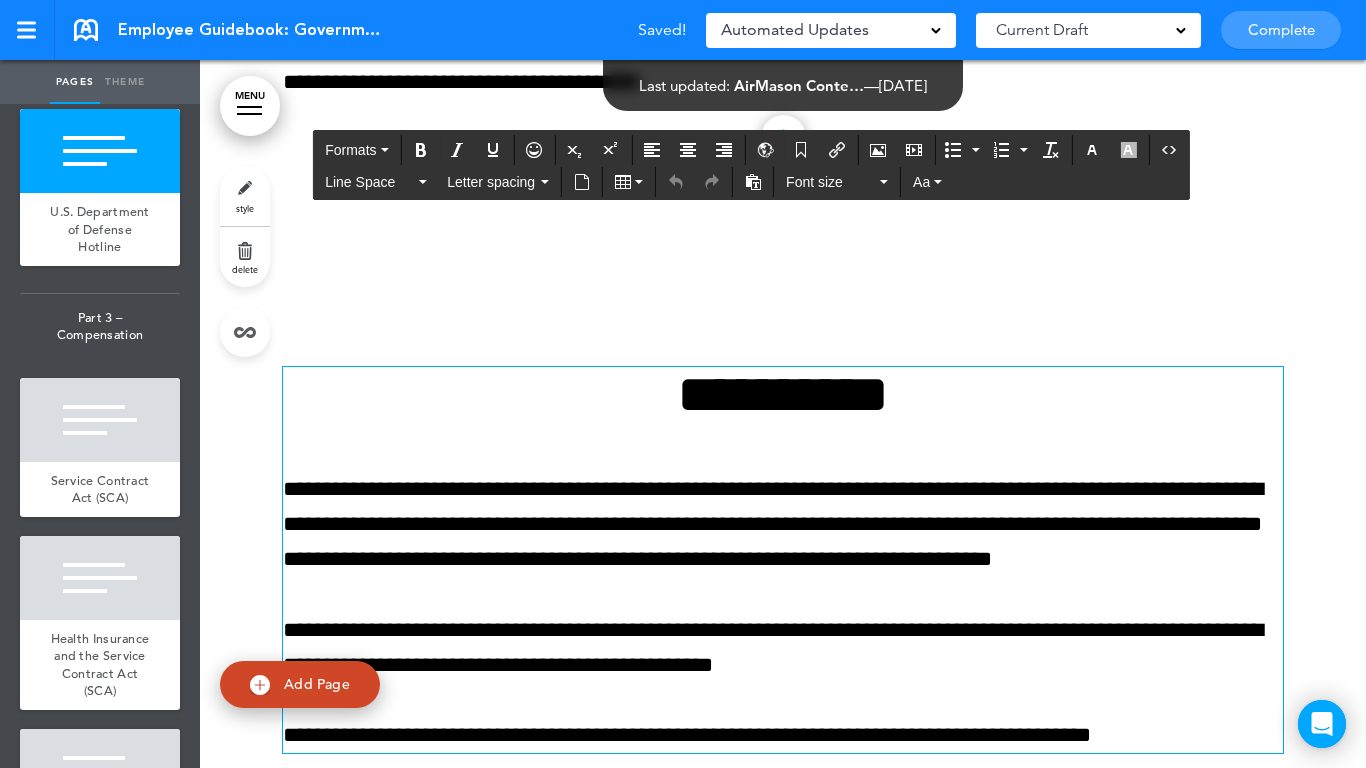 click on "**********" at bounding box center (783, 394) 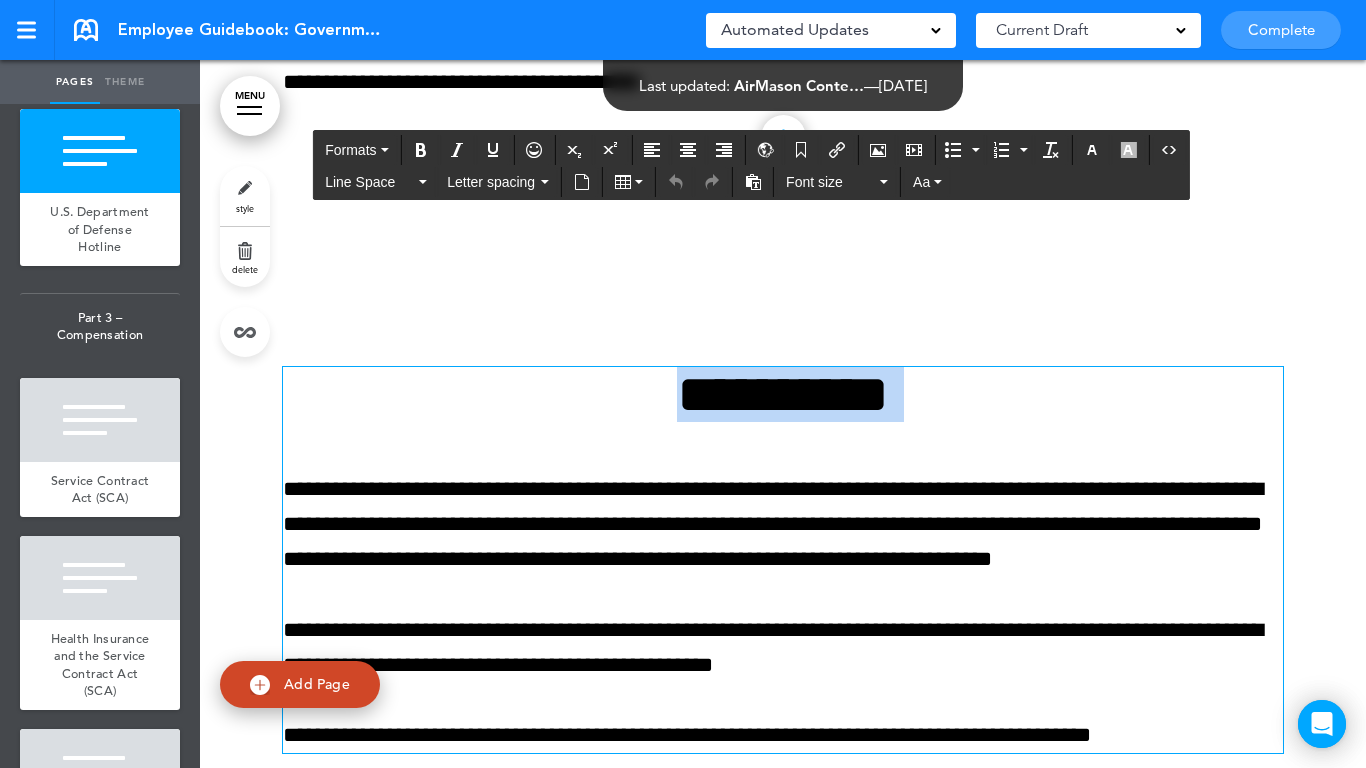click on "**********" at bounding box center (783, 394) 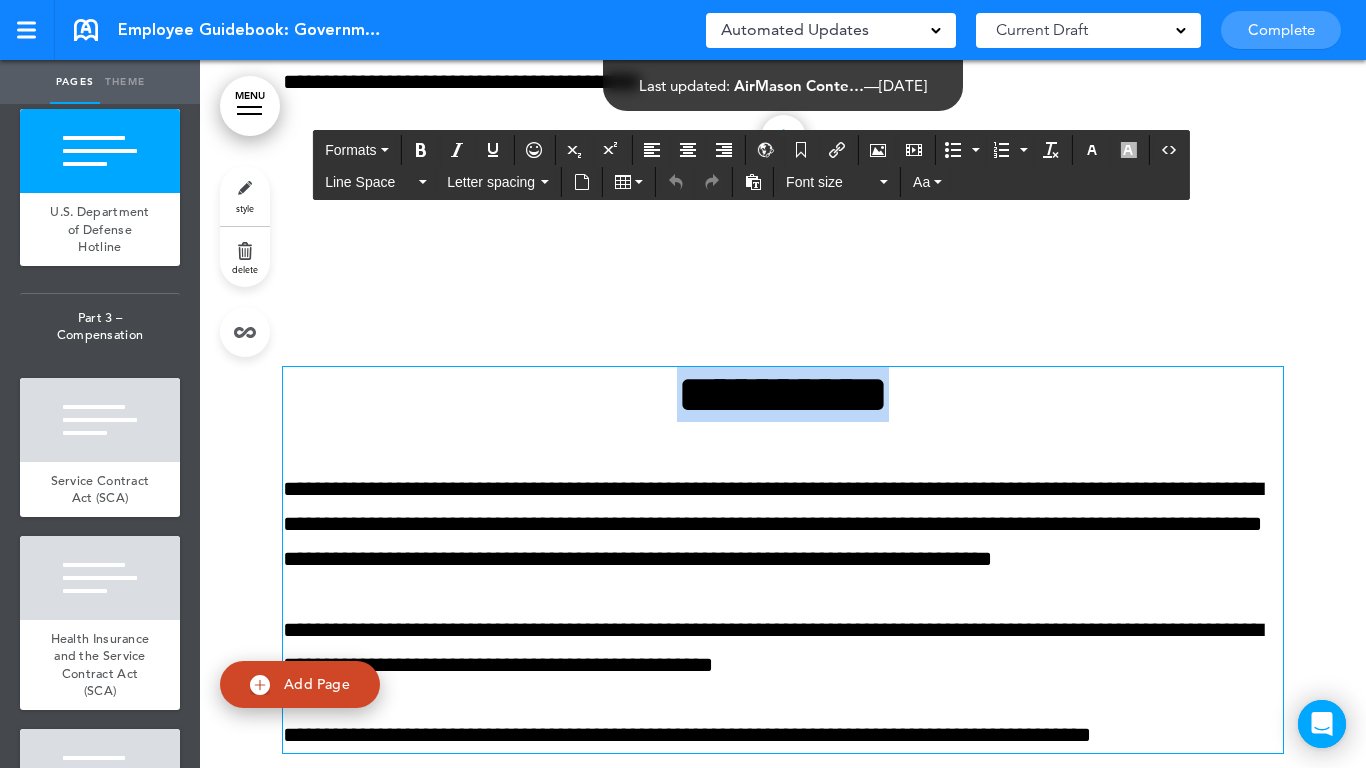 paste 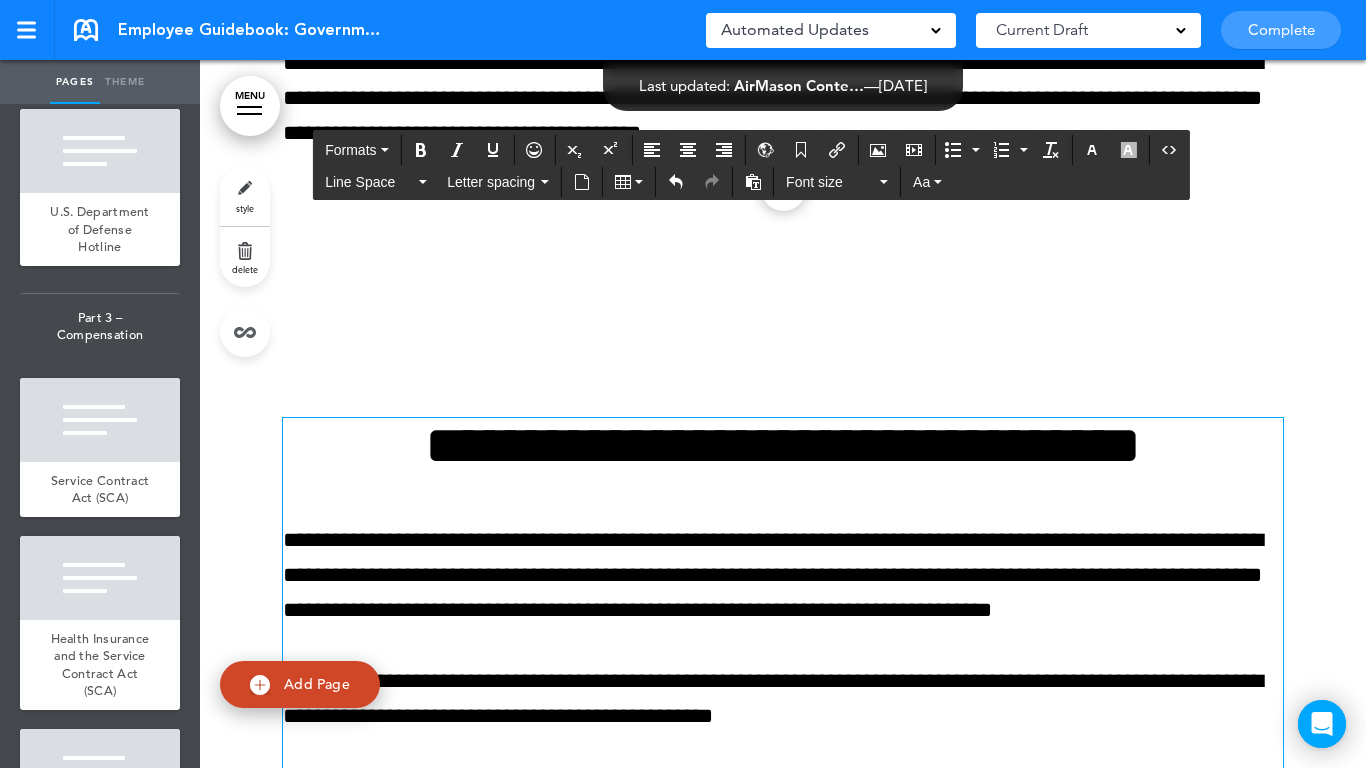 scroll, scrollTop: 39214, scrollLeft: 0, axis: vertical 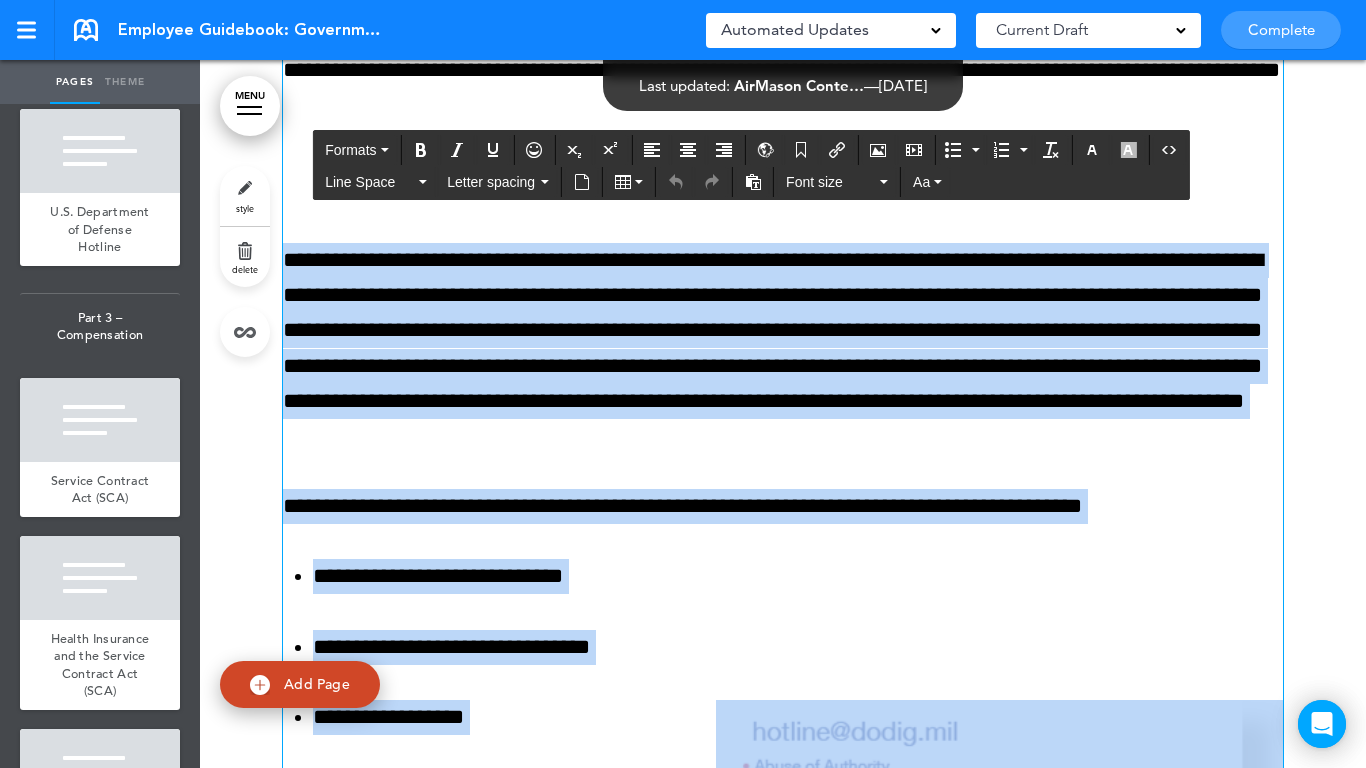 drag, startPoint x: 820, startPoint y: 333, endPoint x: 279, endPoint y: 283, distance: 543.3056 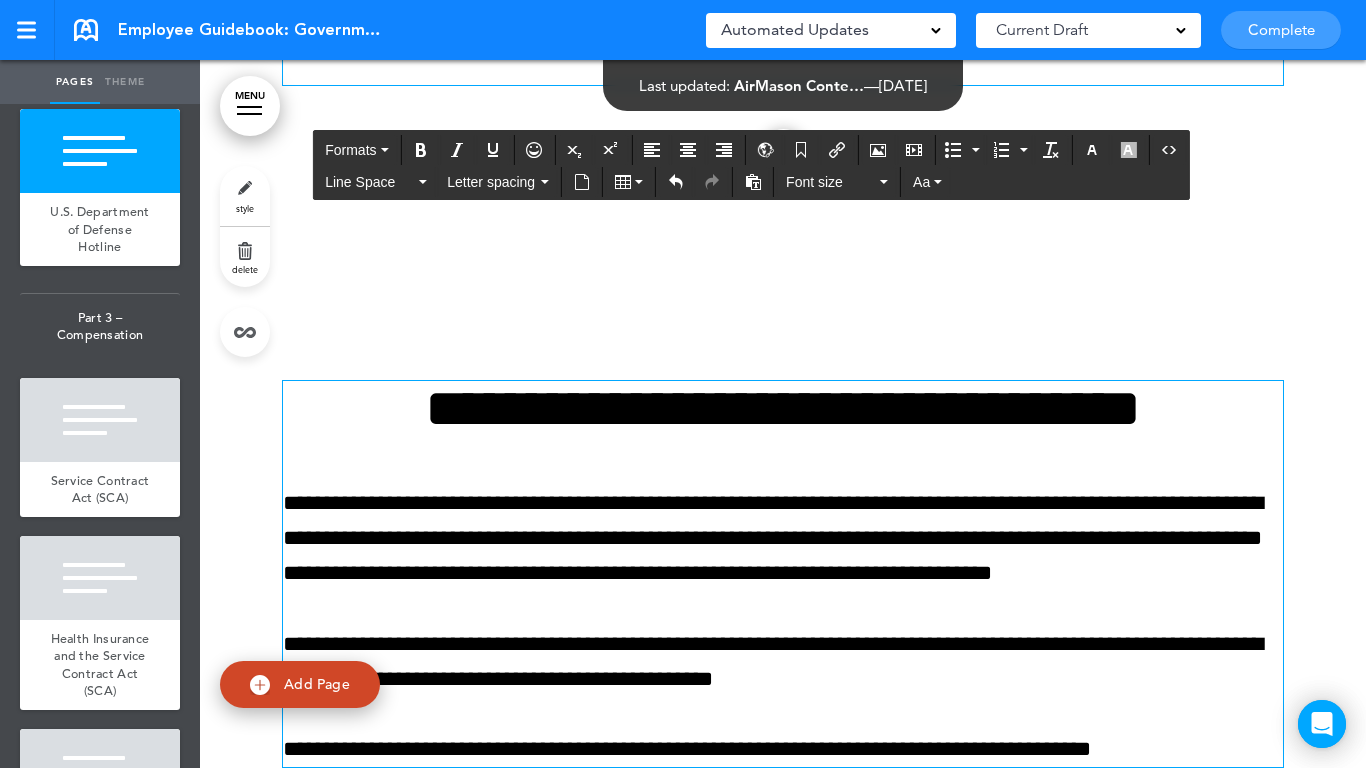 scroll, scrollTop: 37814, scrollLeft: 0, axis: vertical 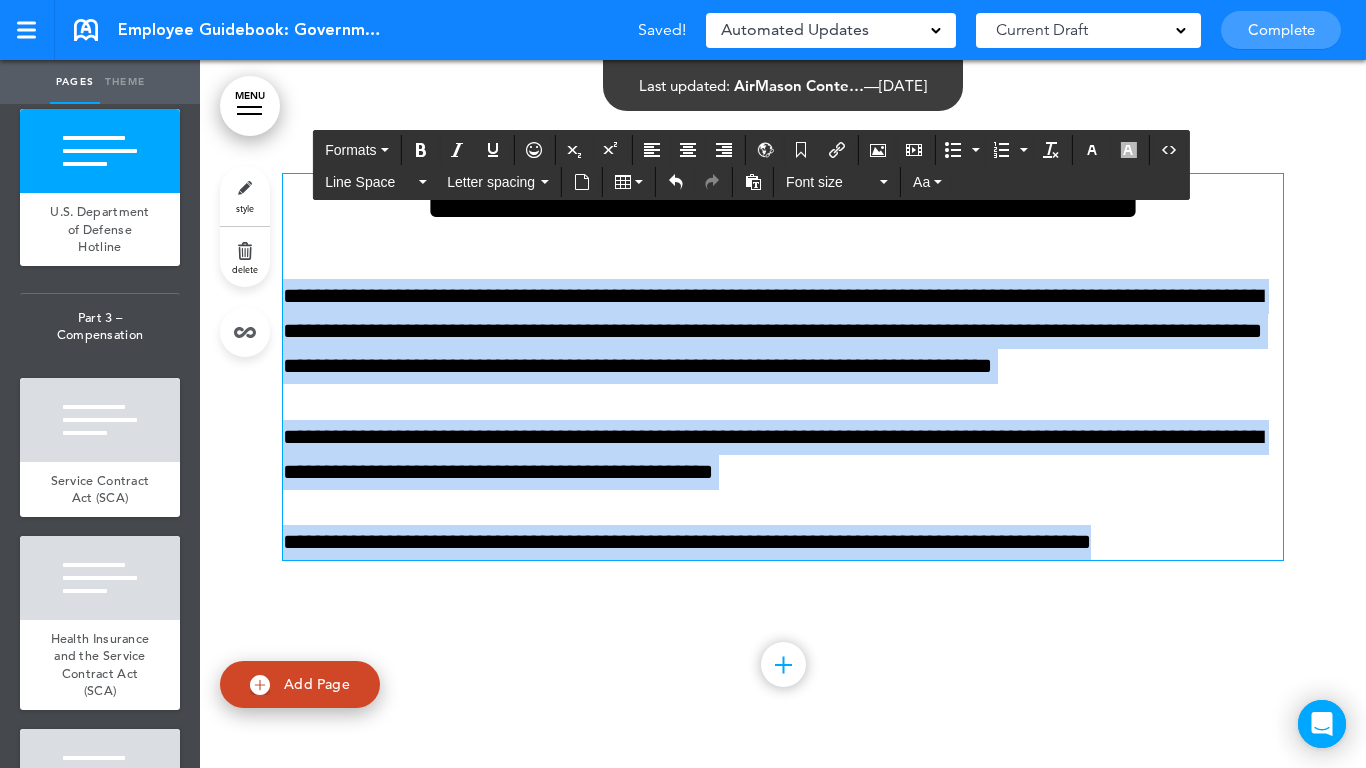 drag, startPoint x: 1179, startPoint y: 572, endPoint x: 230, endPoint y: 309, distance: 984.769 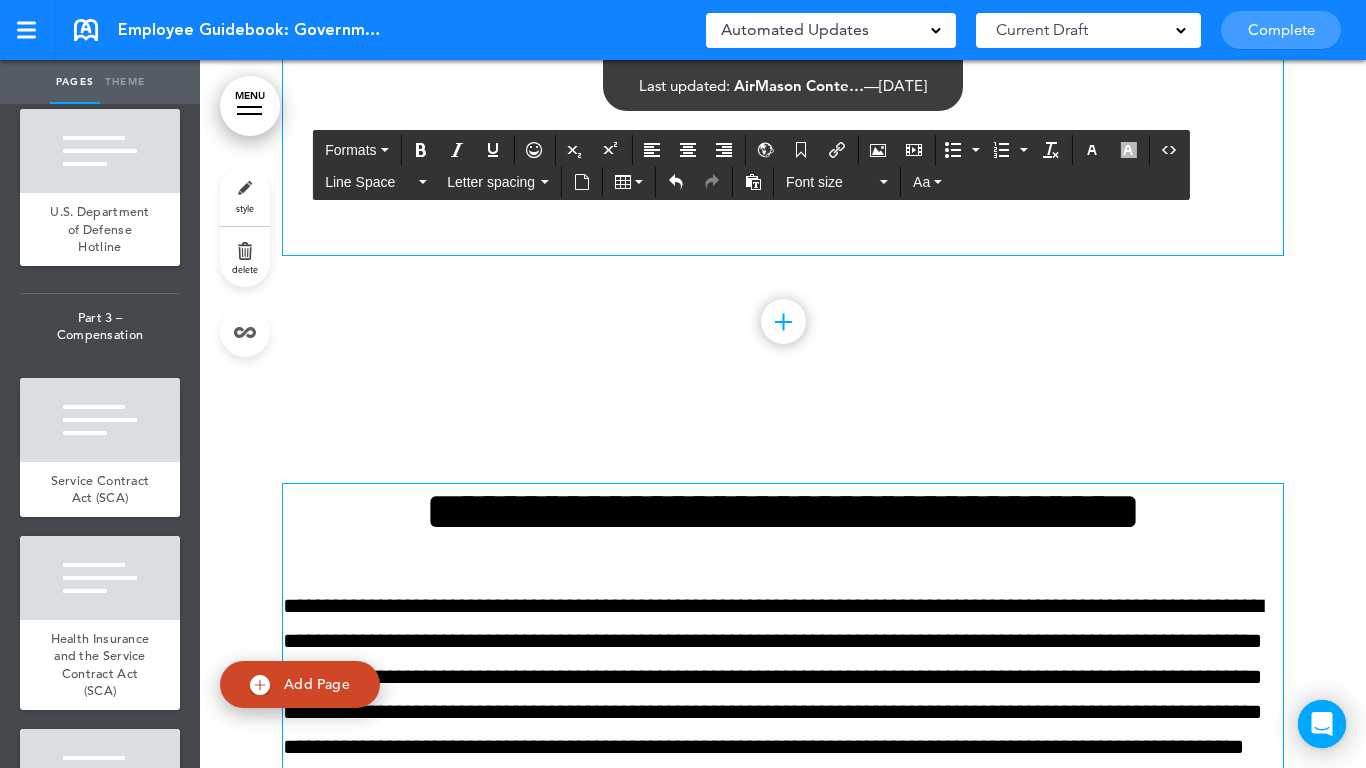 scroll, scrollTop: 37237, scrollLeft: 0, axis: vertical 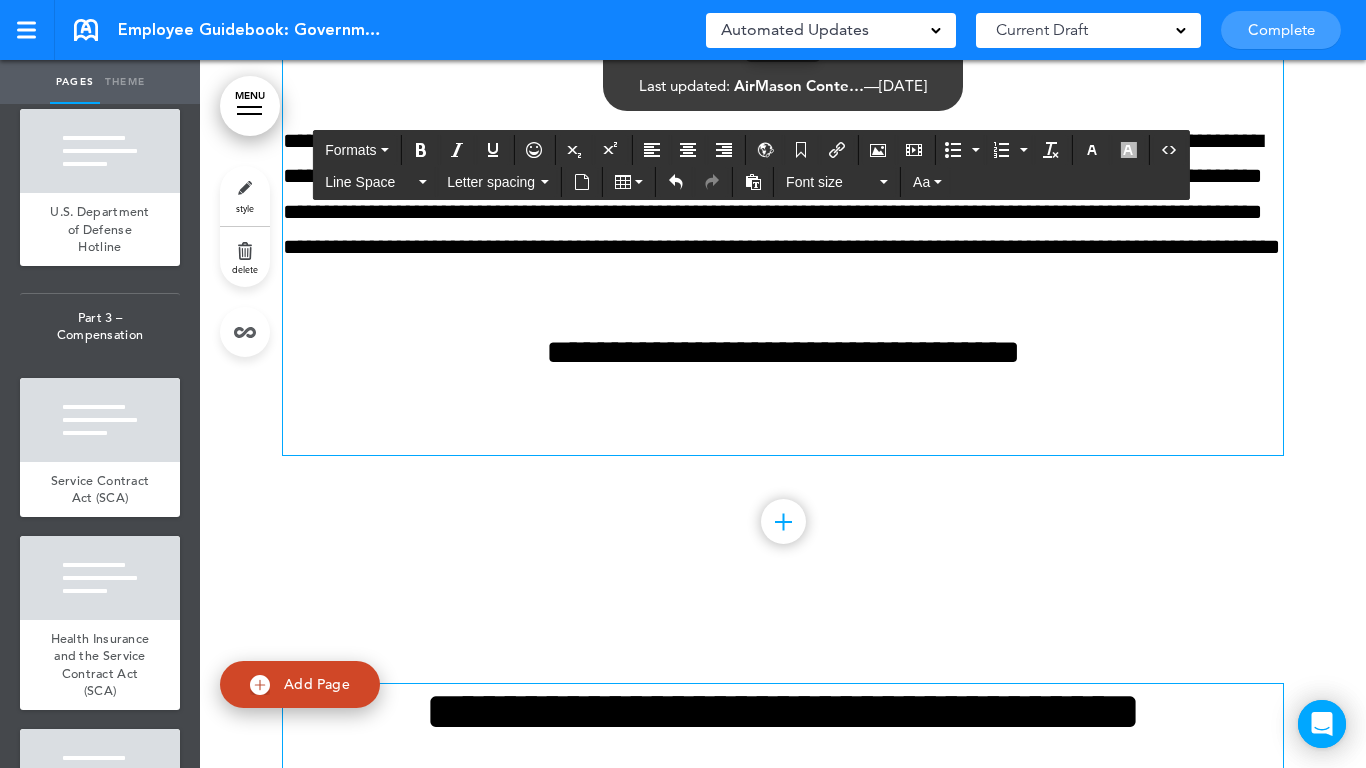 click on "**********" at bounding box center (783, 209) 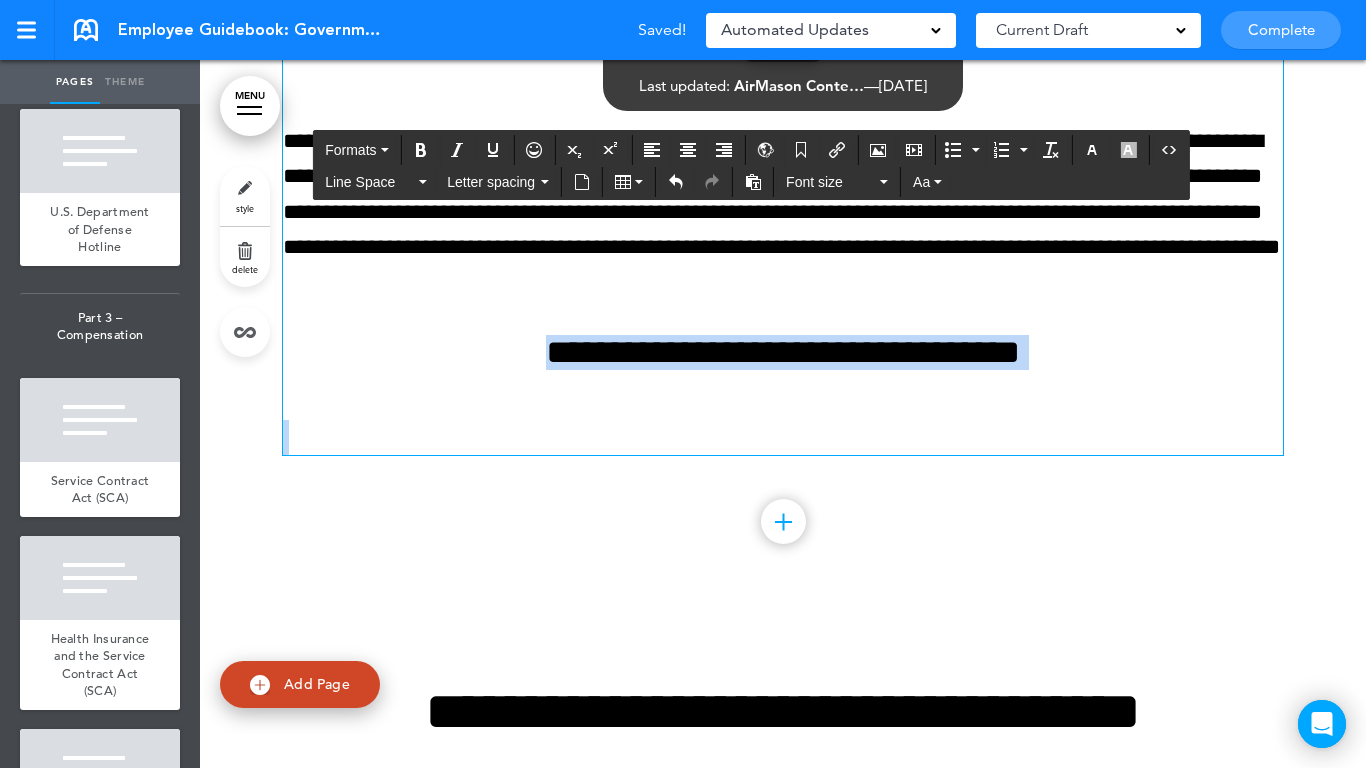 drag, startPoint x: 503, startPoint y: 451, endPoint x: 424, endPoint y: 380, distance: 106.21676 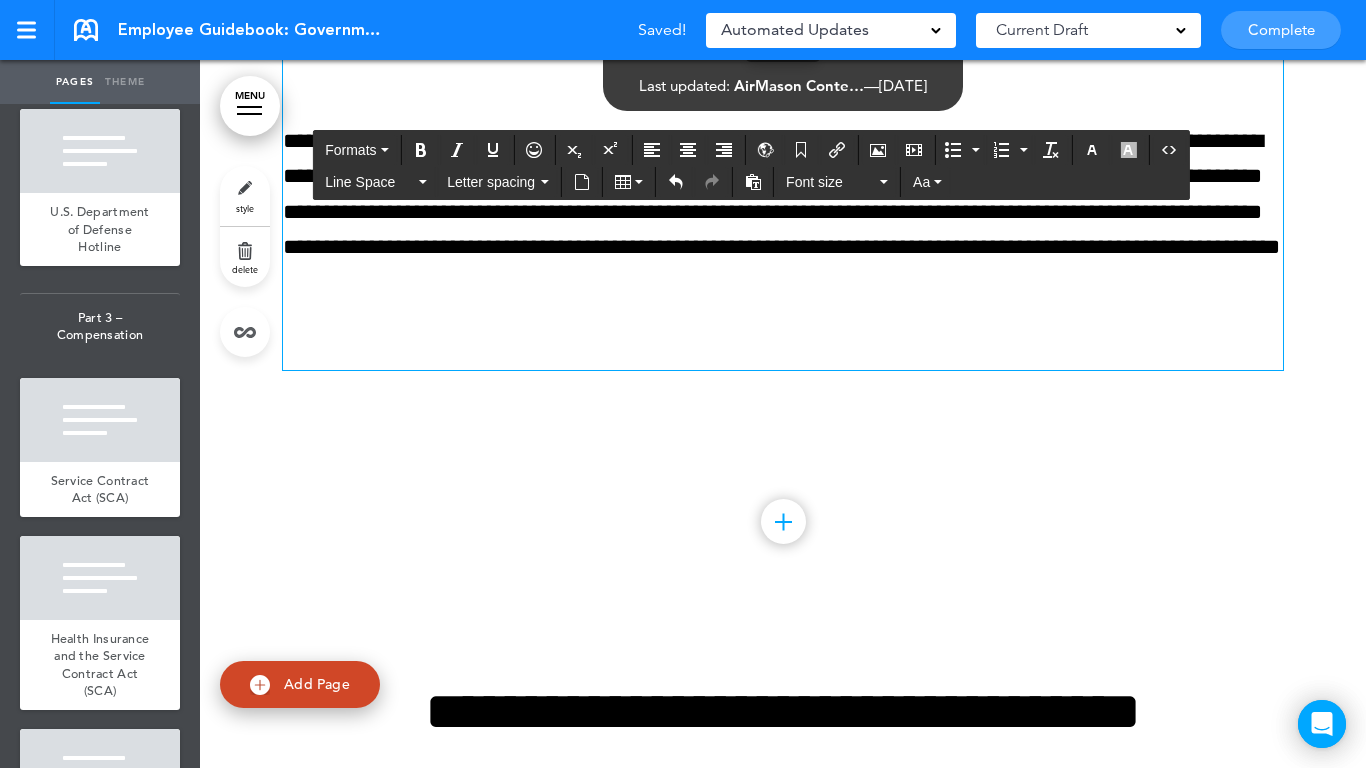 type 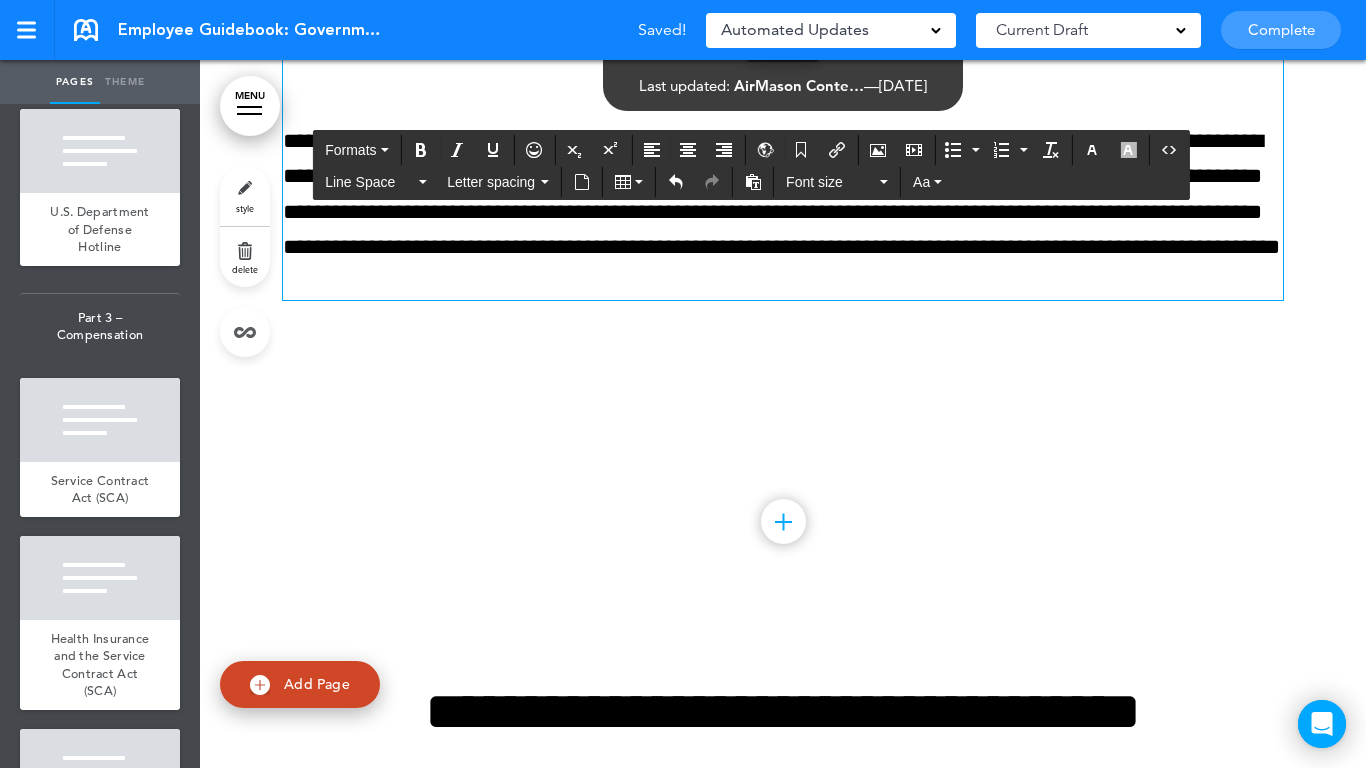 click on "**********" at bounding box center (783, 157) 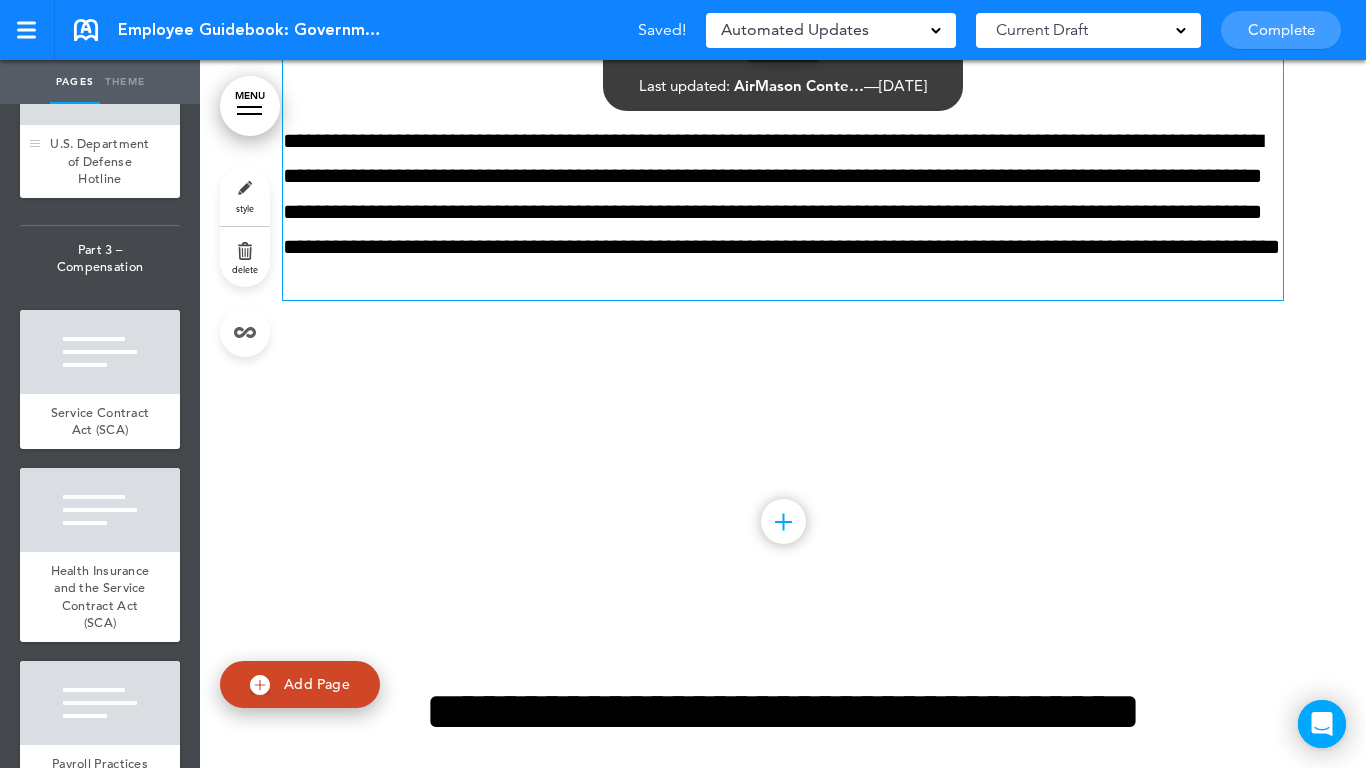 scroll, scrollTop: 6800, scrollLeft: 0, axis: vertical 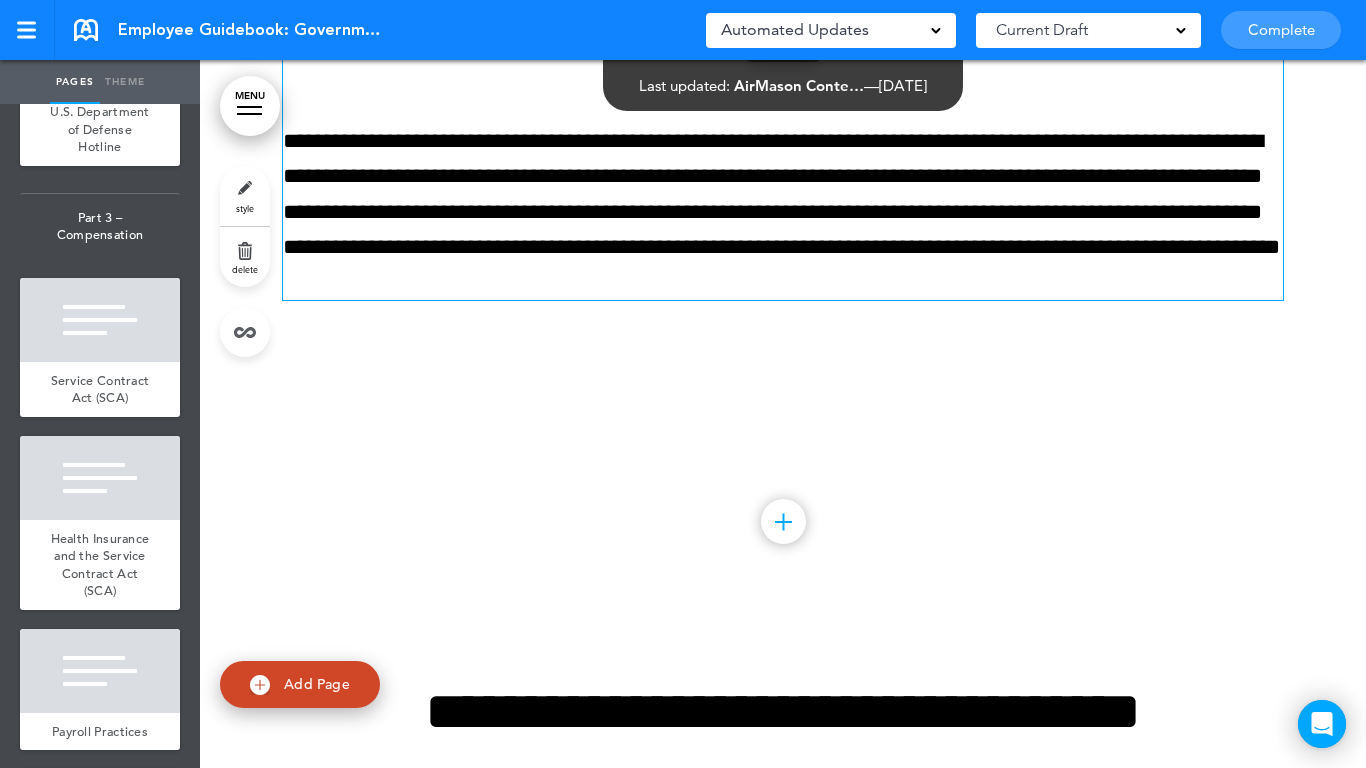 click at bounding box center (100, -142) 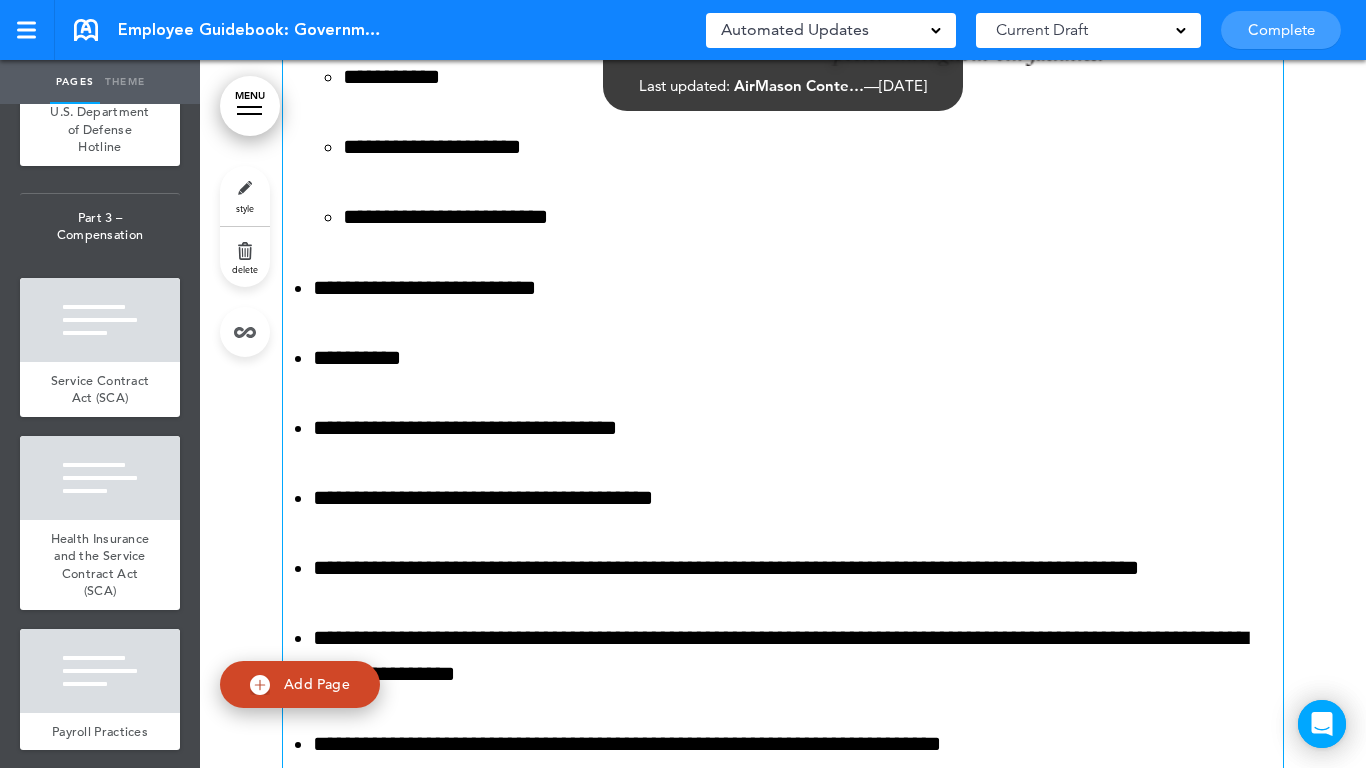 scroll, scrollTop: 38801, scrollLeft: 0, axis: vertical 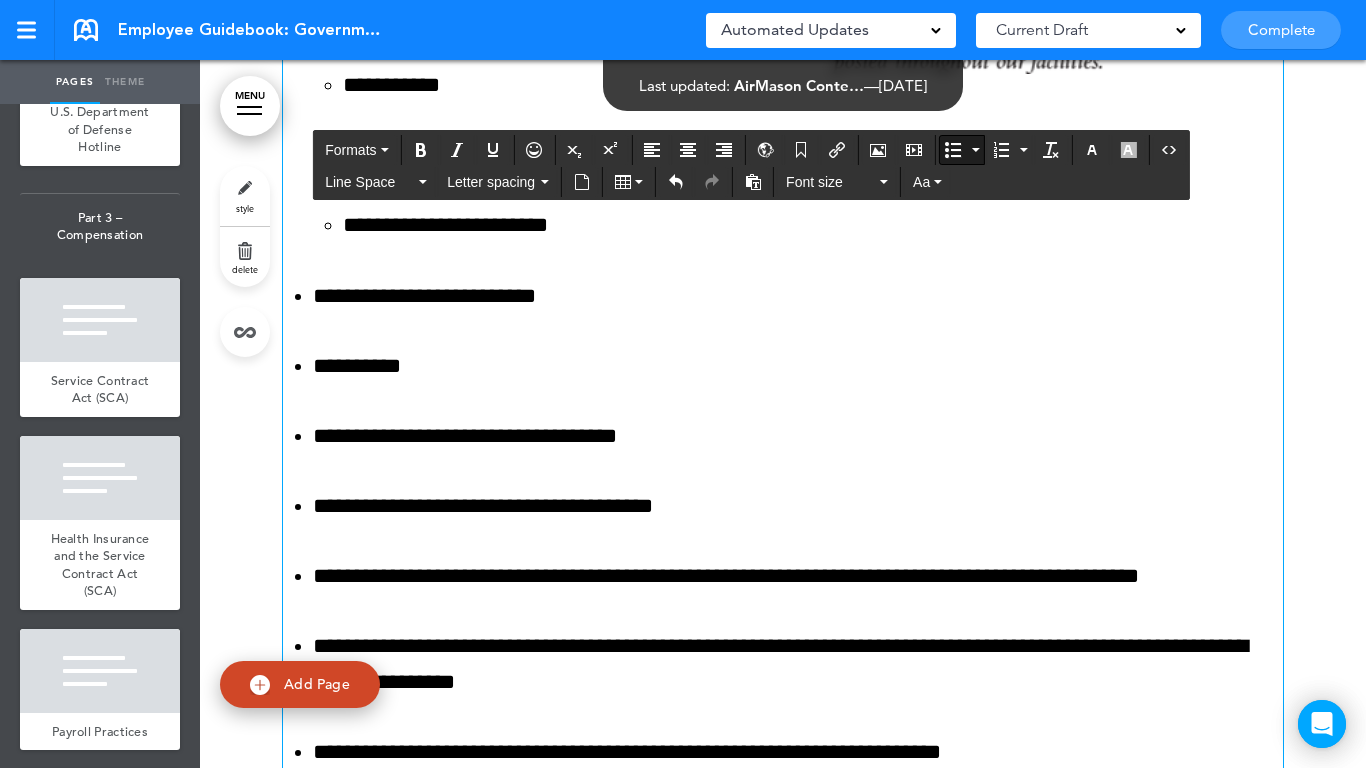 click on "**********" at bounding box center (798, 296) 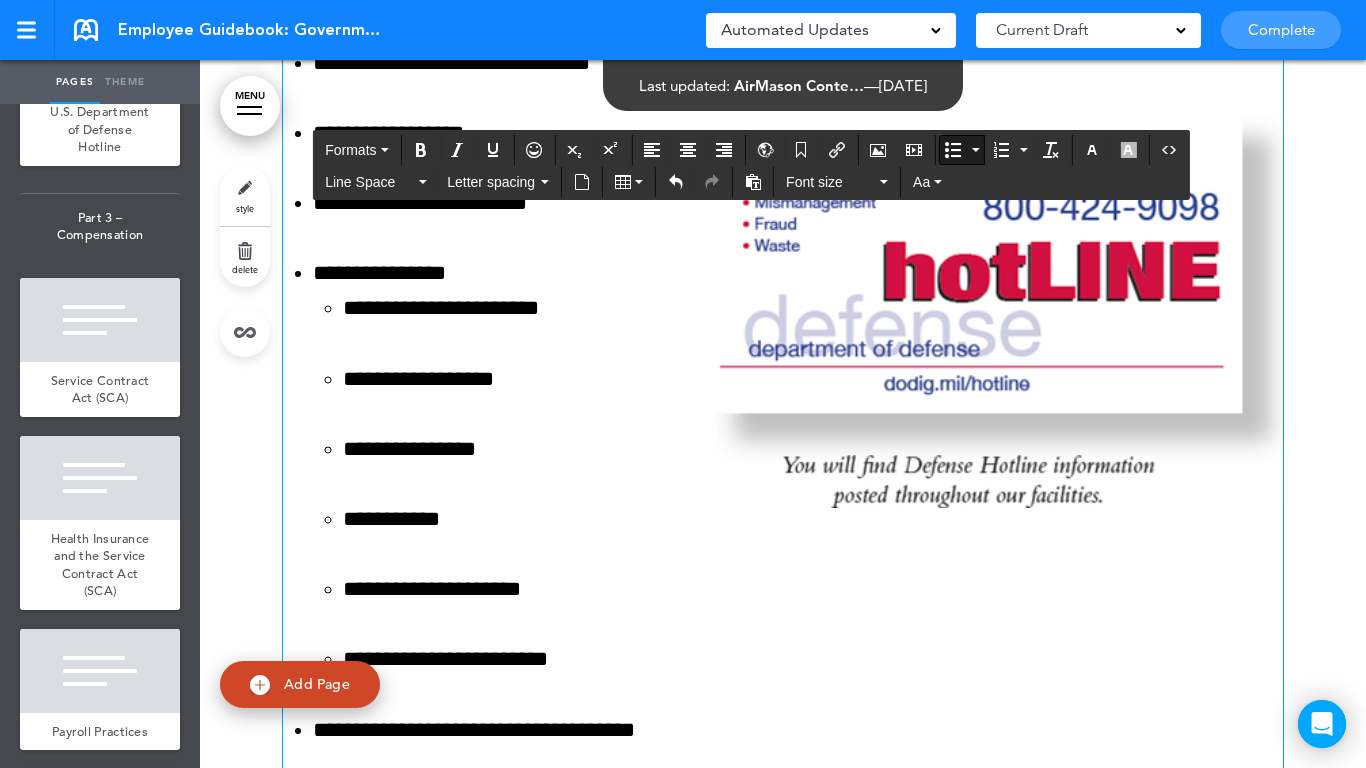 scroll, scrollTop: 38301, scrollLeft: 0, axis: vertical 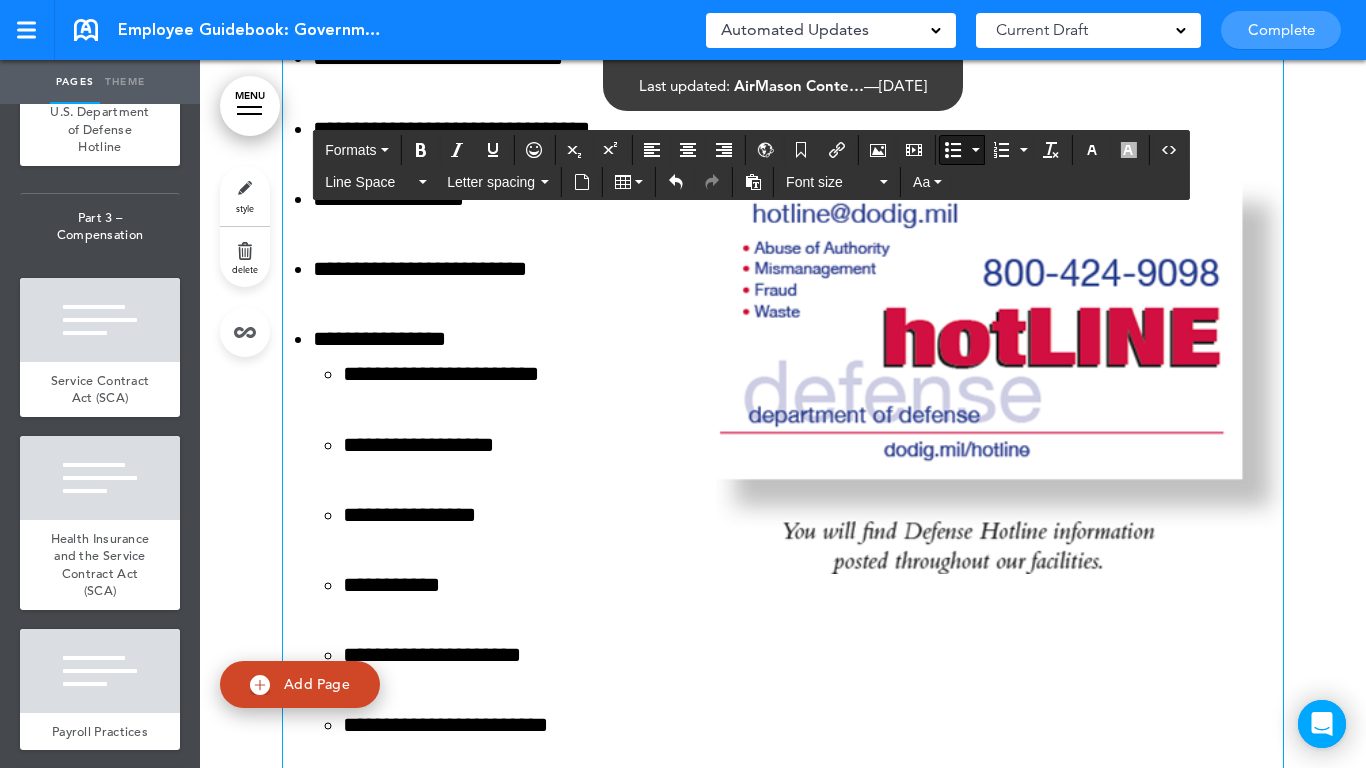 click on "**********" at bounding box center [798, 269] 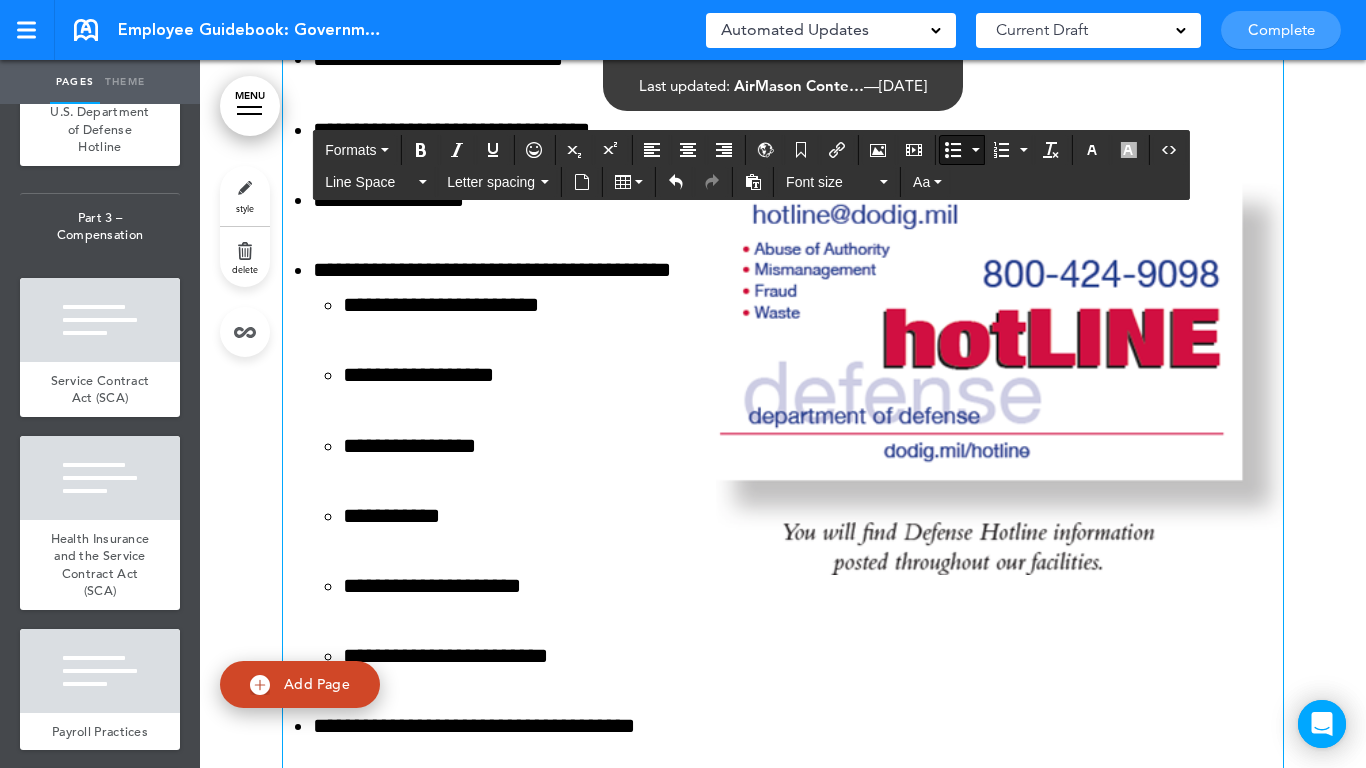 scroll, scrollTop: 38301, scrollLeft: 0, axis: vertical 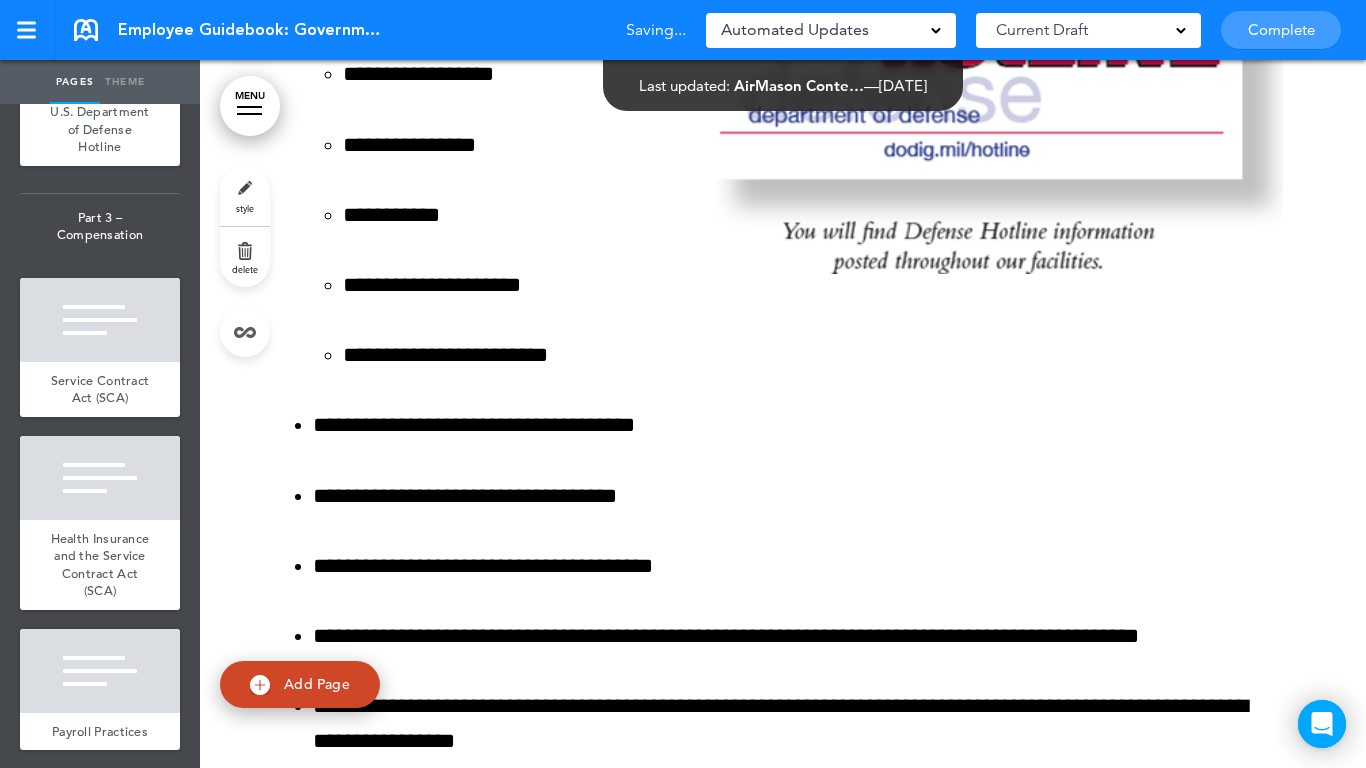 click at bounding box center (783, 275) 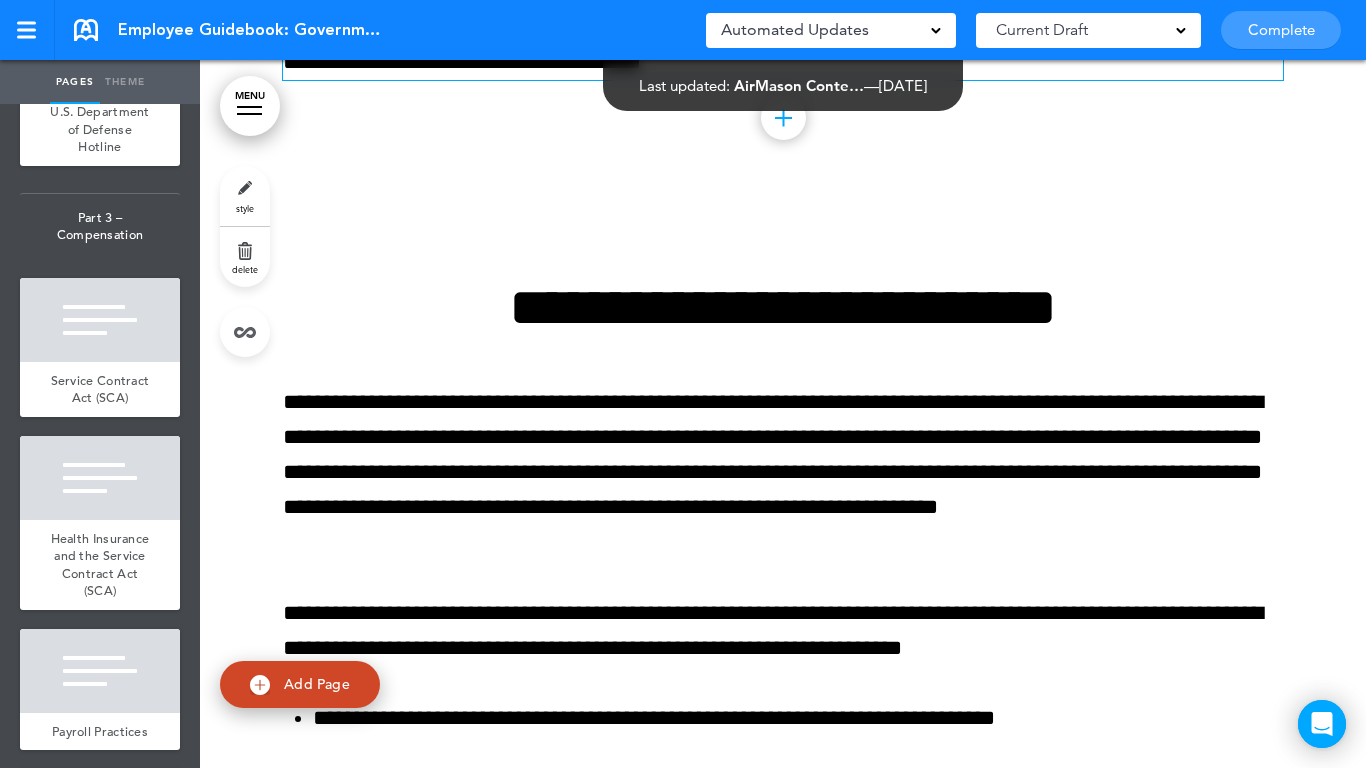 scroll, scrollTop: 39801, scrollLeft: 0, axis: vertical 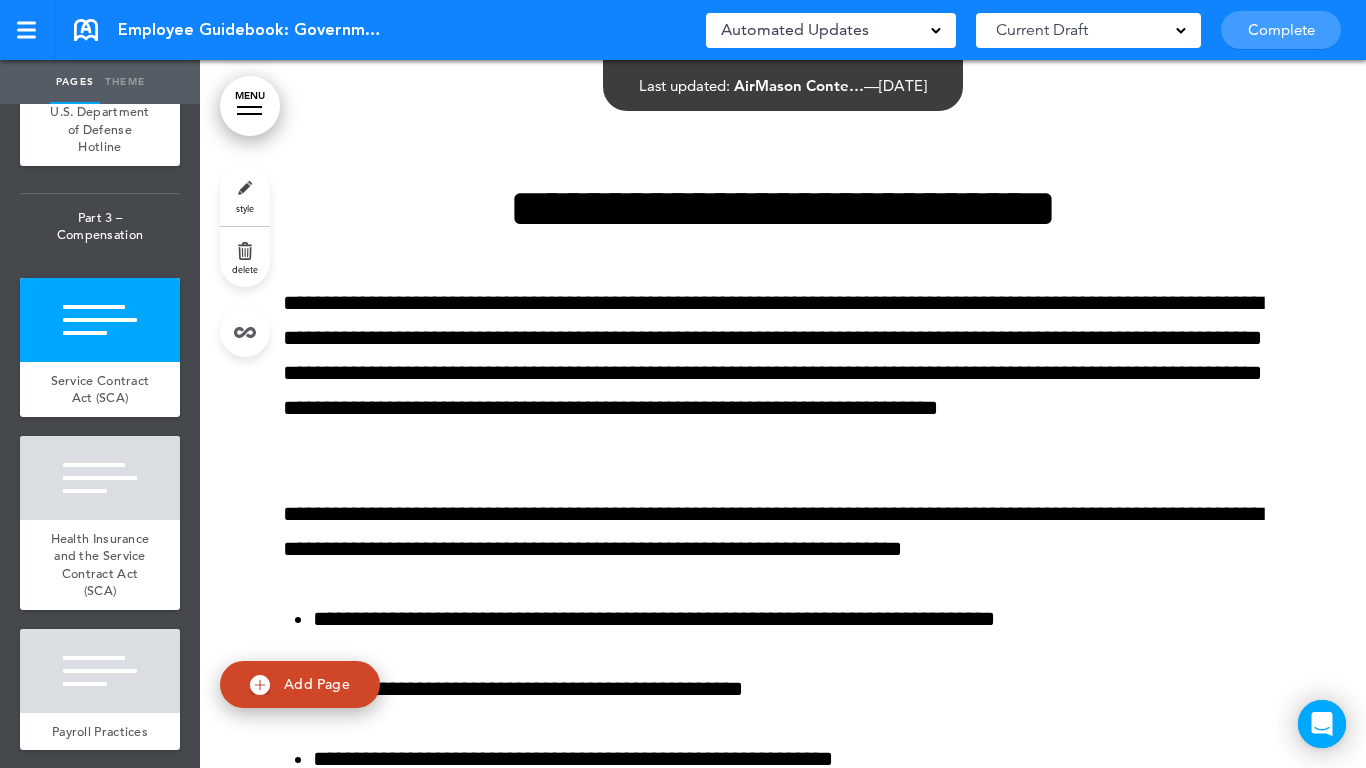 click at bounding box center [783, 803] 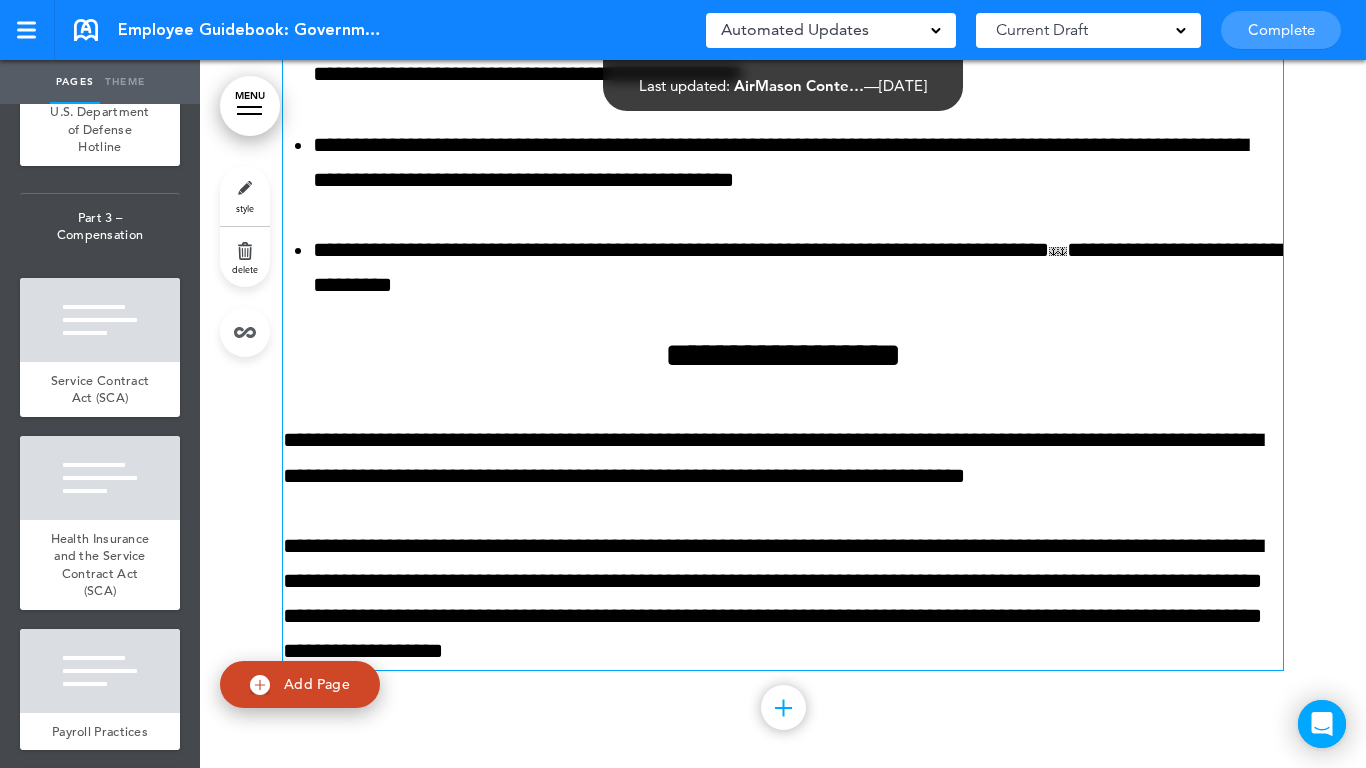 scroll, scrollTop: 47701, scrollLeft: 0, axis: vertical 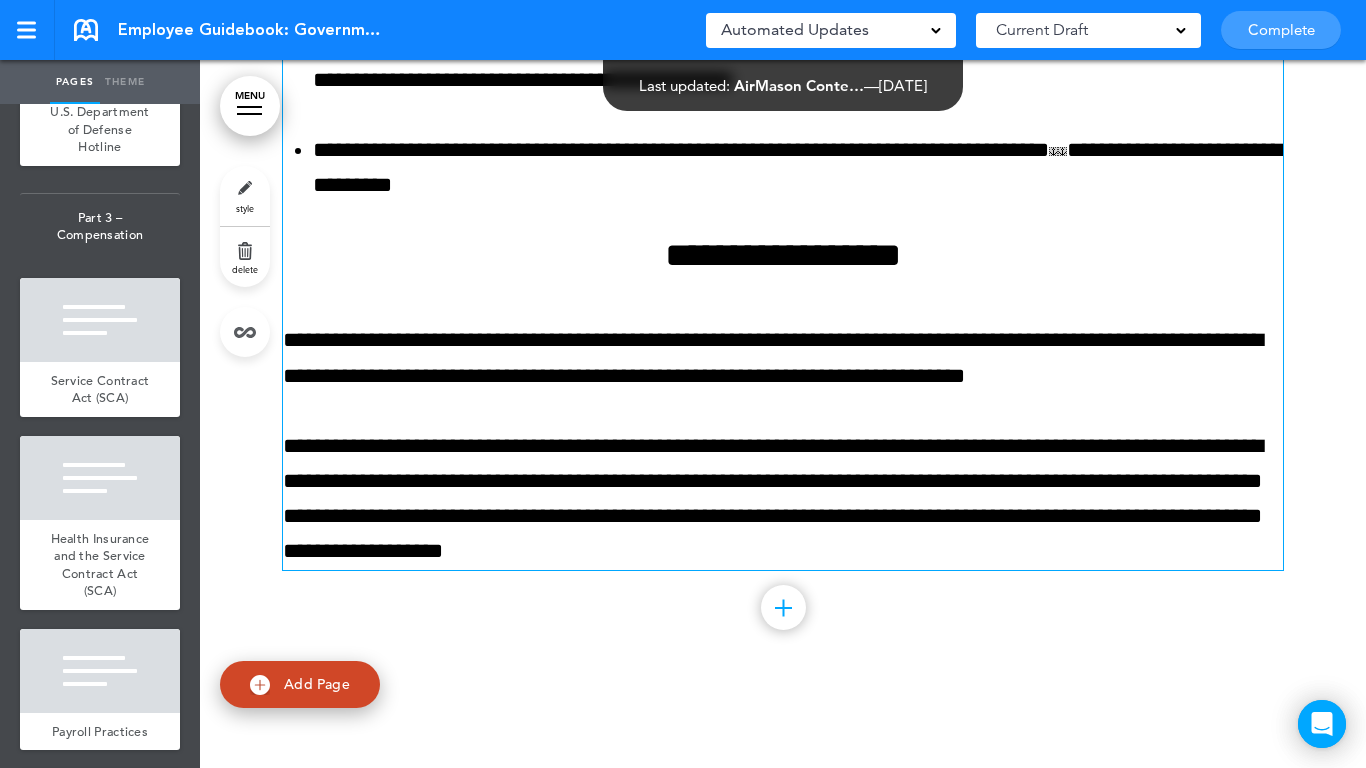 drag, startPoint x: 1160, startPoint y: 412, endPoint x: 1150, endPoint y: 418, distance: 11.661903 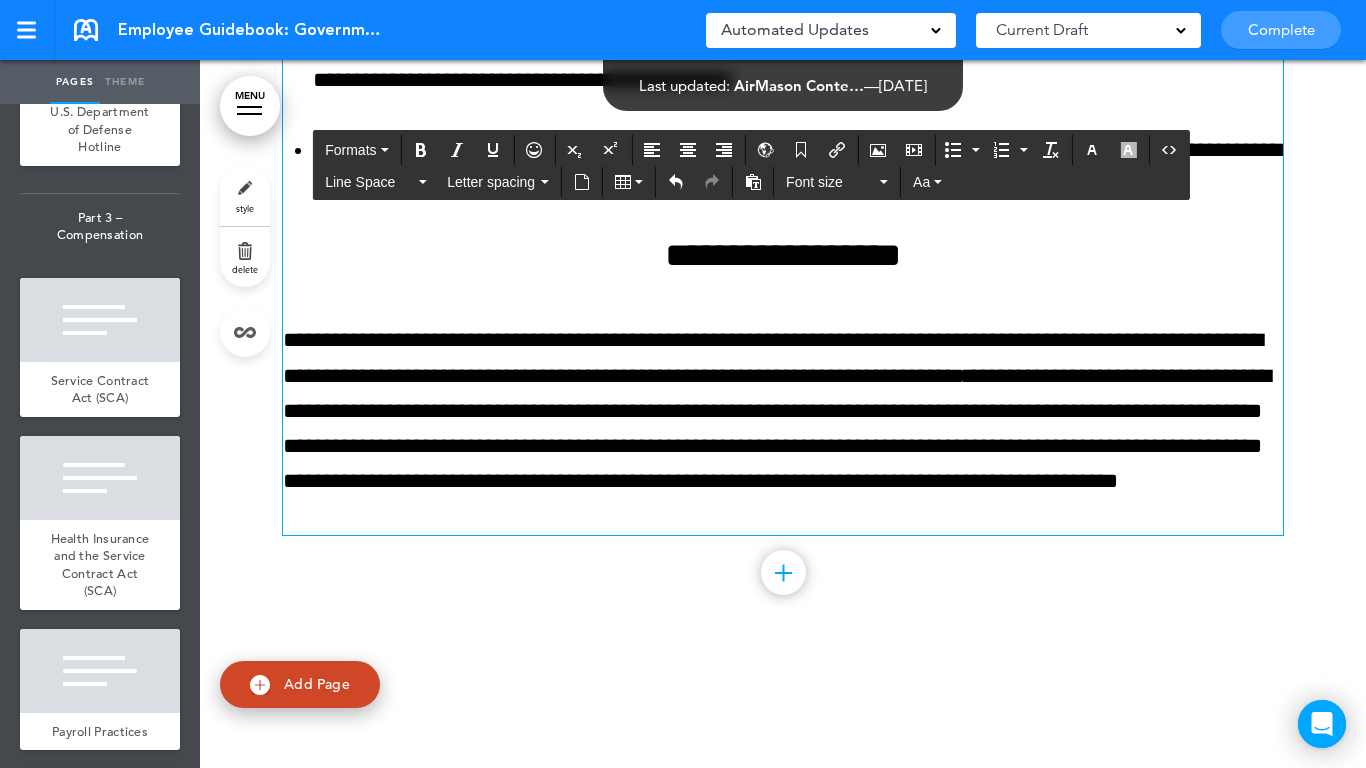 type 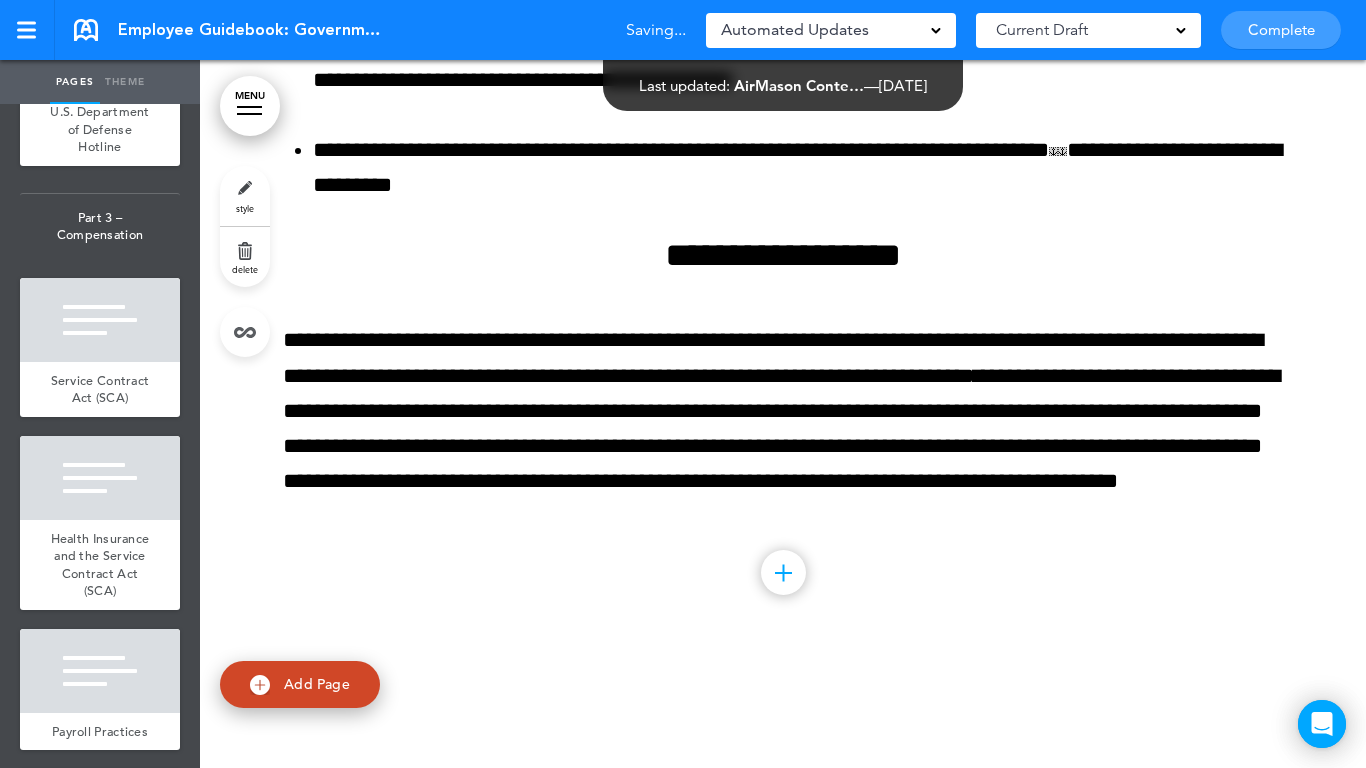 click at bounding box center (783, -281) 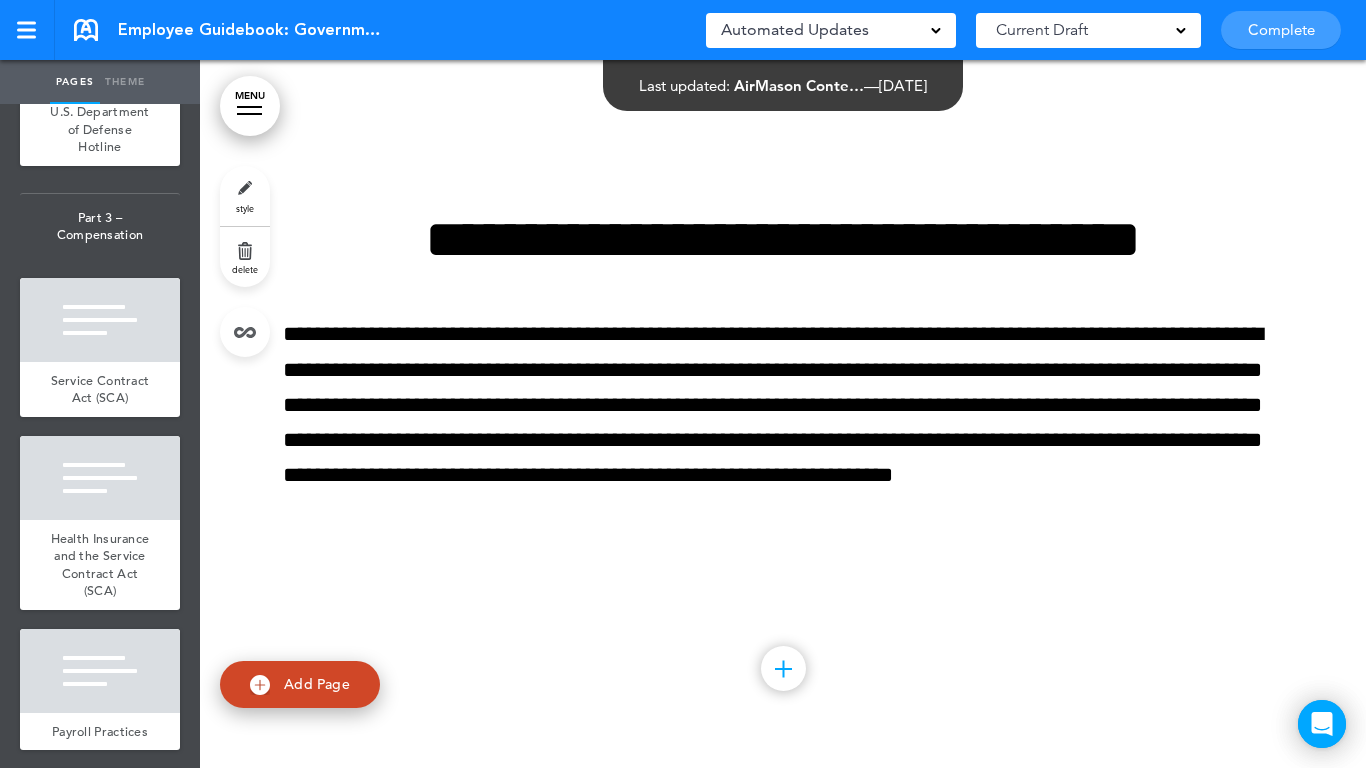 scroll, scrollTop: 49101, scrollLeft: 0, axis: vertical 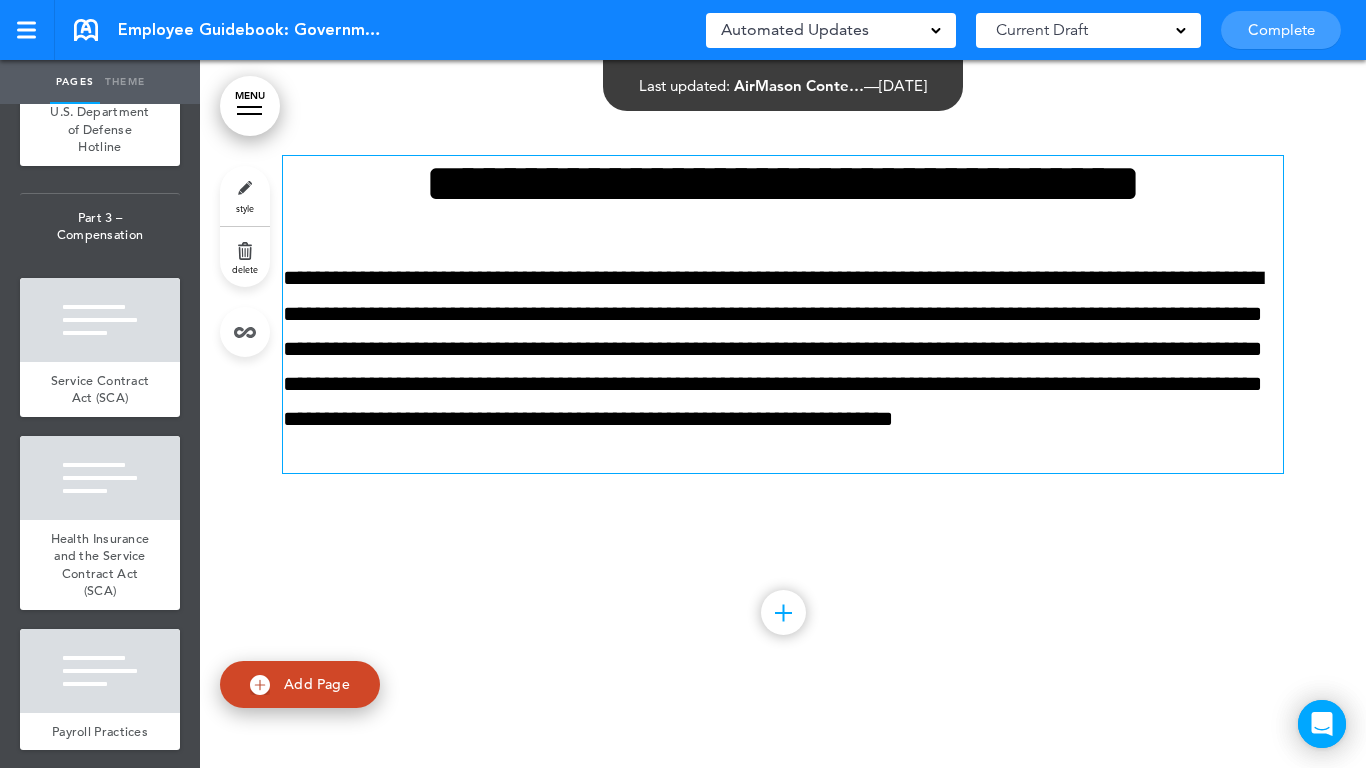 click on "**********" at bounding box center (783, 366) 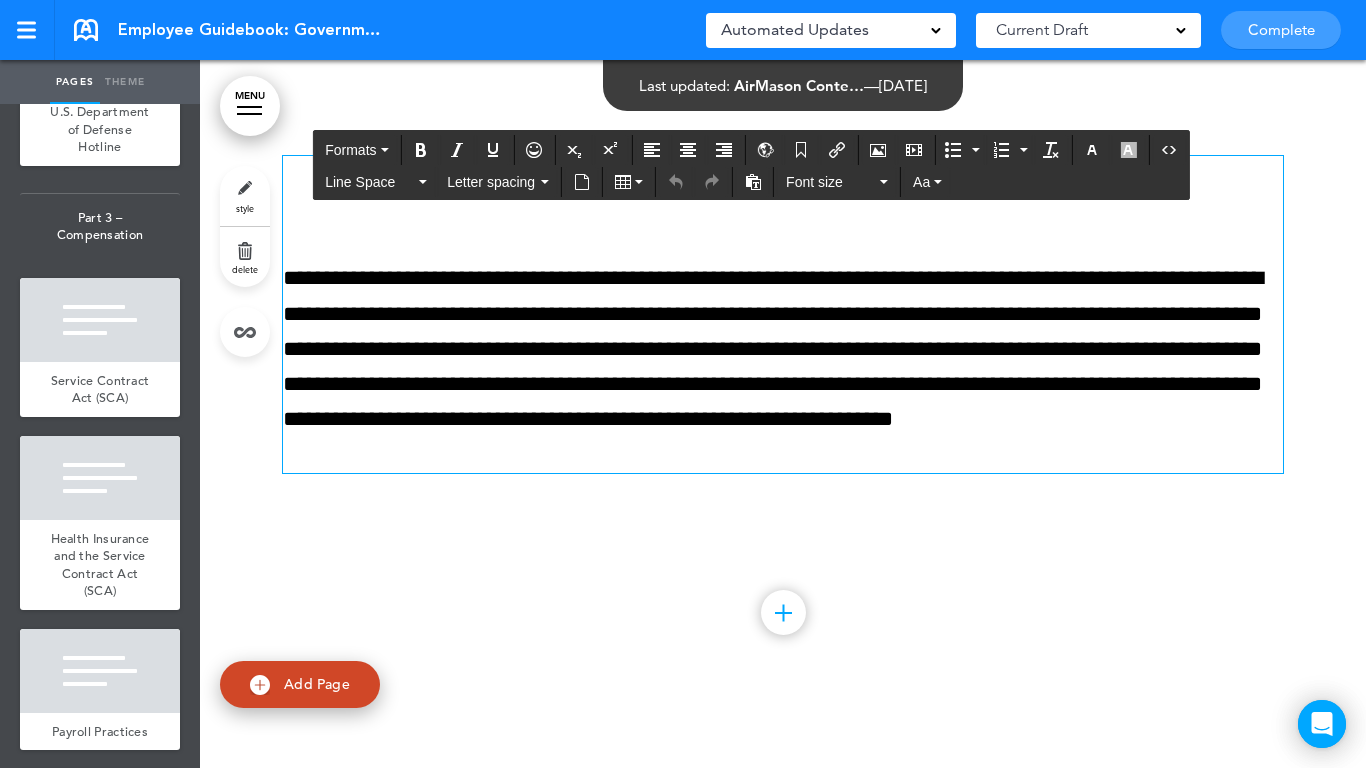 type 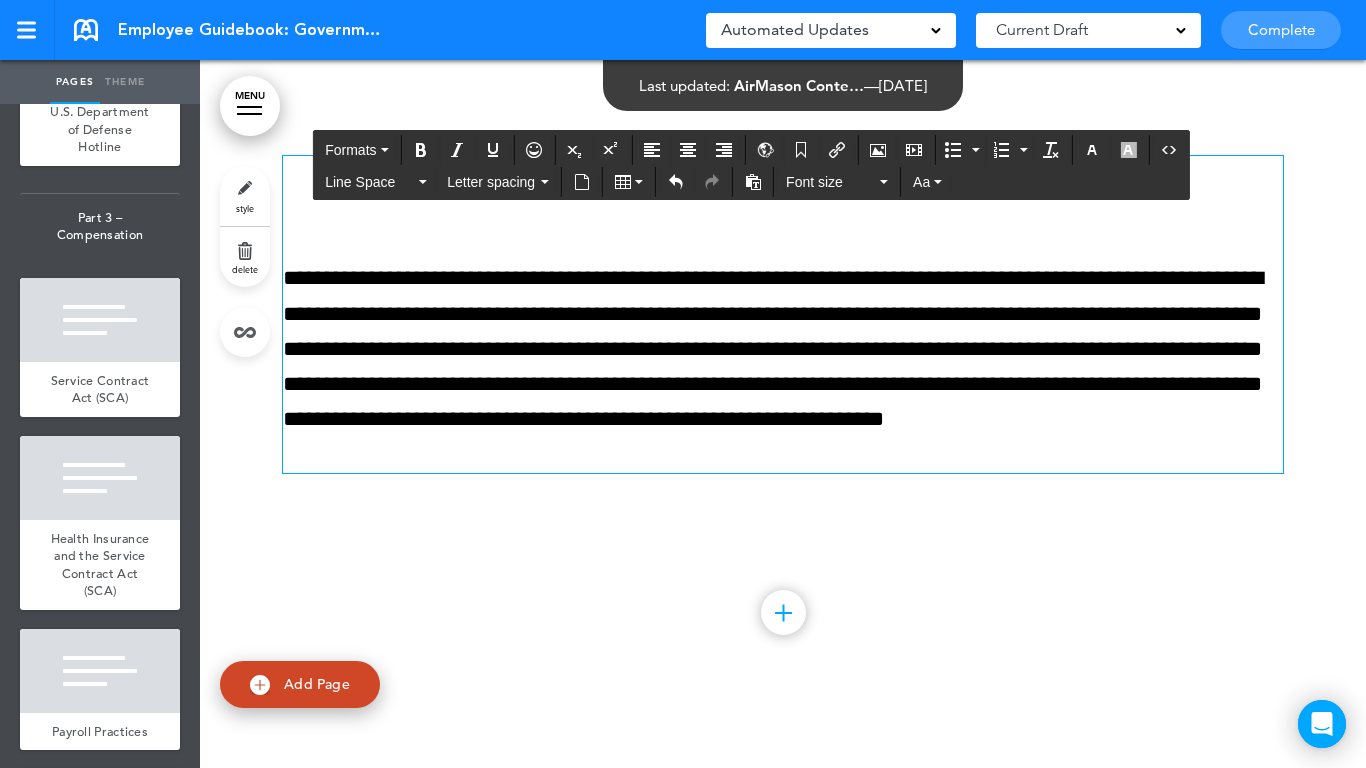 click on "**********" at bounding box center [783, 339] 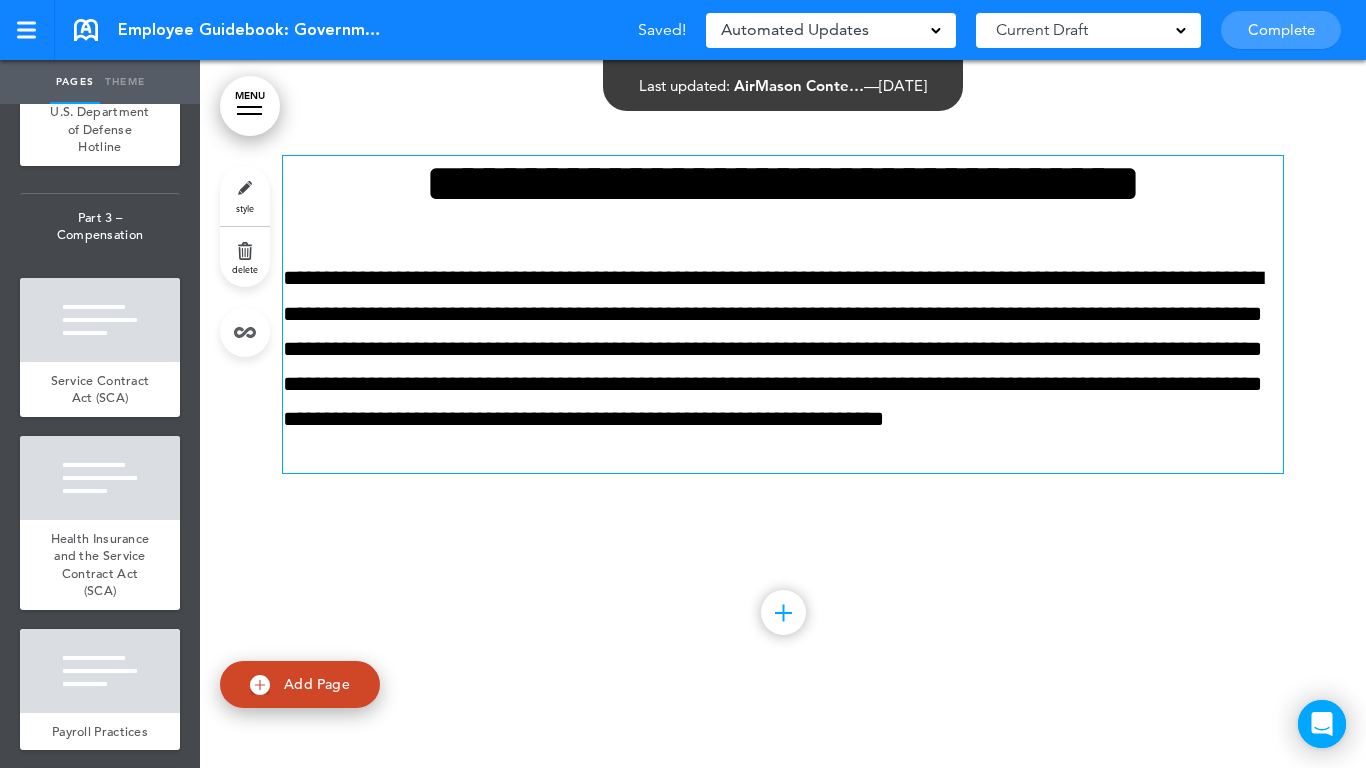 click on "**********" at bounding box center [783, 366] 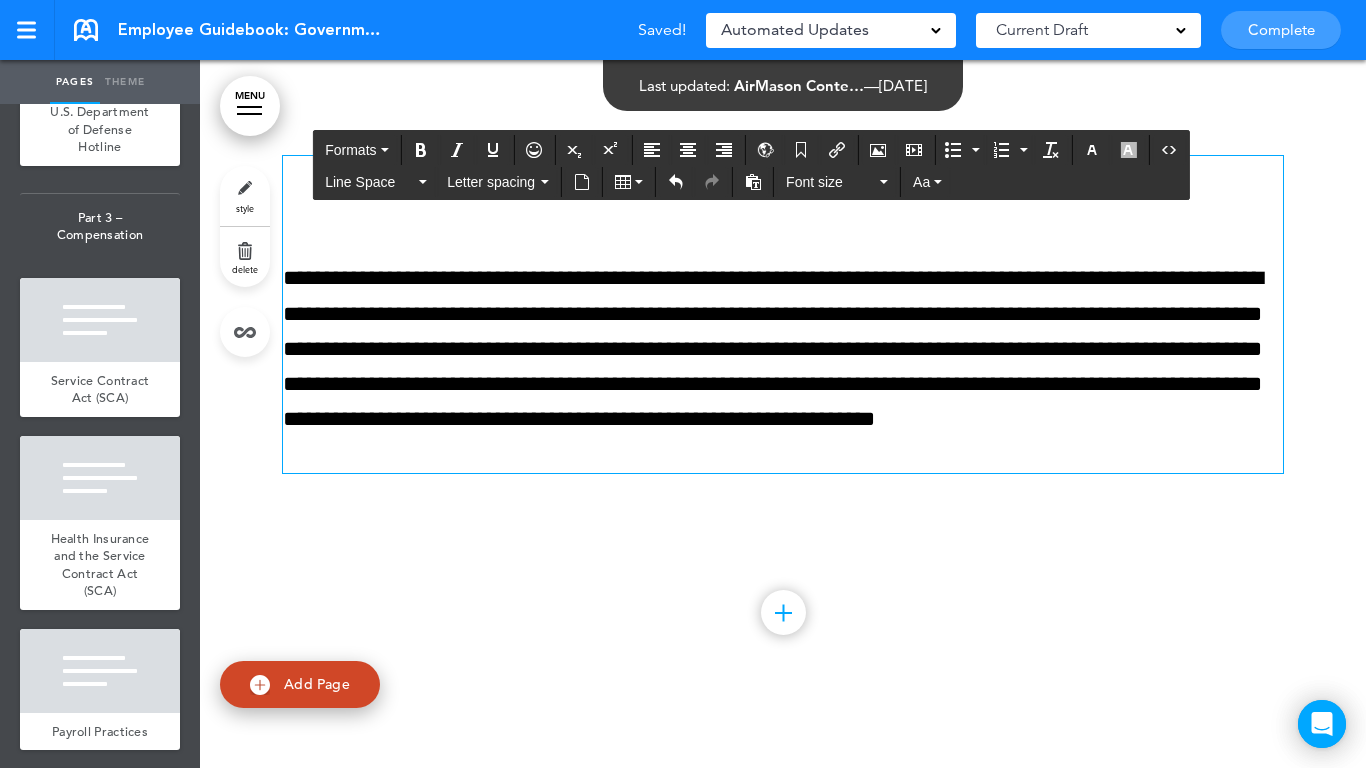 click on "**********" at bounding box center [783, 339] 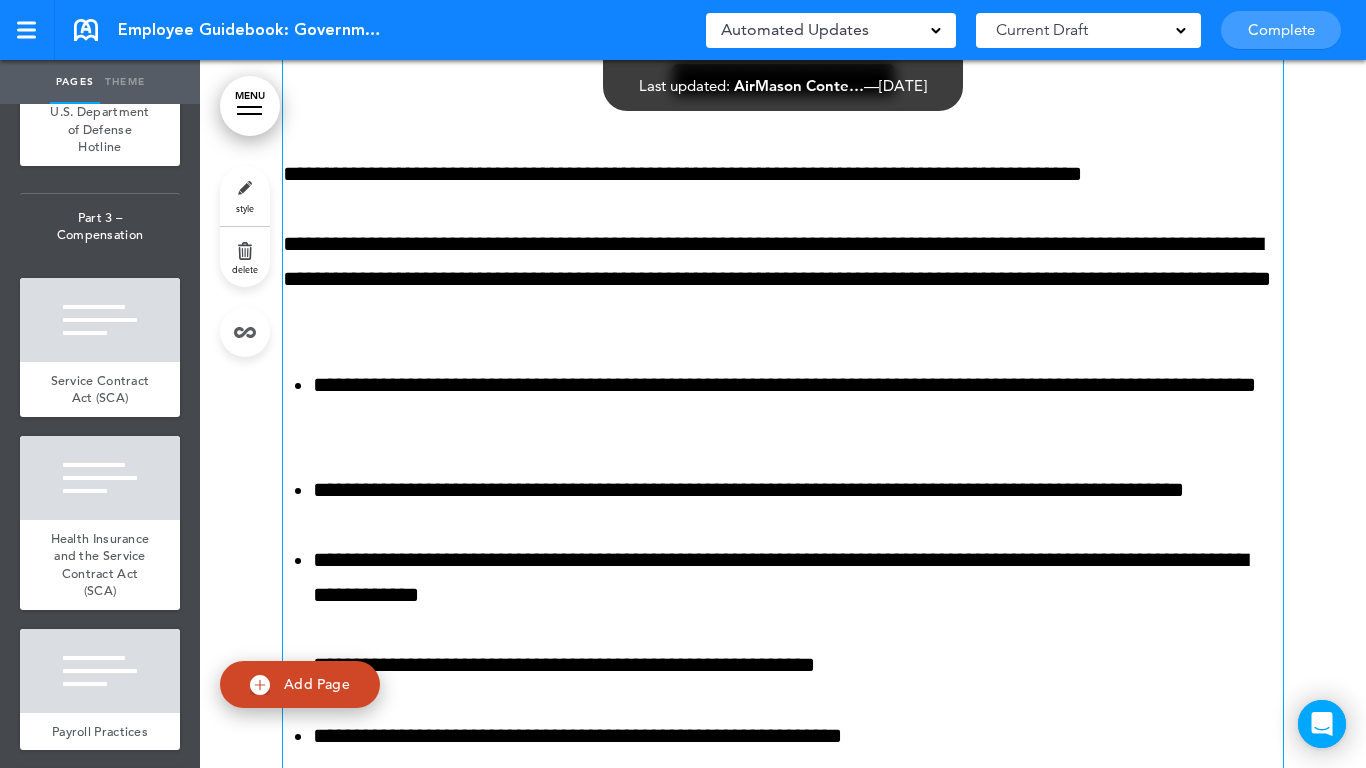 scroll, scrollTop: 52224, scrollLeft: 0, axis: vertical 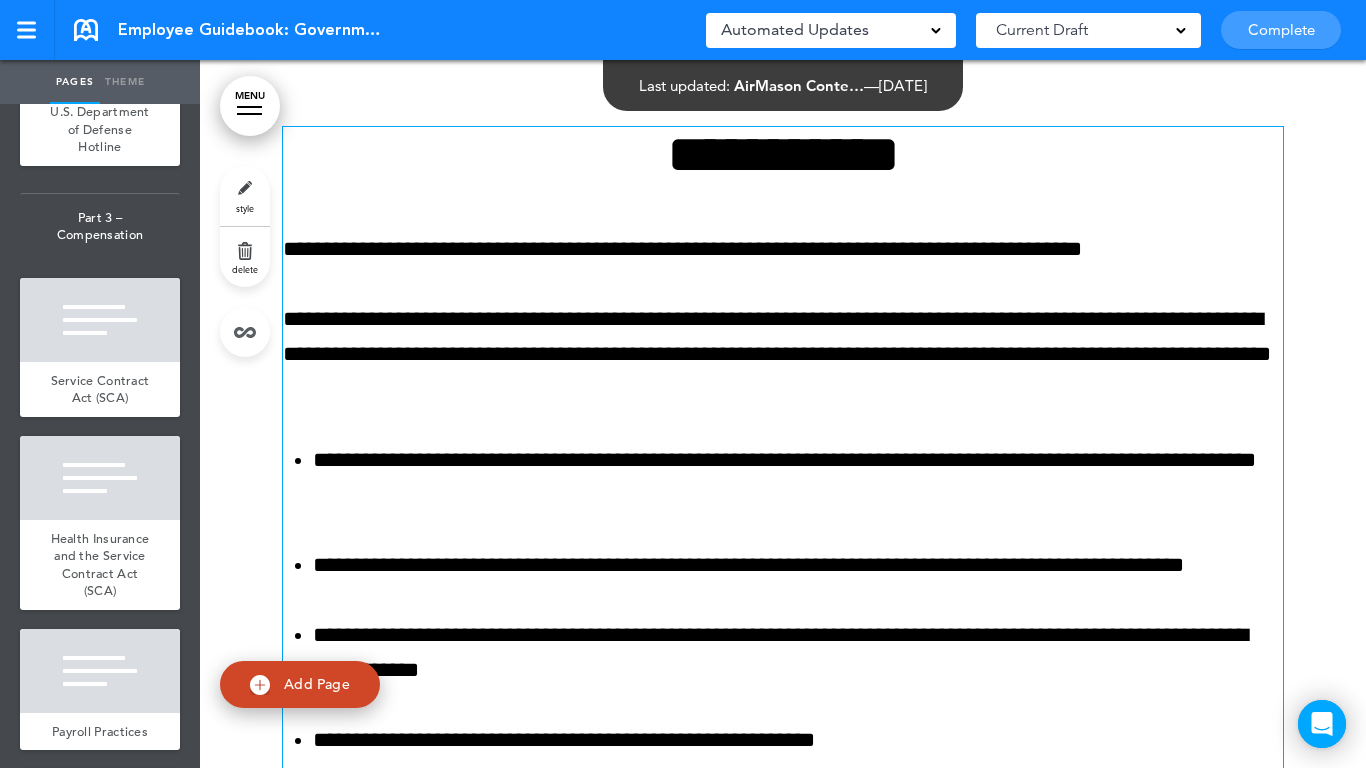 click on "**********" at bounding box center (783, 249) 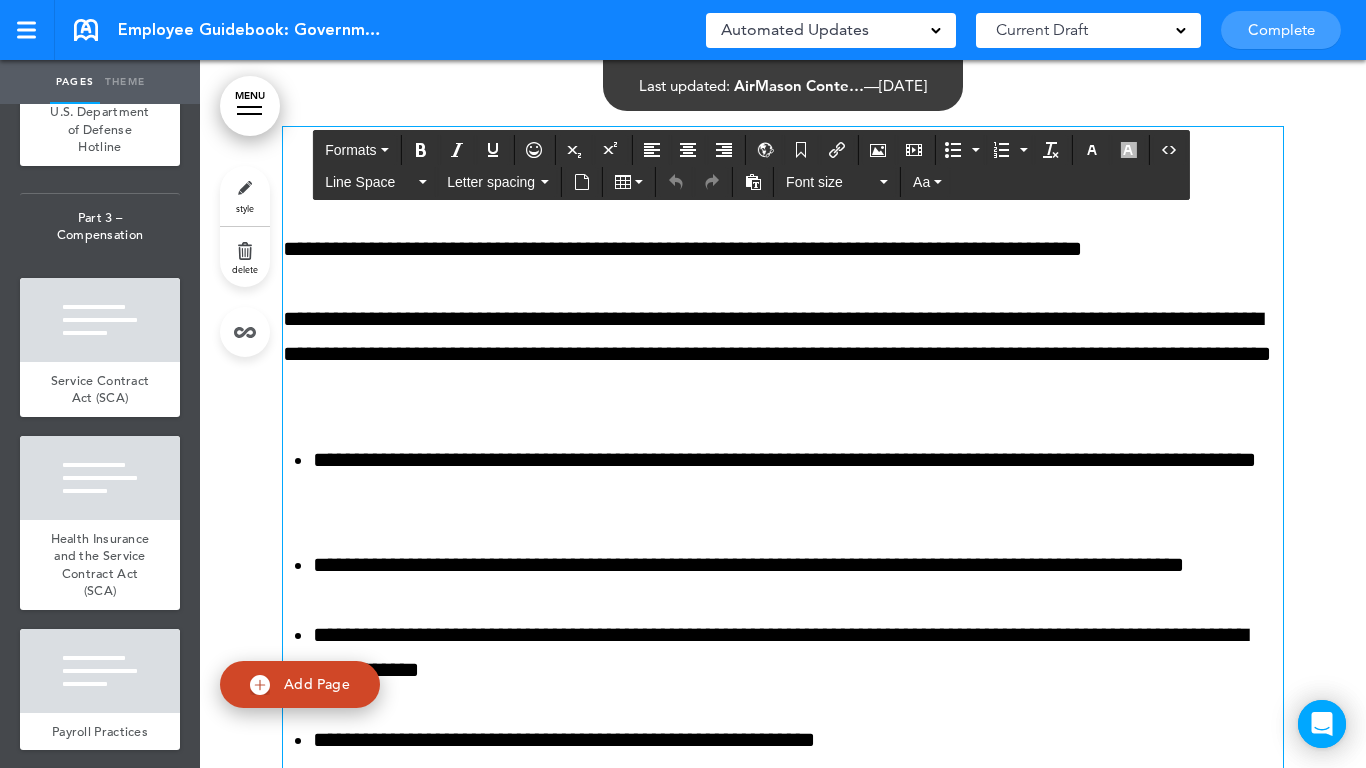 type 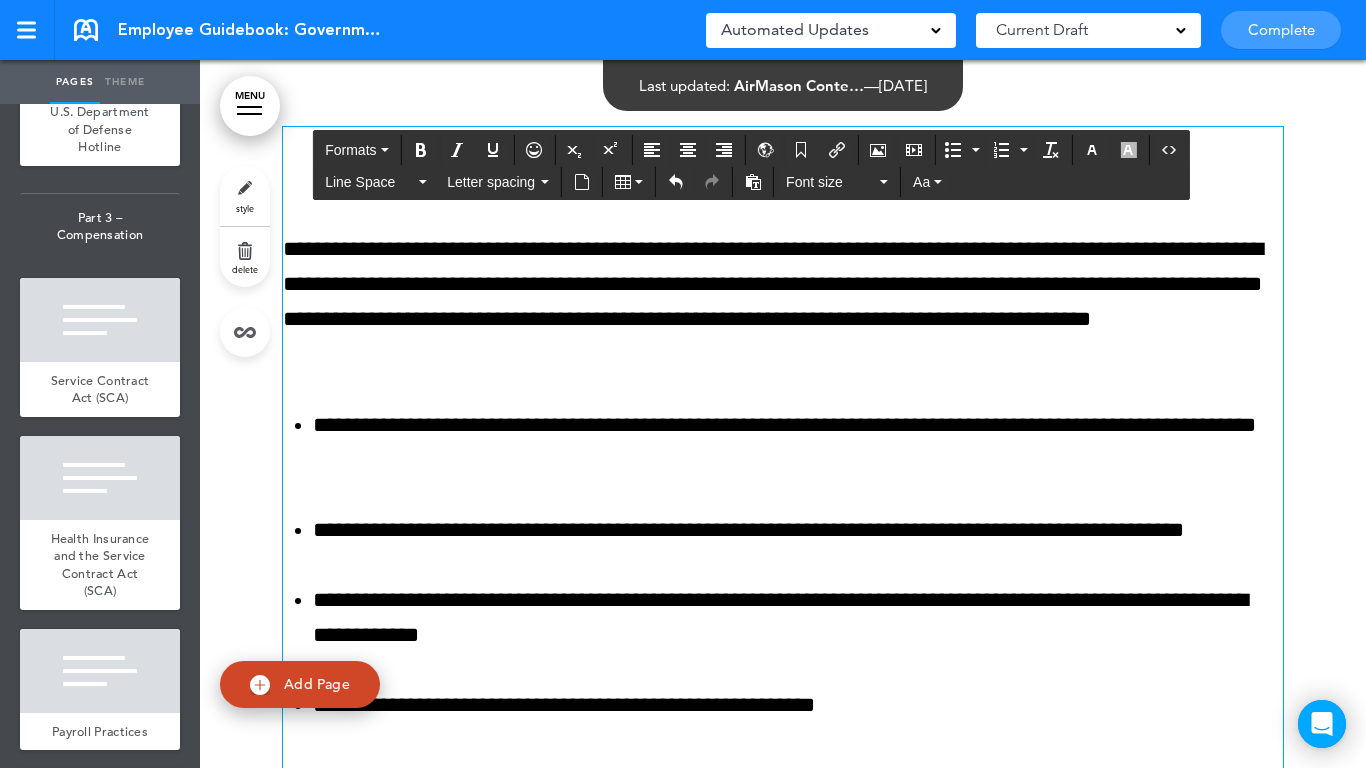 click at bounding box center (783, 1275) 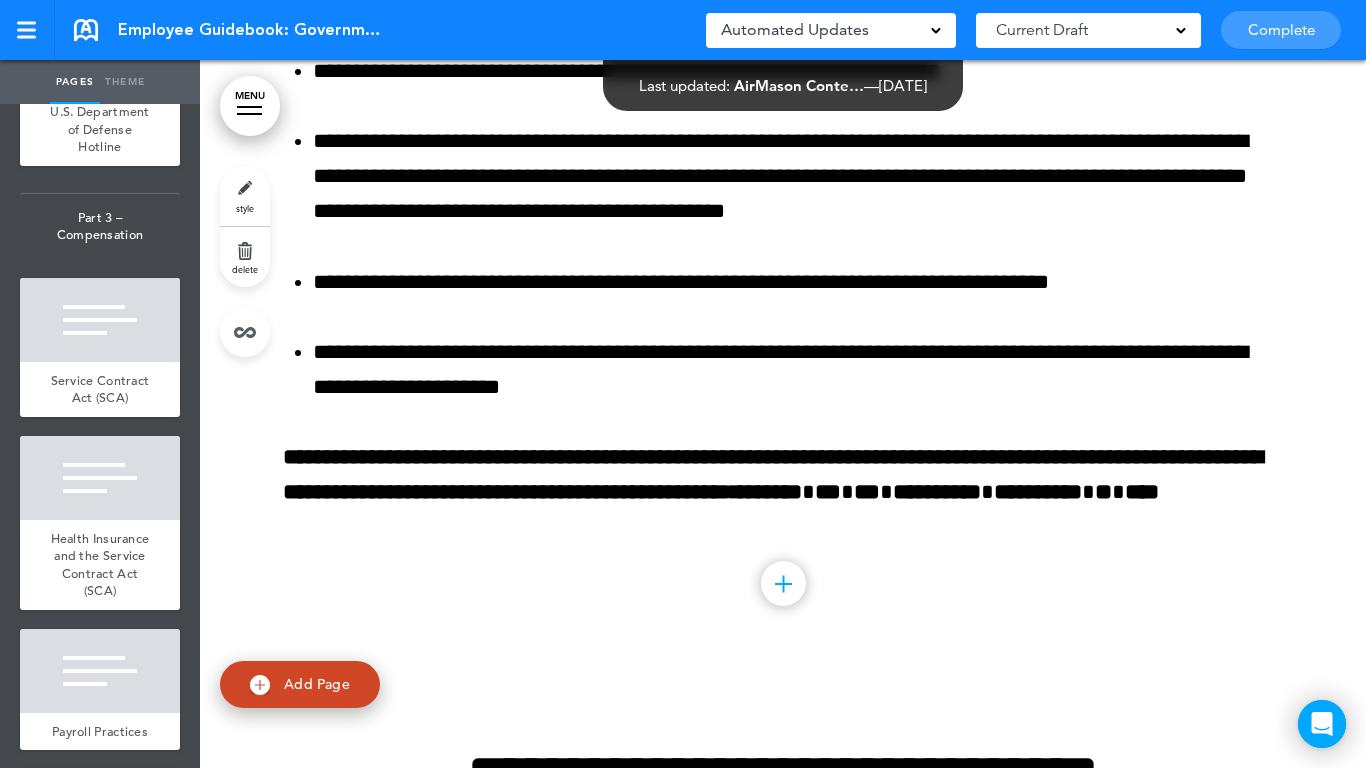 scroll, scrollTop: 54324, scrollLeft: 0, axis: vertical 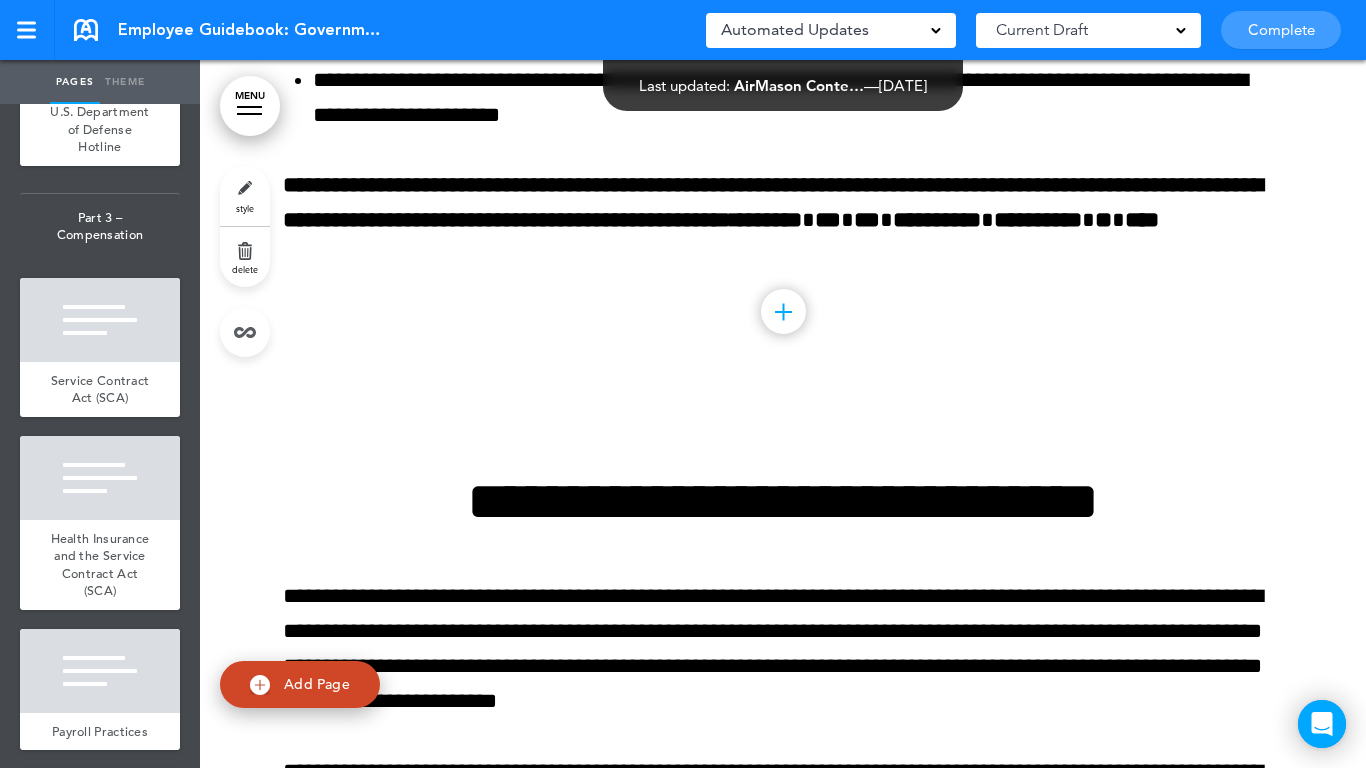 click on "**********" at bounding box center (783, -825) 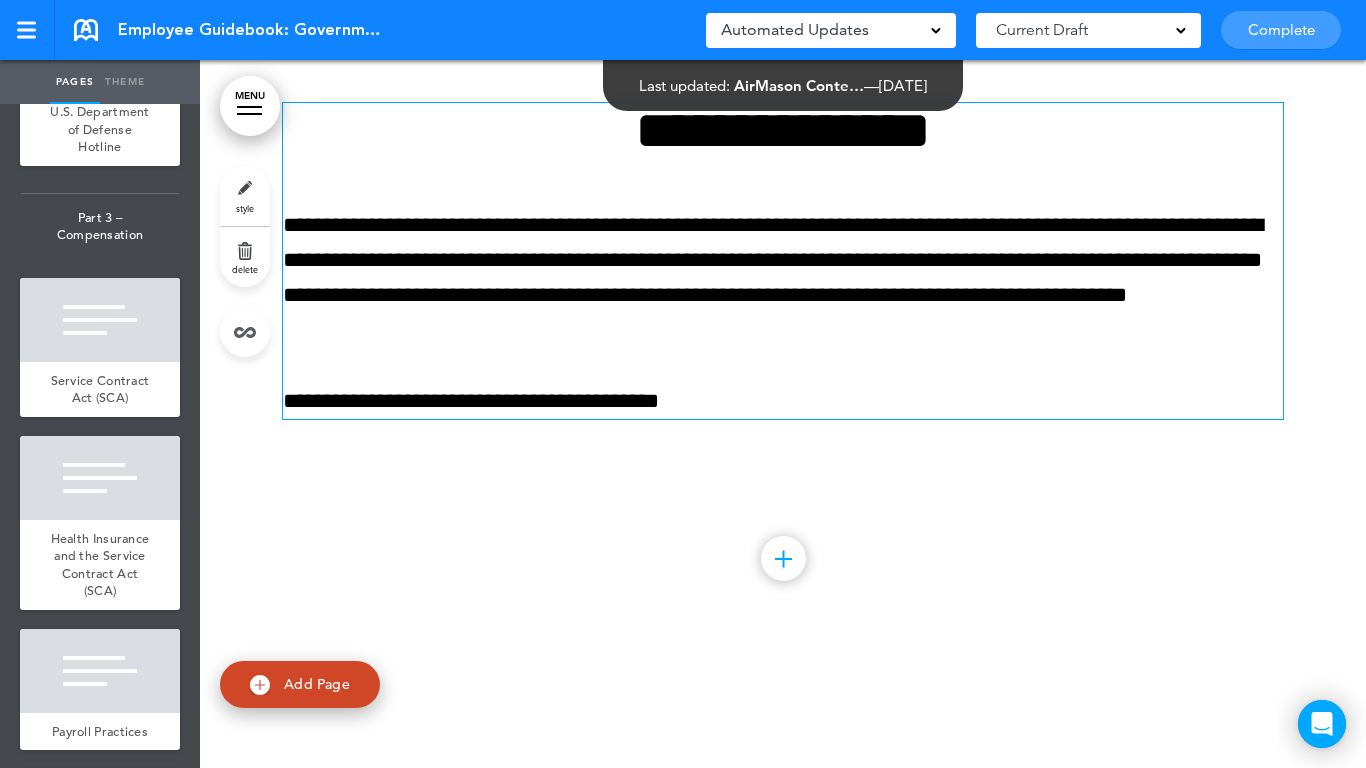 scroll, scrollTop: 68024, scrollLeft: 0, axis: vertical 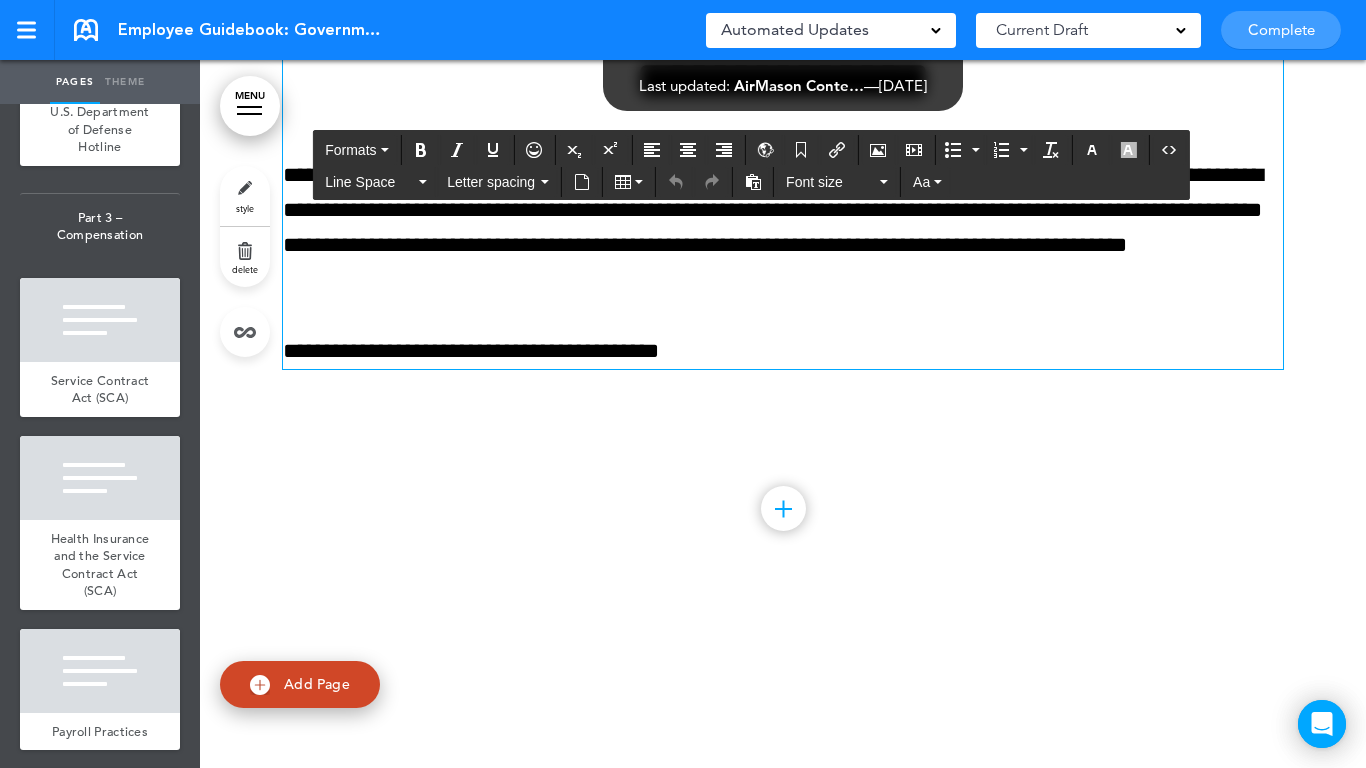 click on "**********" at bounding box center (783, 228) 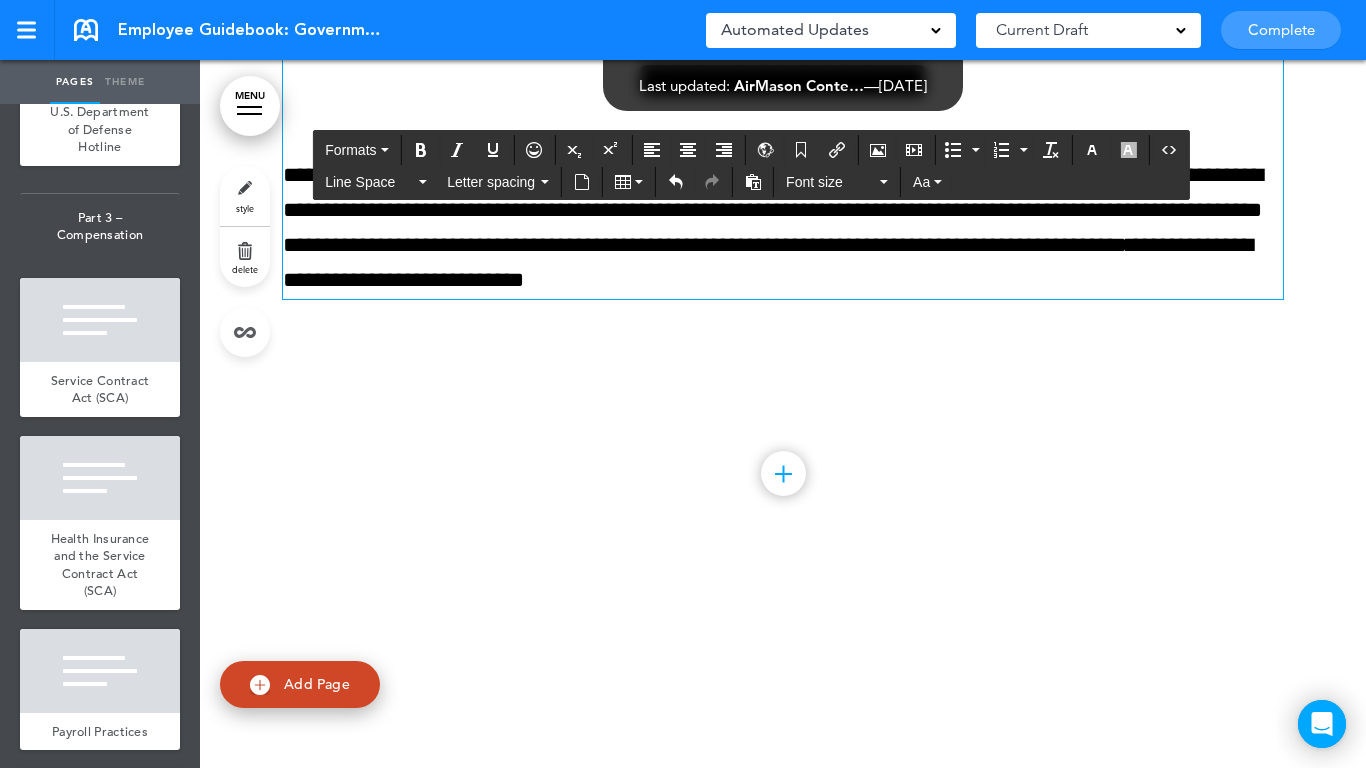 type 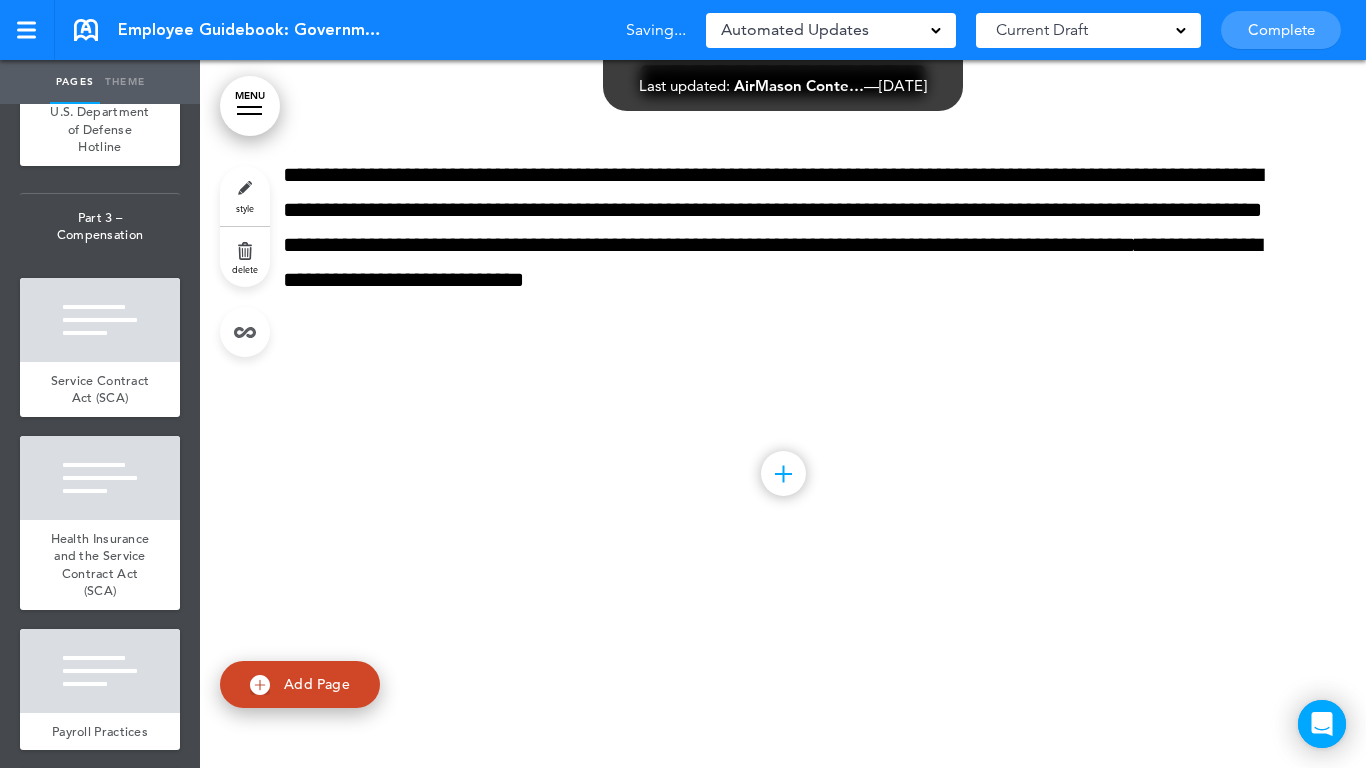 click on "Add collapsible section
?
In order to add a collapsible
section, only solid background  colours can be used.
Read Less" at bounding box center (783, 341) 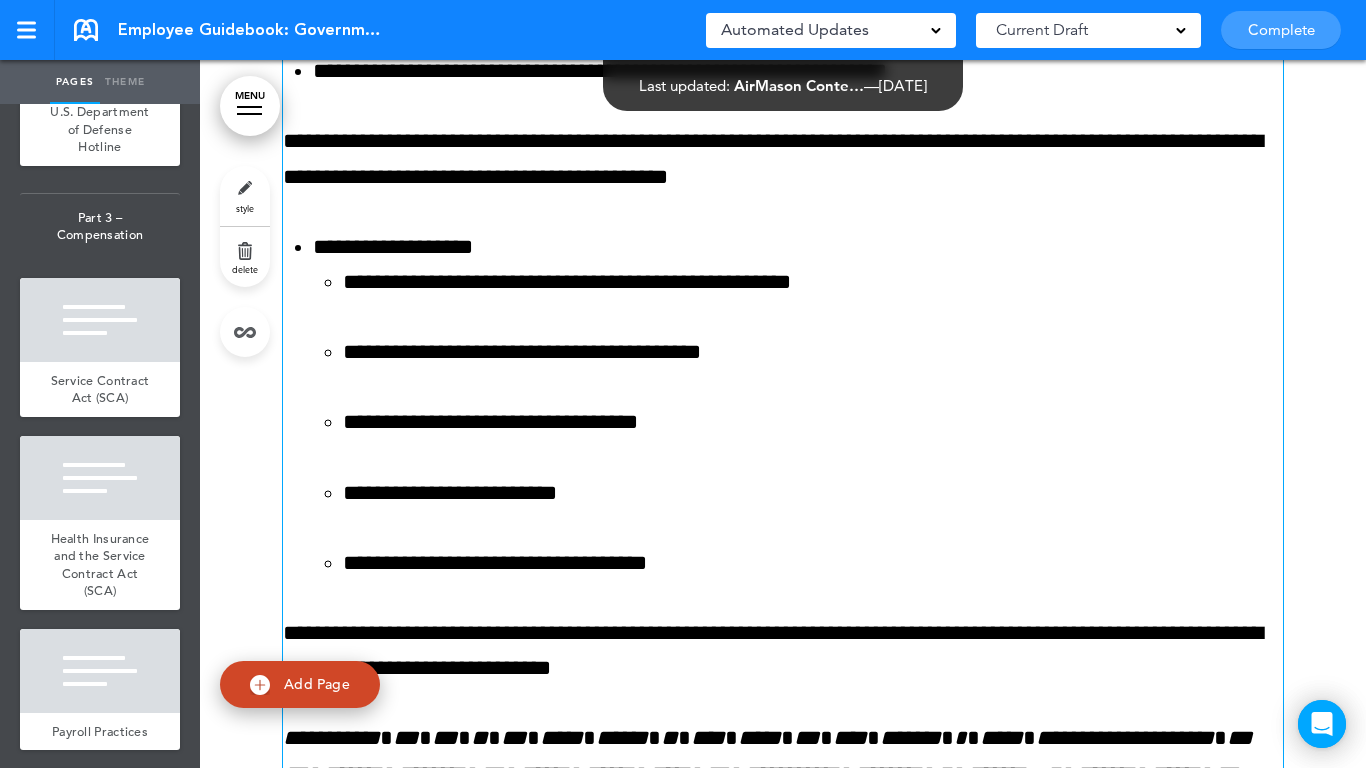 scroll, scrollTop: 73559, scrollLeft: 0, axis: vertical 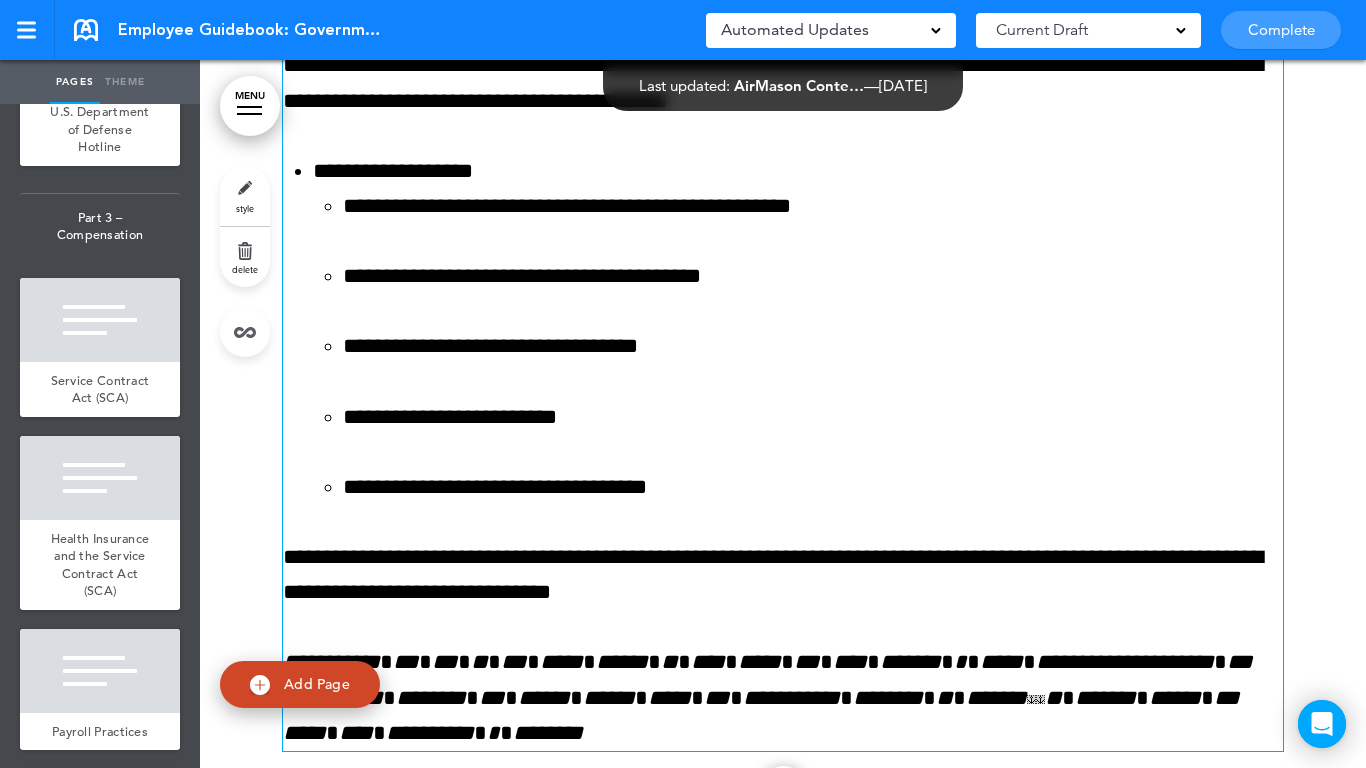 click on "**********" at bounding box center [798, 189] 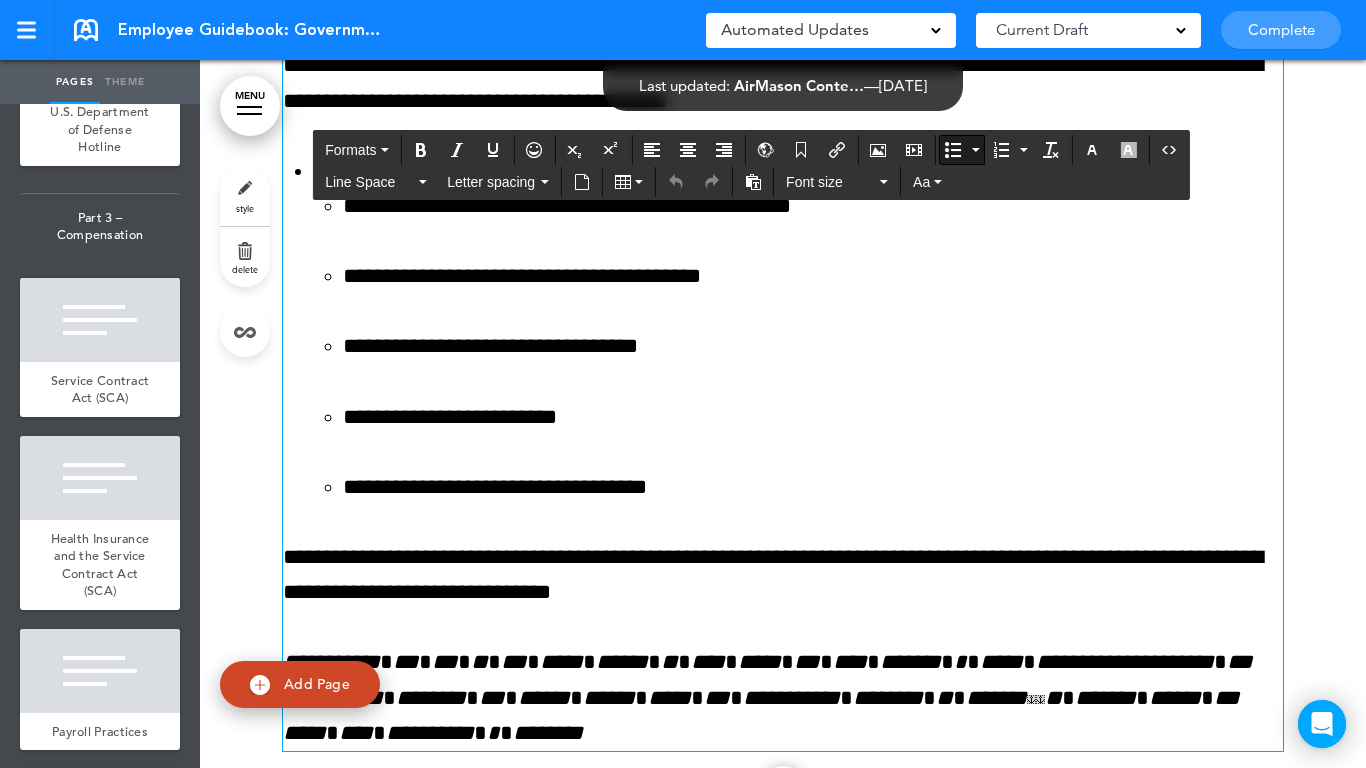 click on "**********" at bounding box center (798, 189) 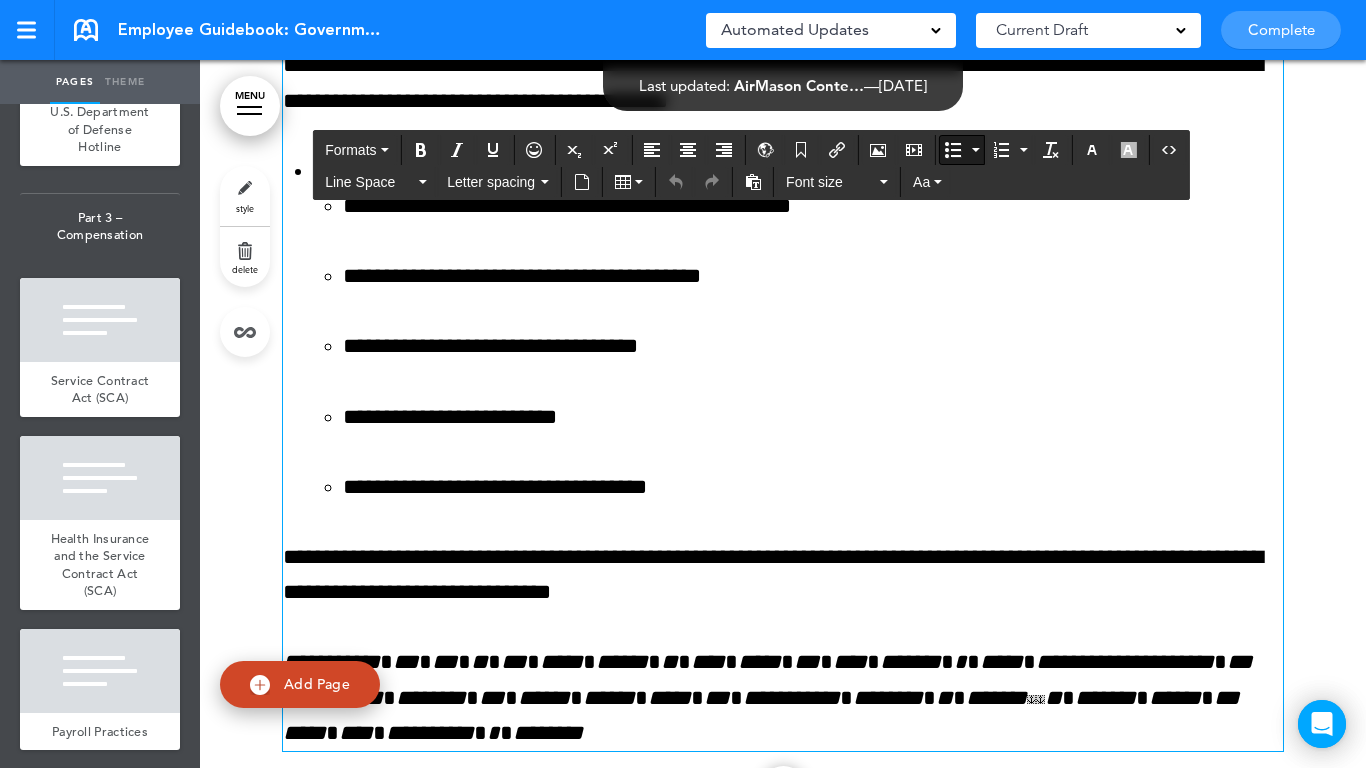 click on "**********" at bounding box center (798, 189) 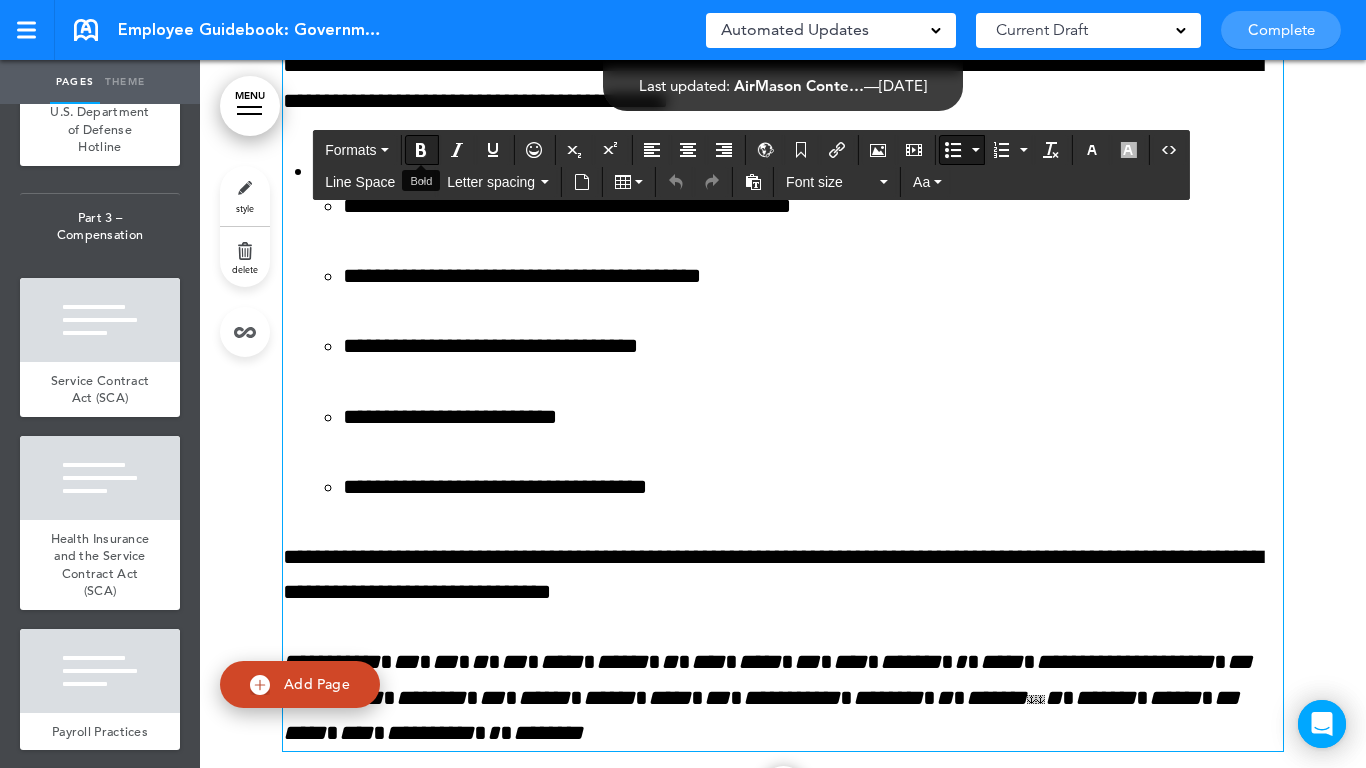 click at bounding box center (421, 150) 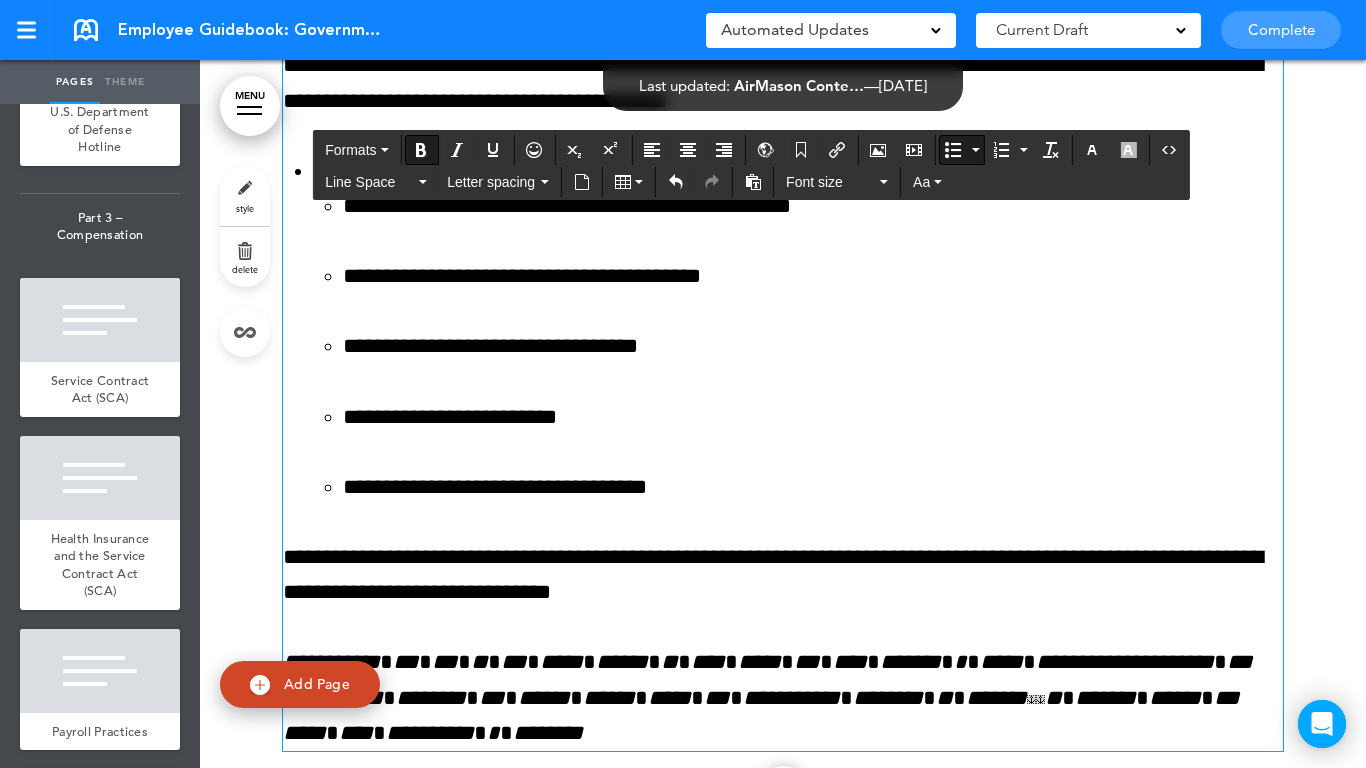 click at bounding box center [783, 38] 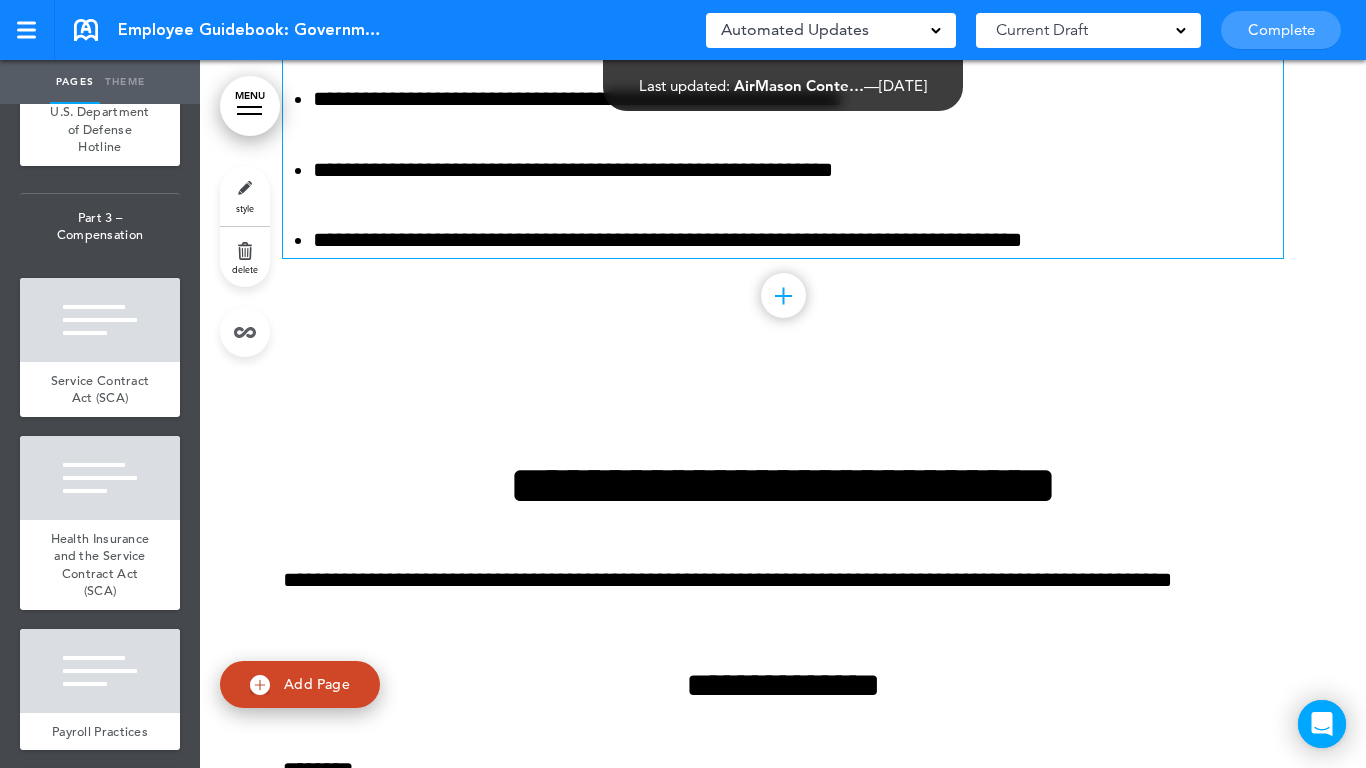 scroll, scrollTop: 77959, scrollLeft: 0, axis: vertical 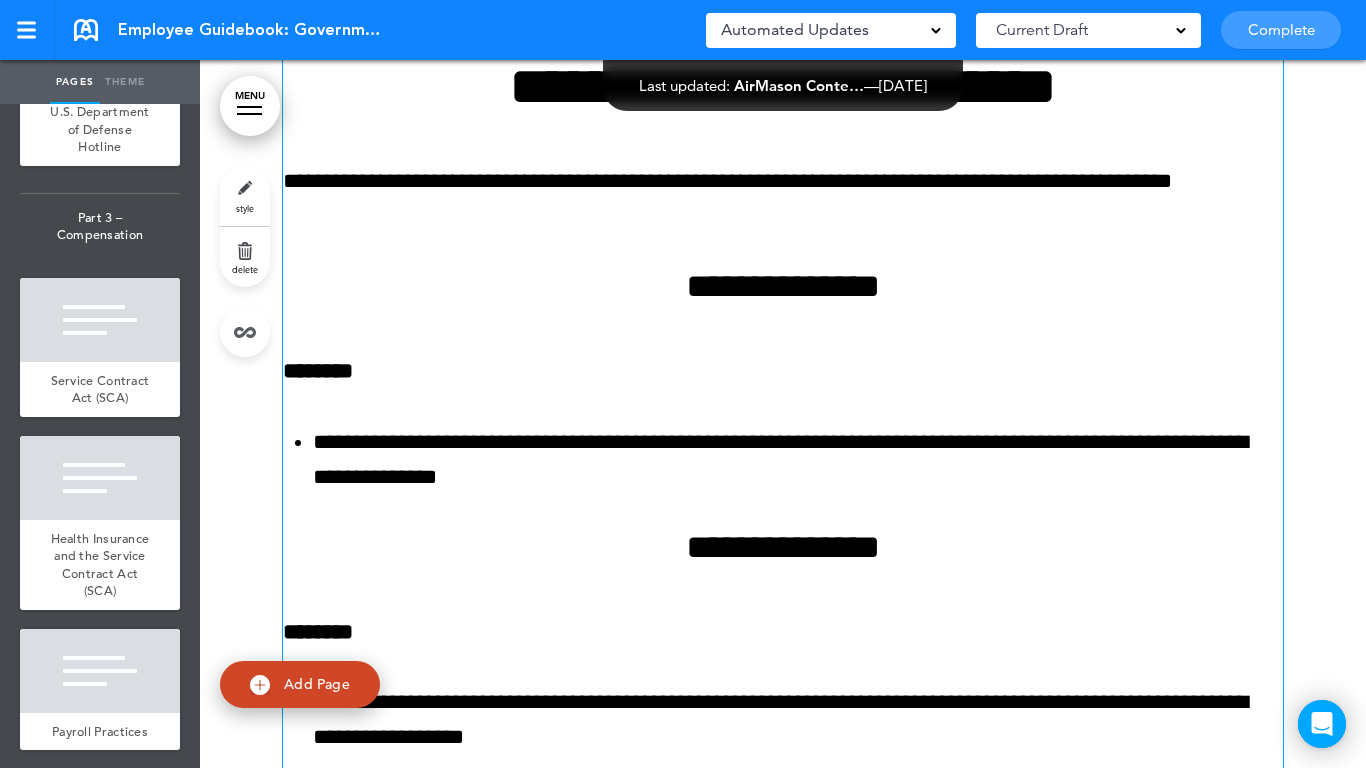 click on "**********" at bounding box center [783, 329] 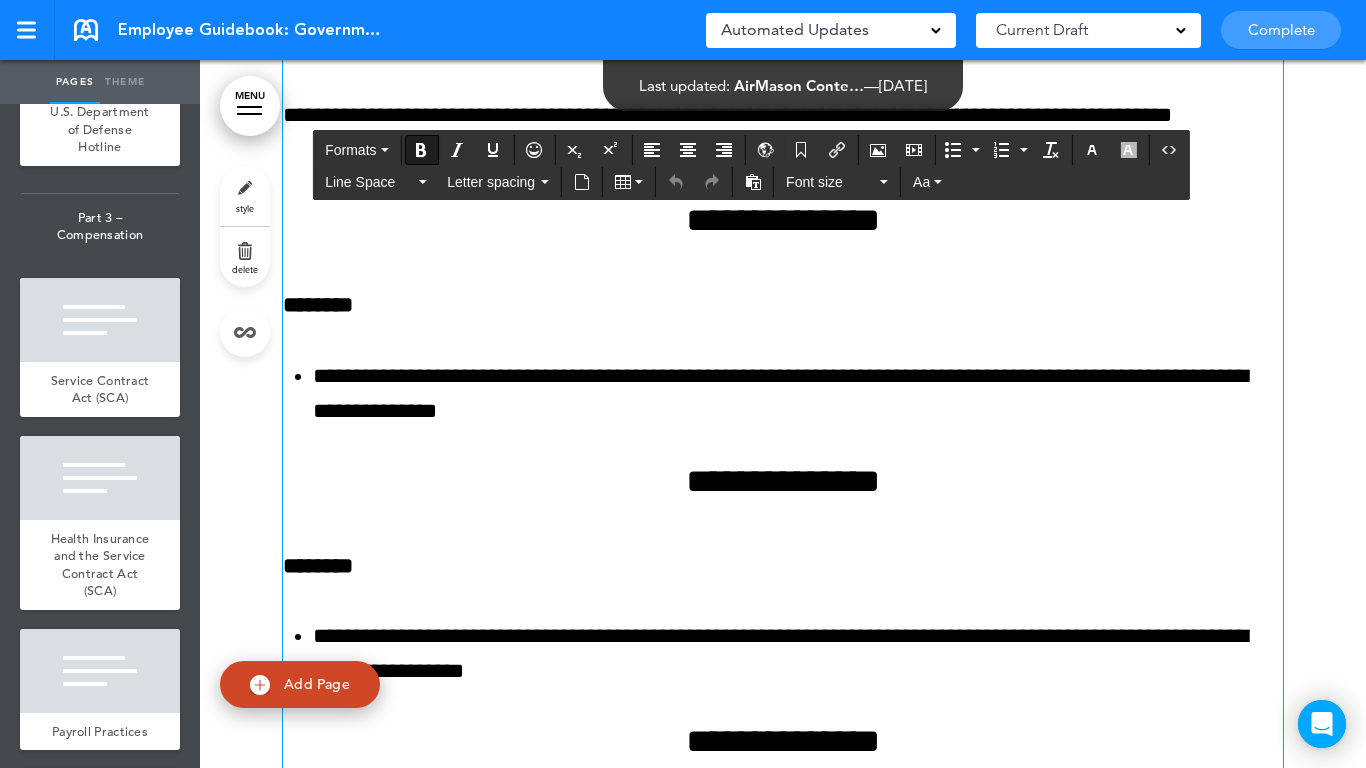scroll, scrollTop: 78059, scrollLeft: 0, axis: vertical 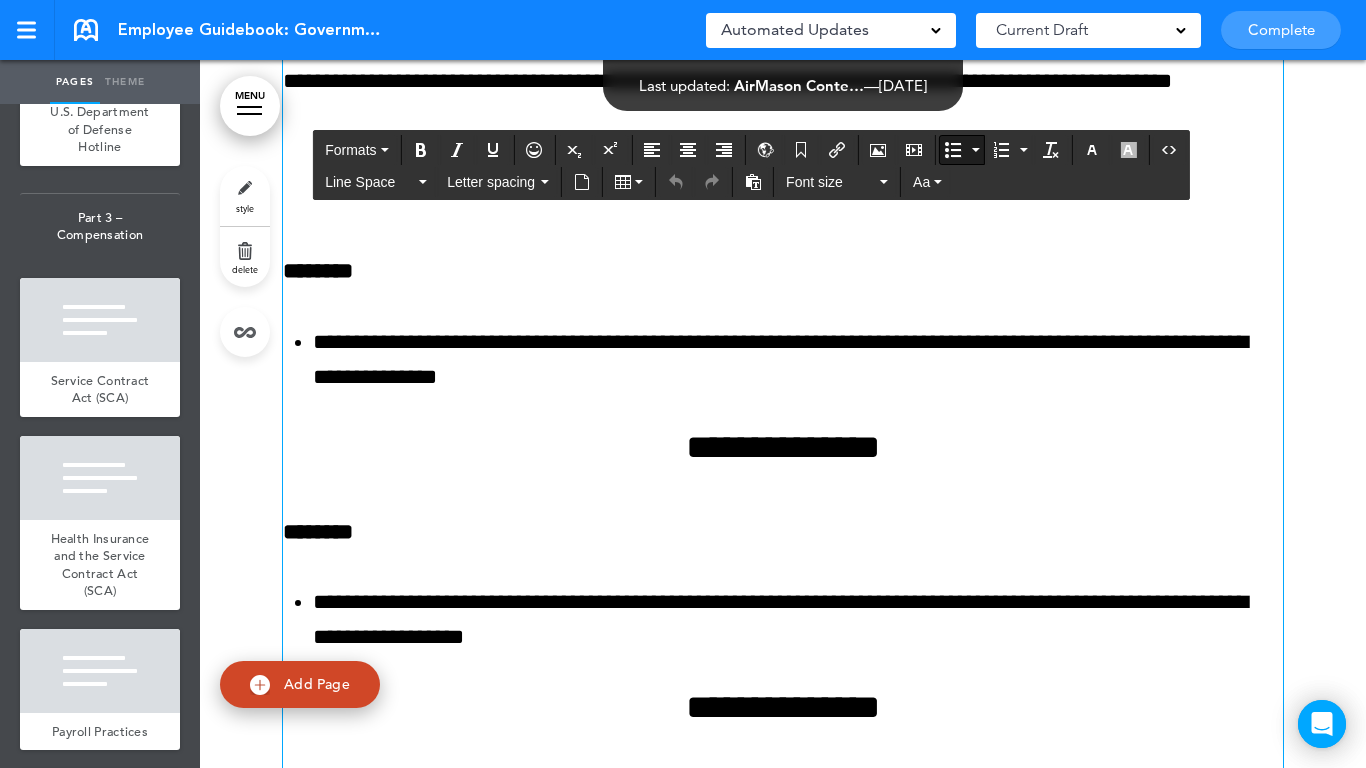 click on "**********" at bounding box center (798, 360) 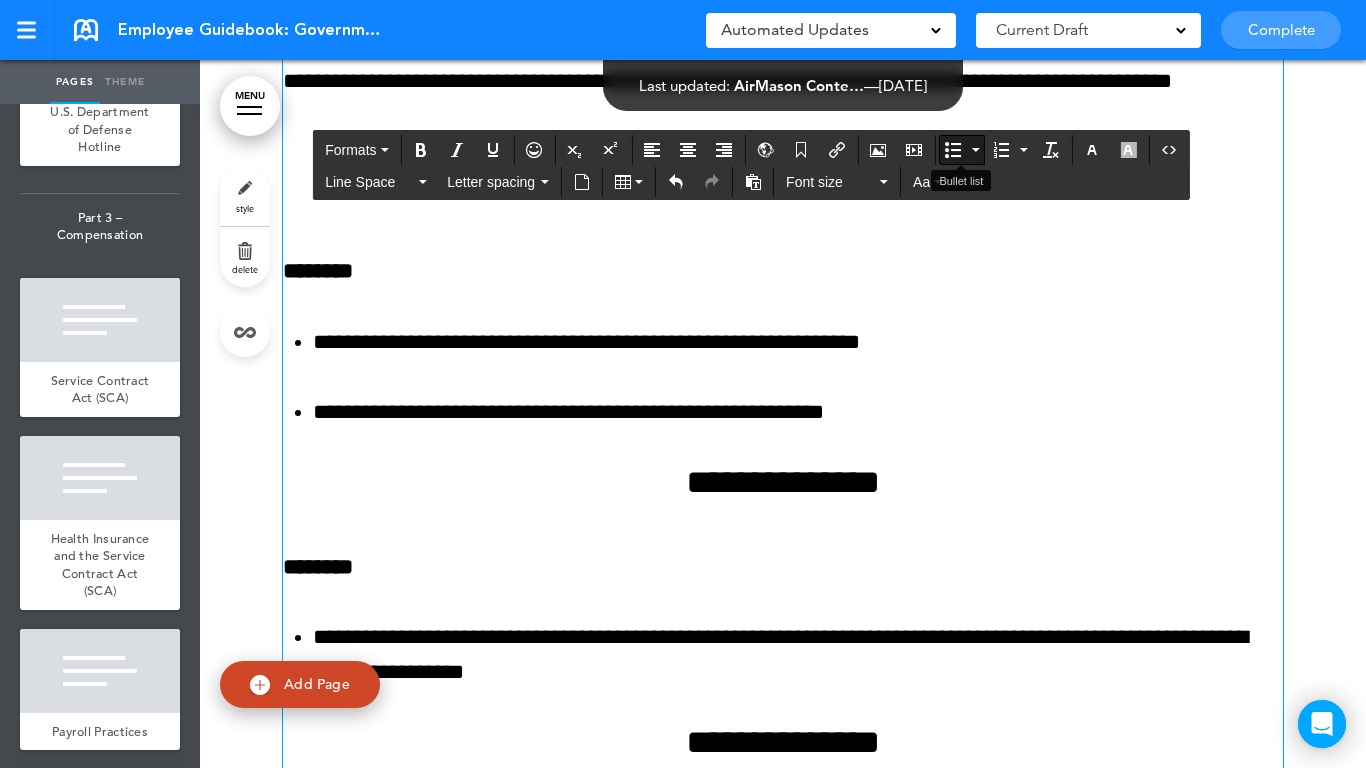 click at bounding box center (953, 150) 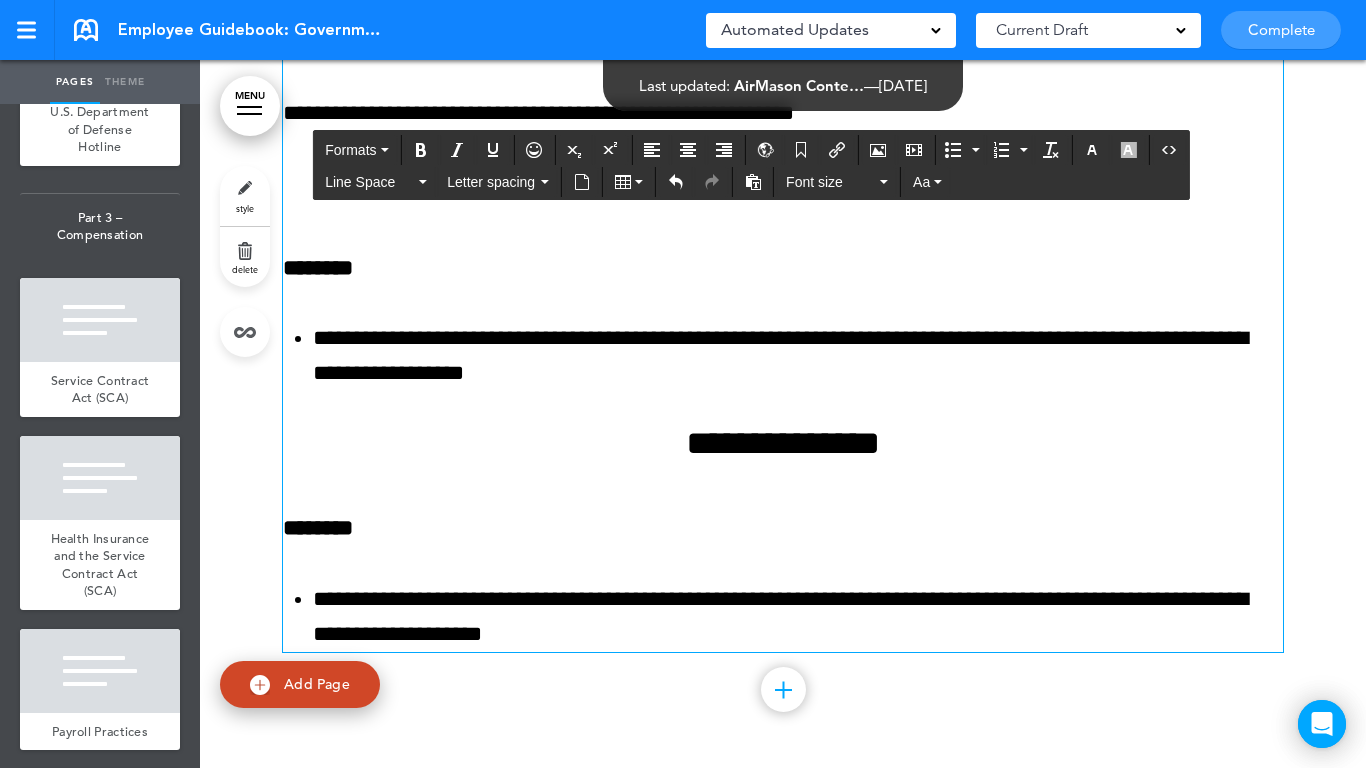scroll, scrollTop: 78359, scrollLeft: 0, axis: vertical 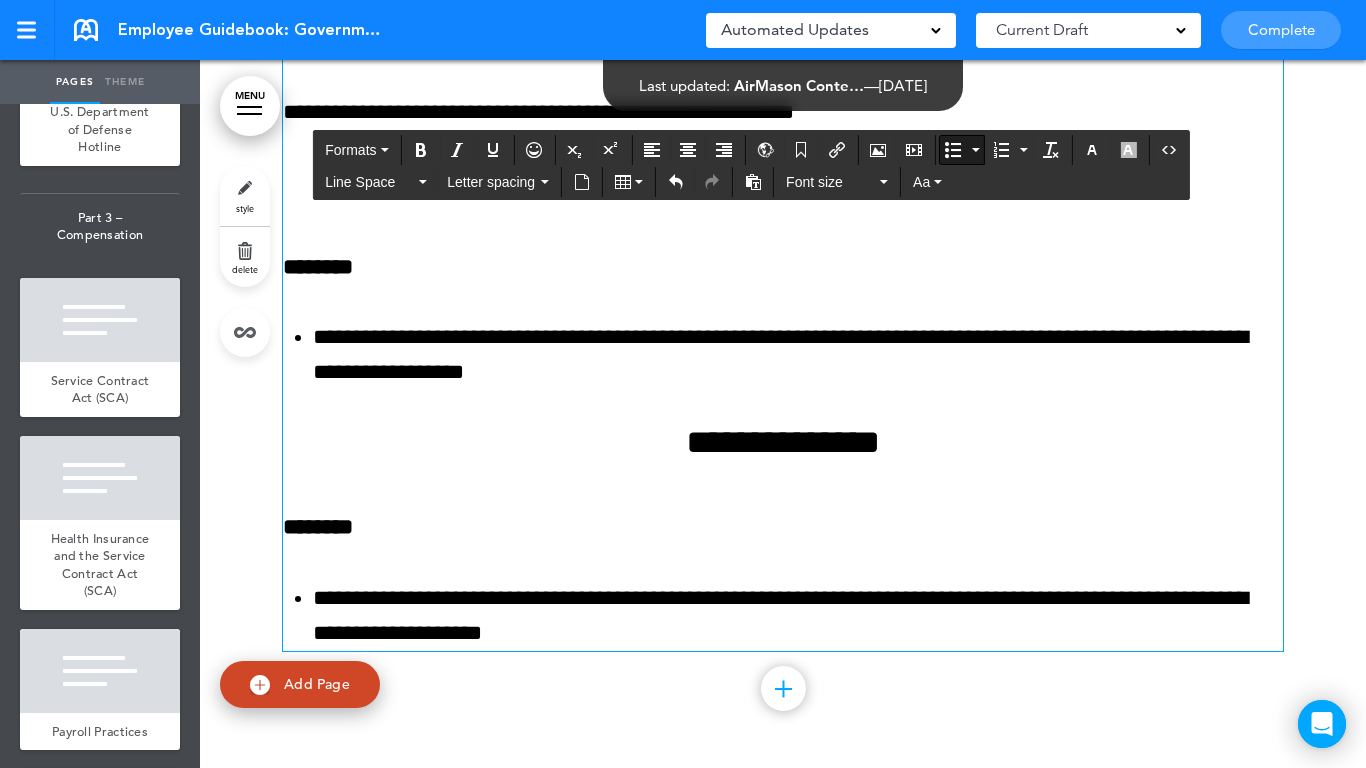 click on "**********" at bounding box center [798, 355] 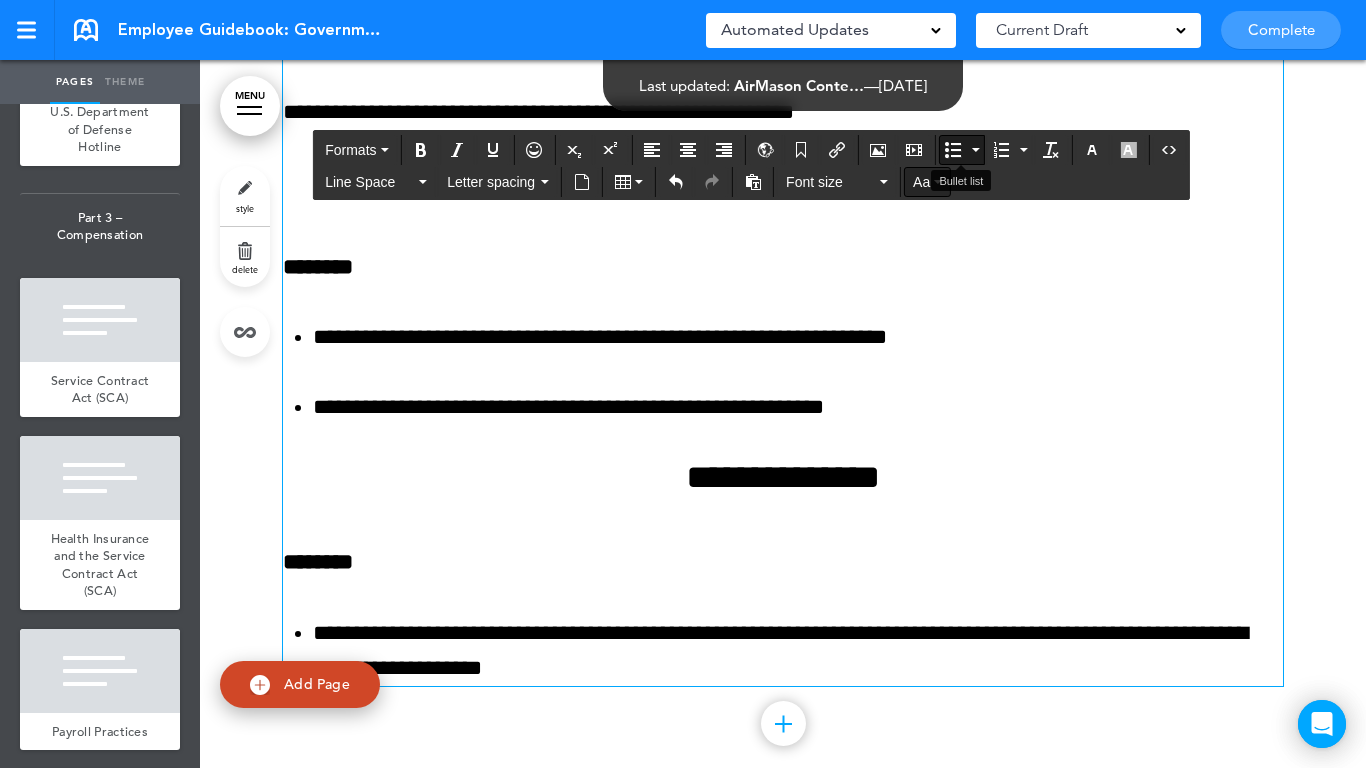 click at bounding box center [953, 150] 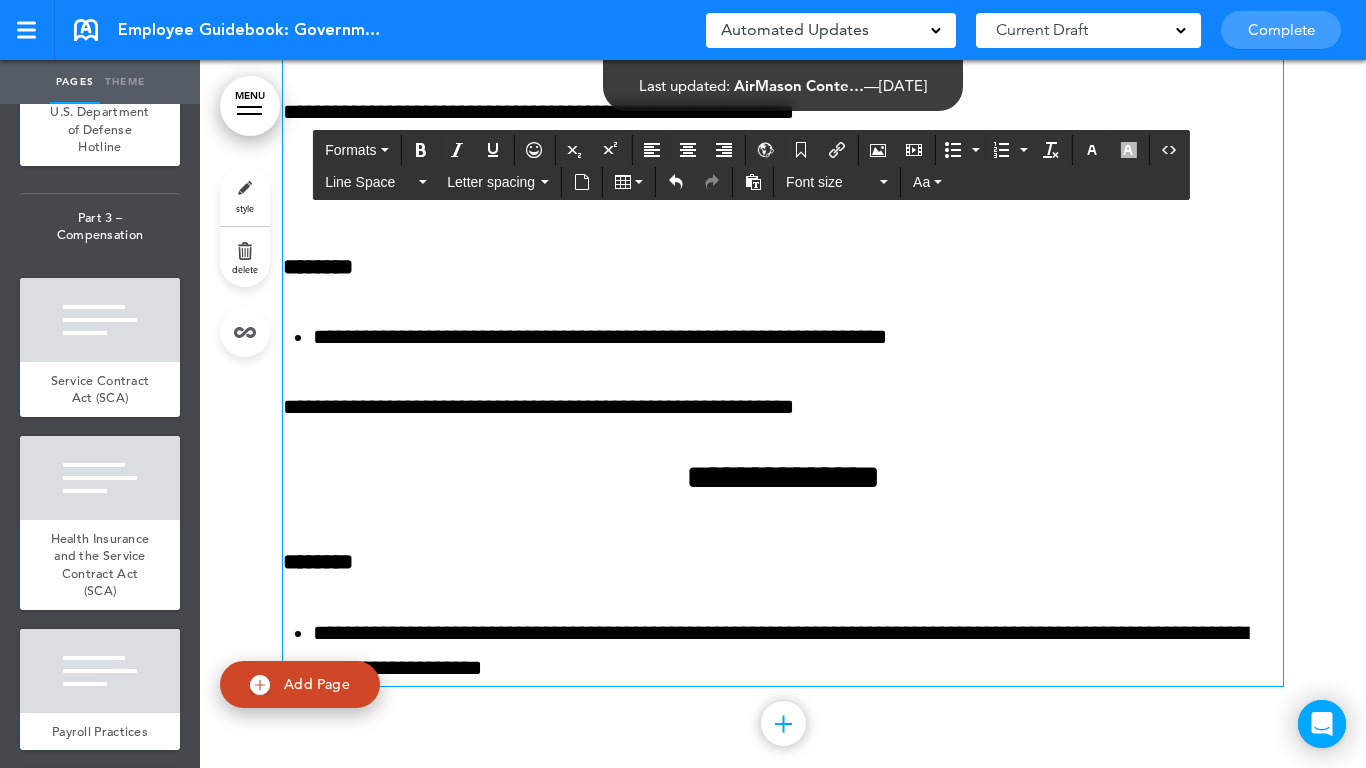 scroll, scrollTop: 78659, scrollLeft: 0, axis: vertical 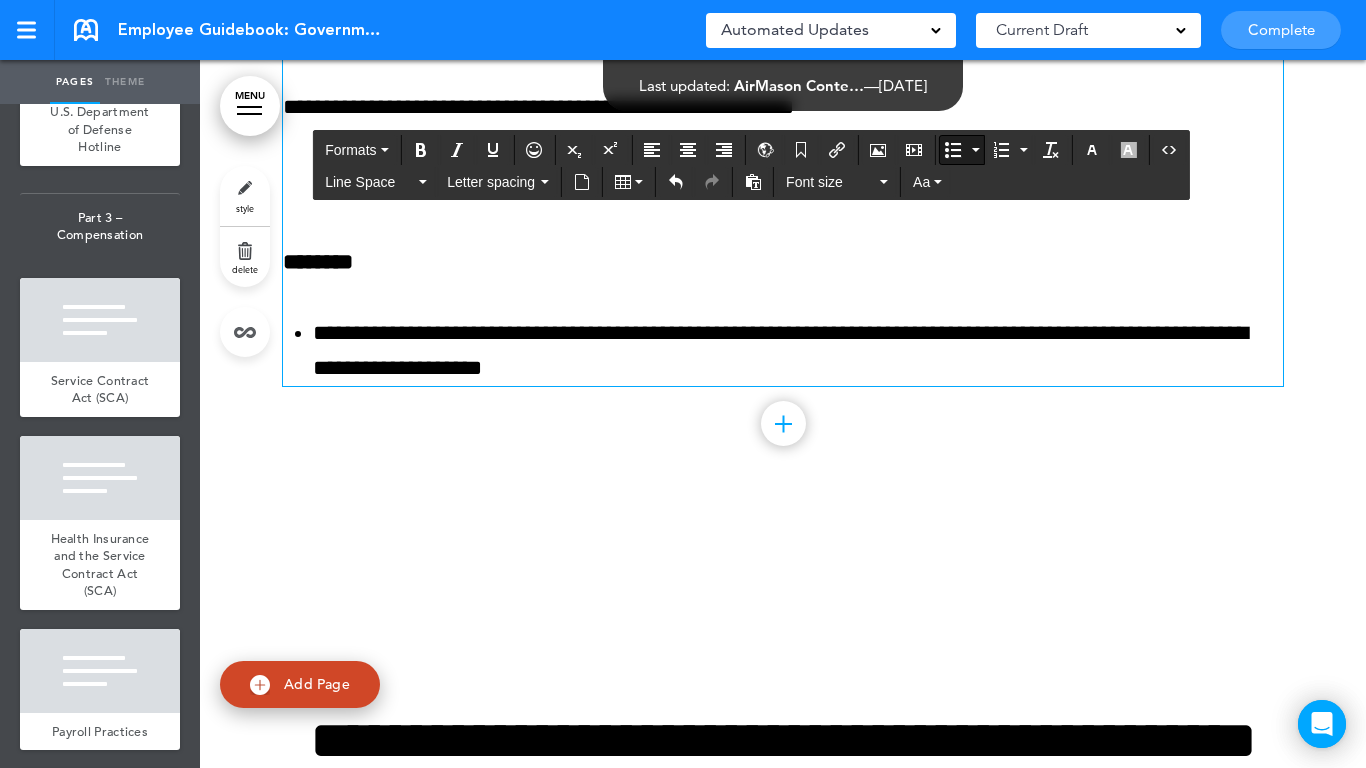 click on "**********" at bounding box center [798, 351] 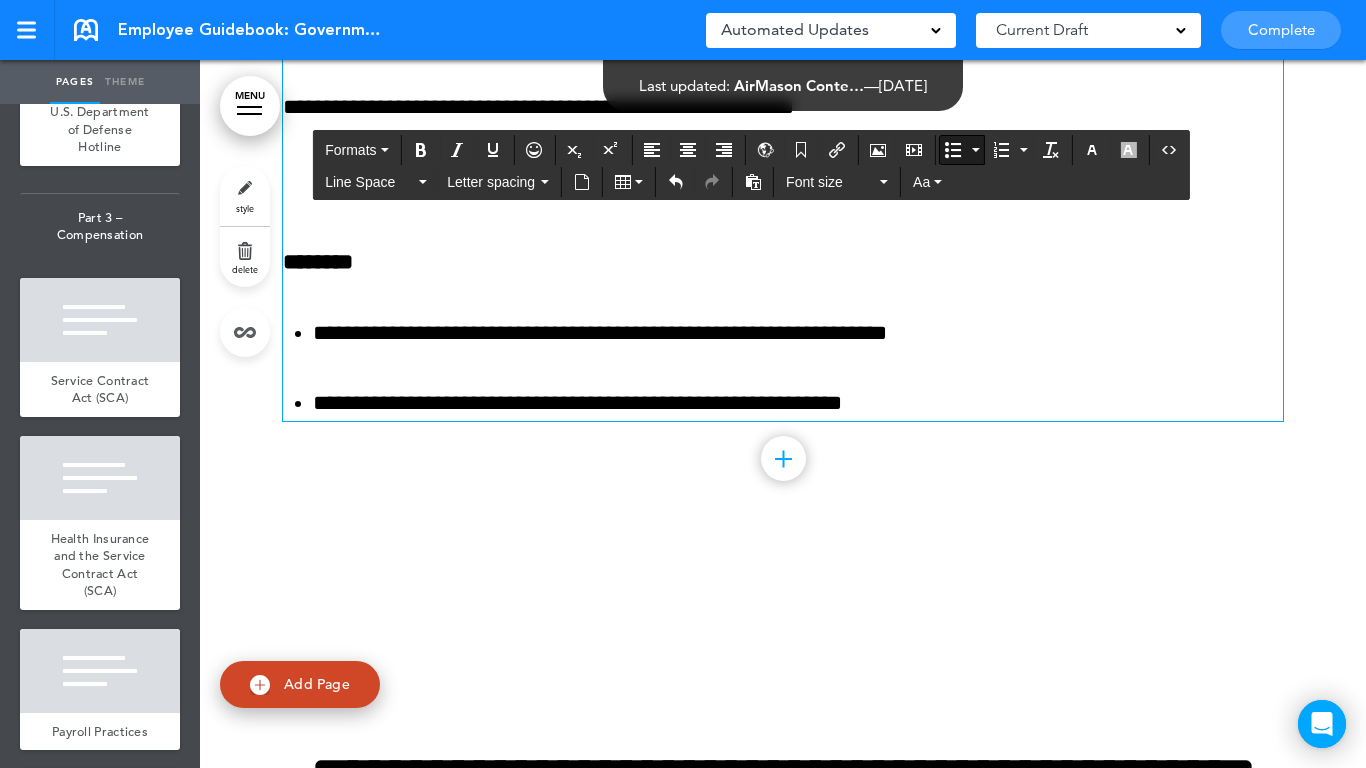 click at bounding box center (953, 150) 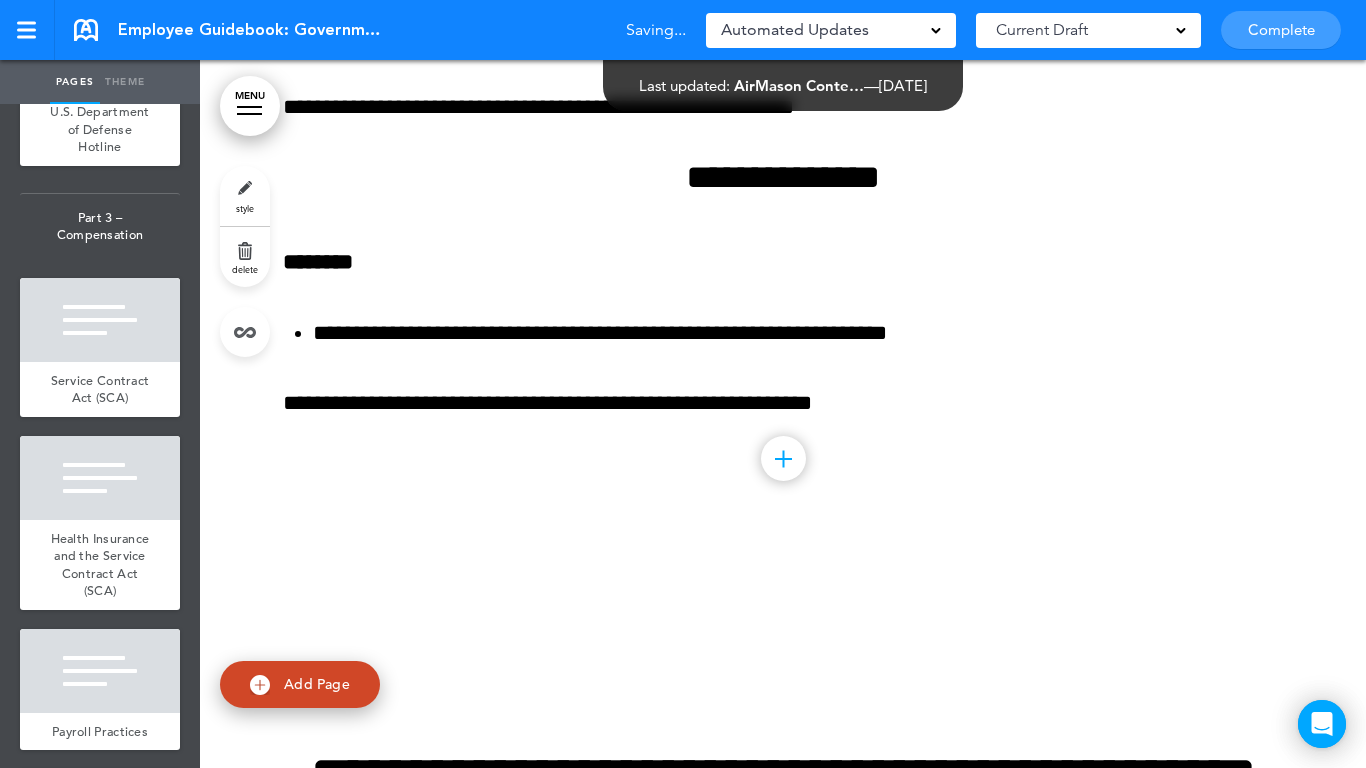 click at bounding box center [783, 906] 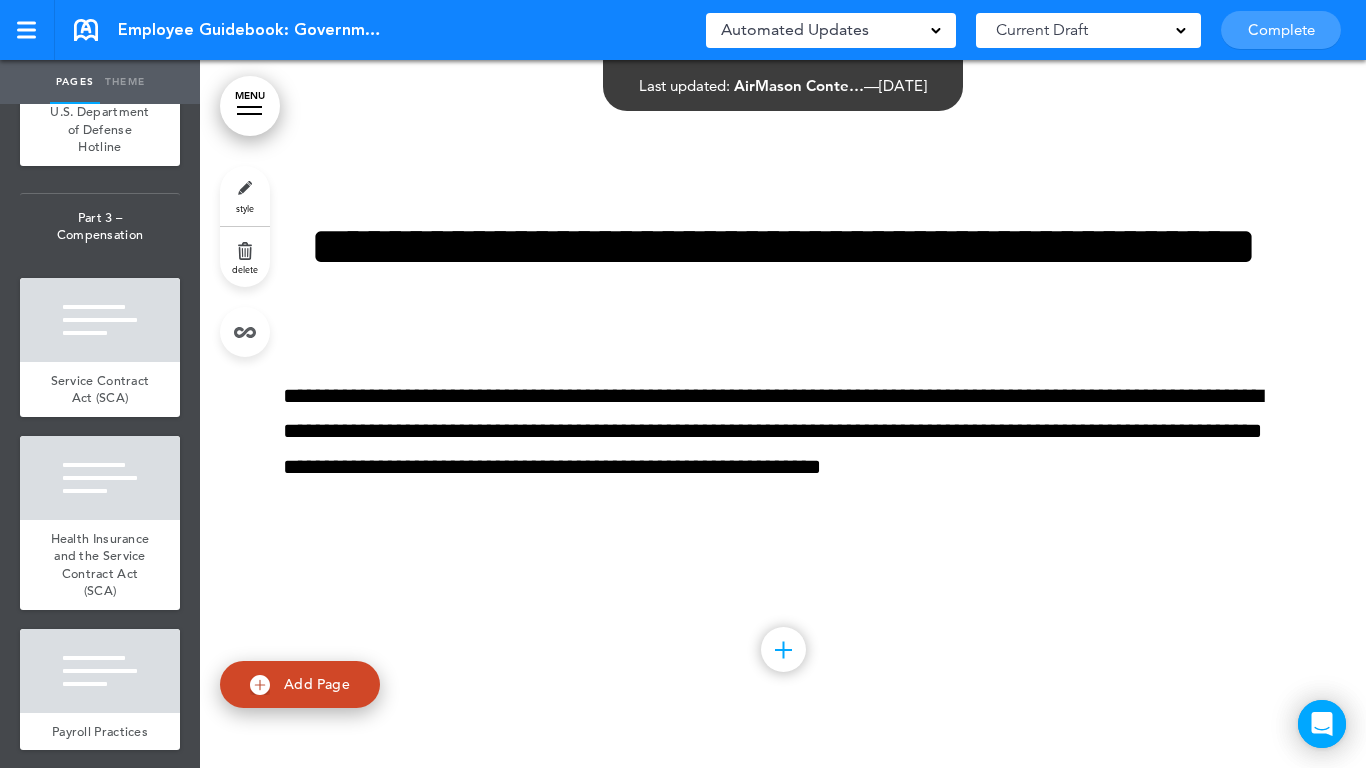 scroll, scrollTop: 79359, scrollLeft: 0, axis: vertical 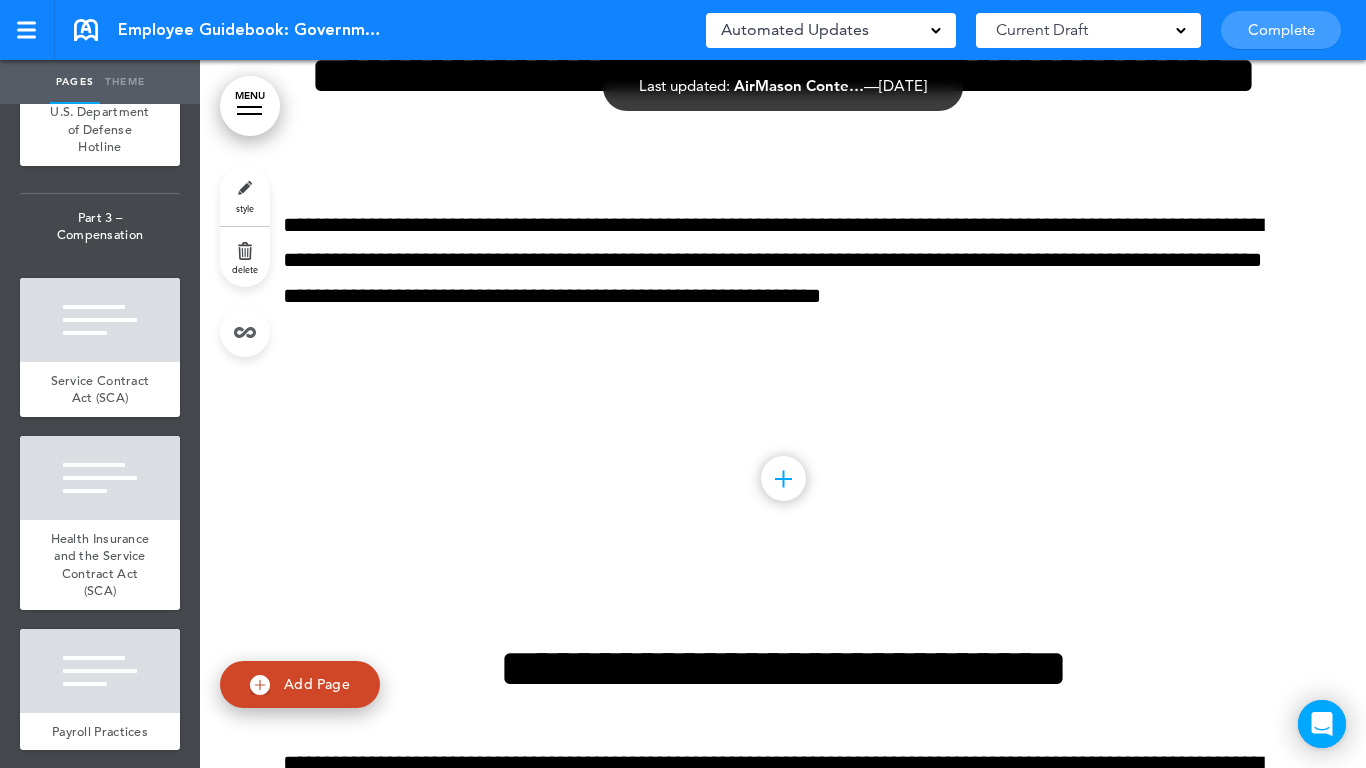 click on "Add collapsible section
?
In order to add a collapsible
section, only solid background  colours can be used.
Read Less" at bounding box center (783, 356) 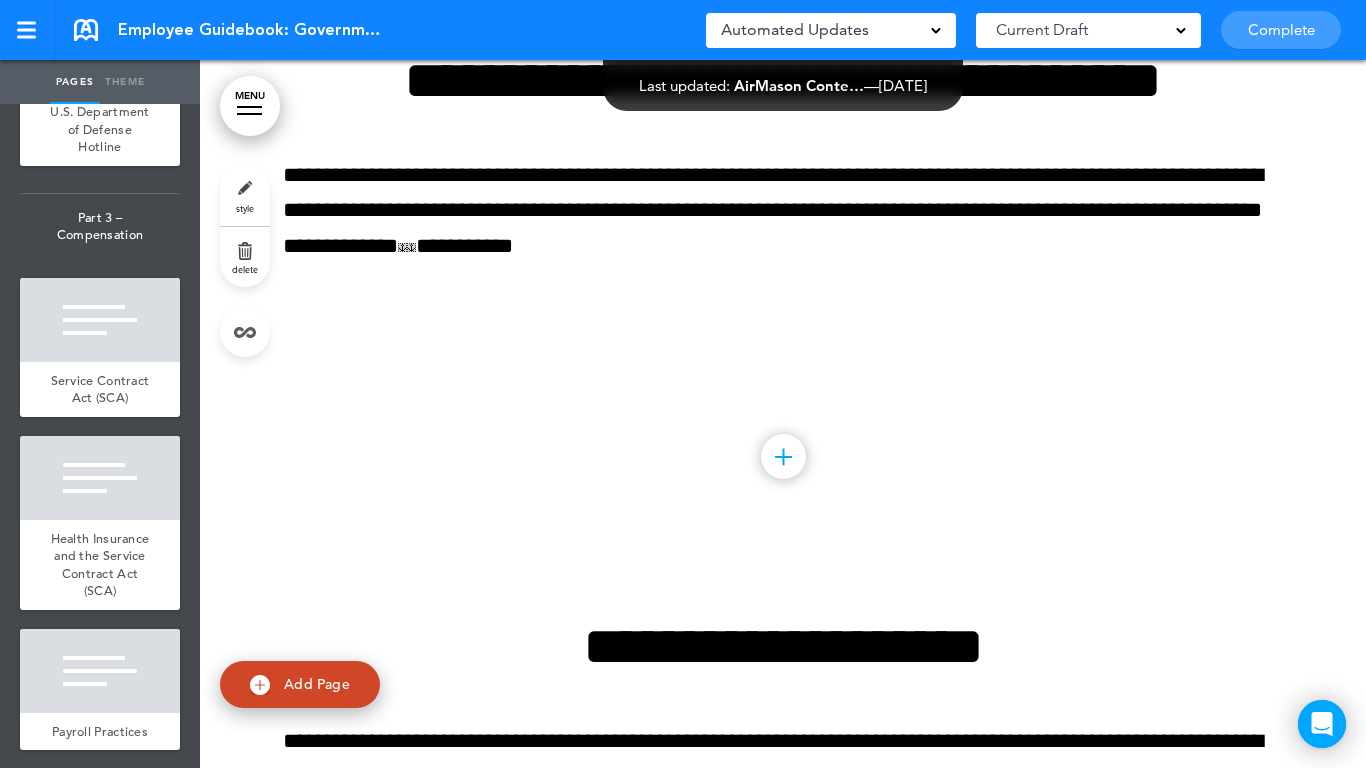 scroll, scrollTop: 91859, scrollLeft: 0, axis: vertical 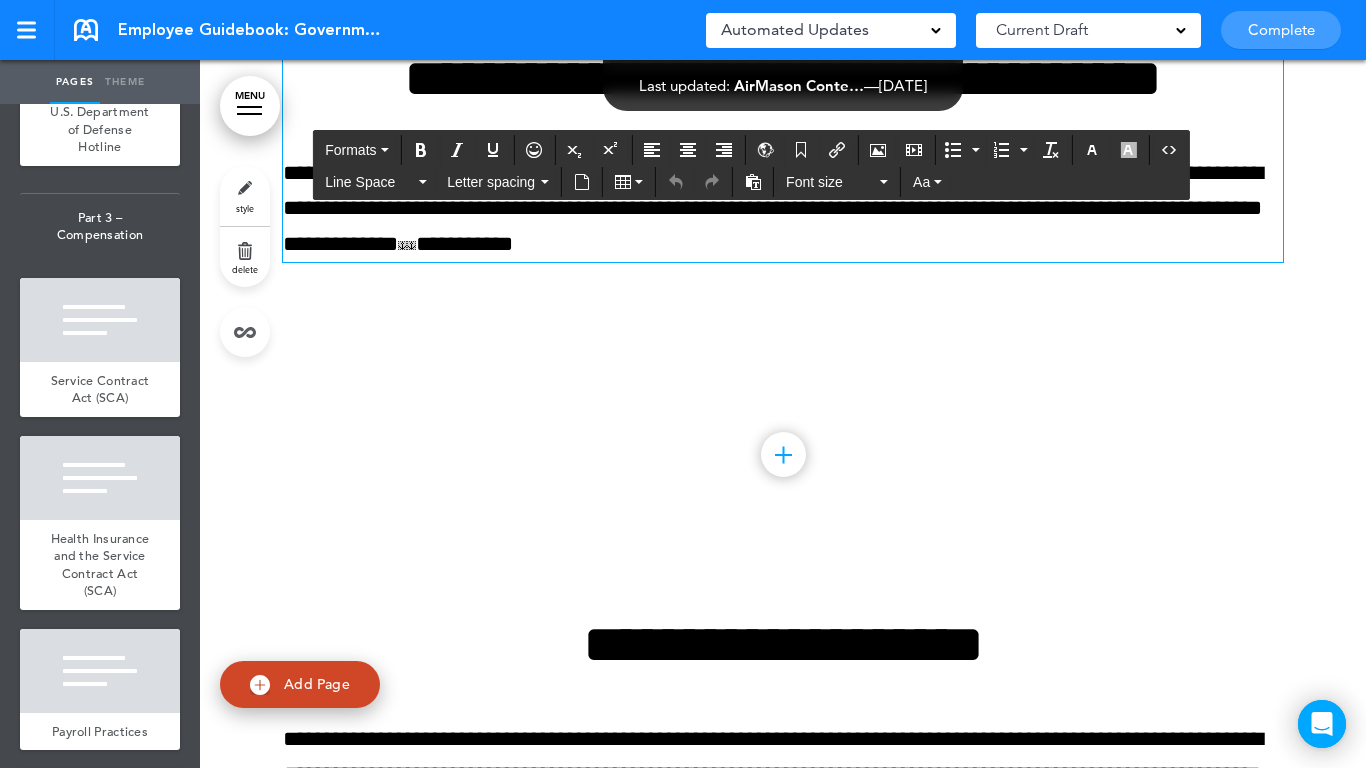 click on "**********" at bounding box center (783, 209) 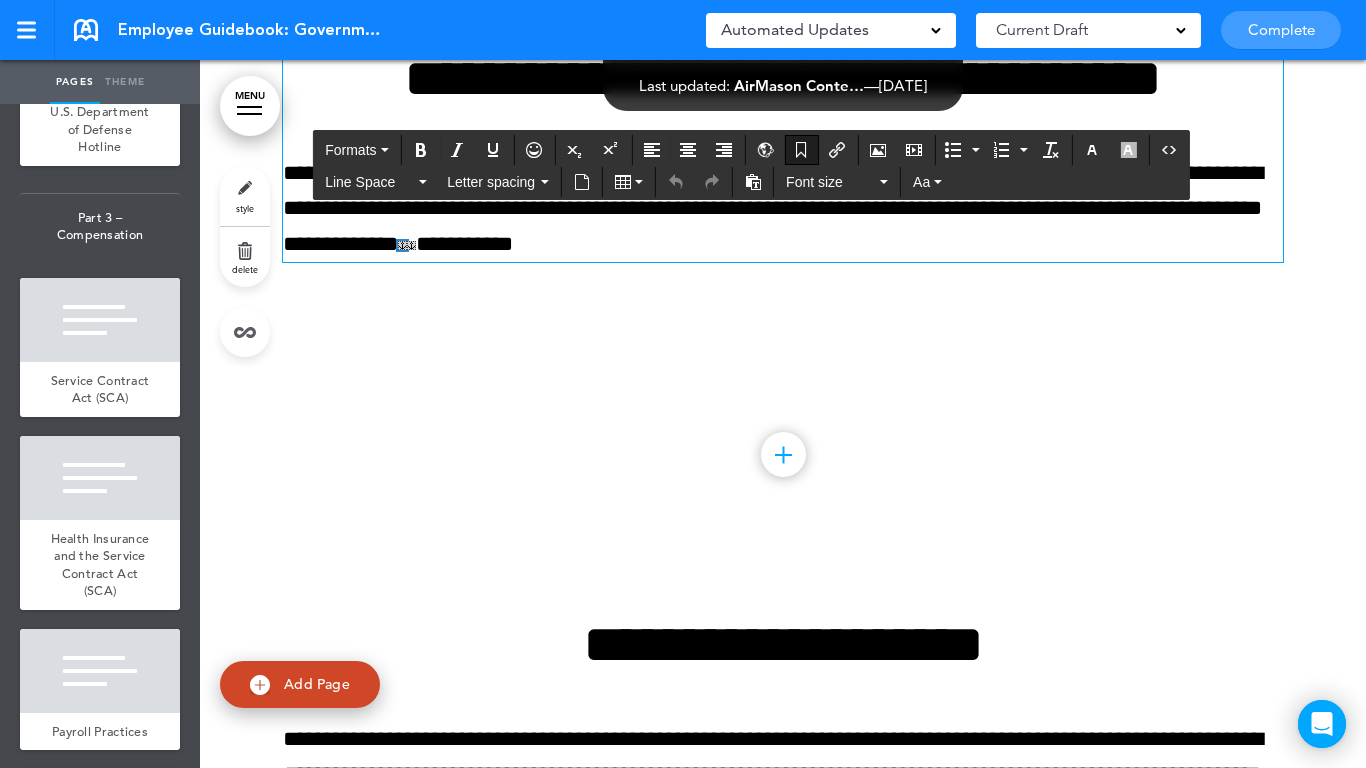 click at bounding box center [402, 245] 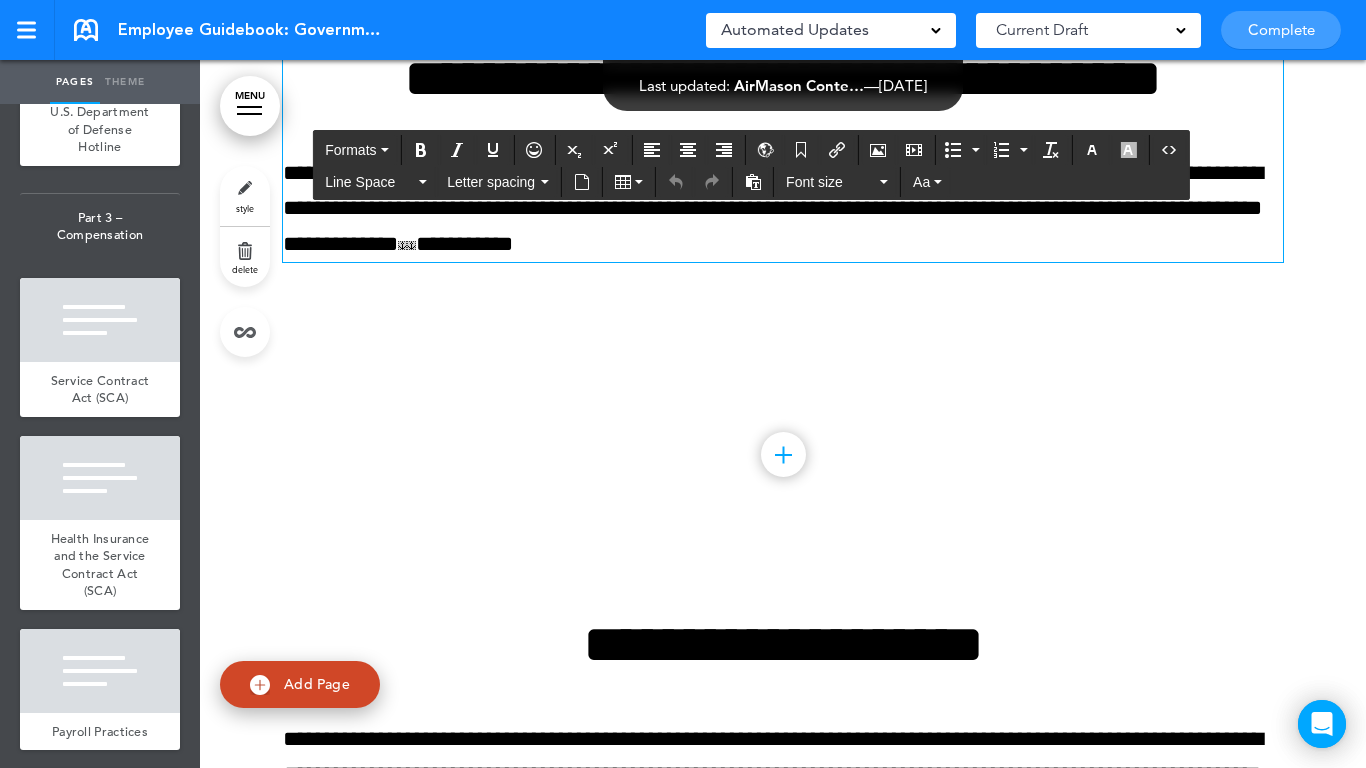 click on "**********" at bounding box center [783, 209] 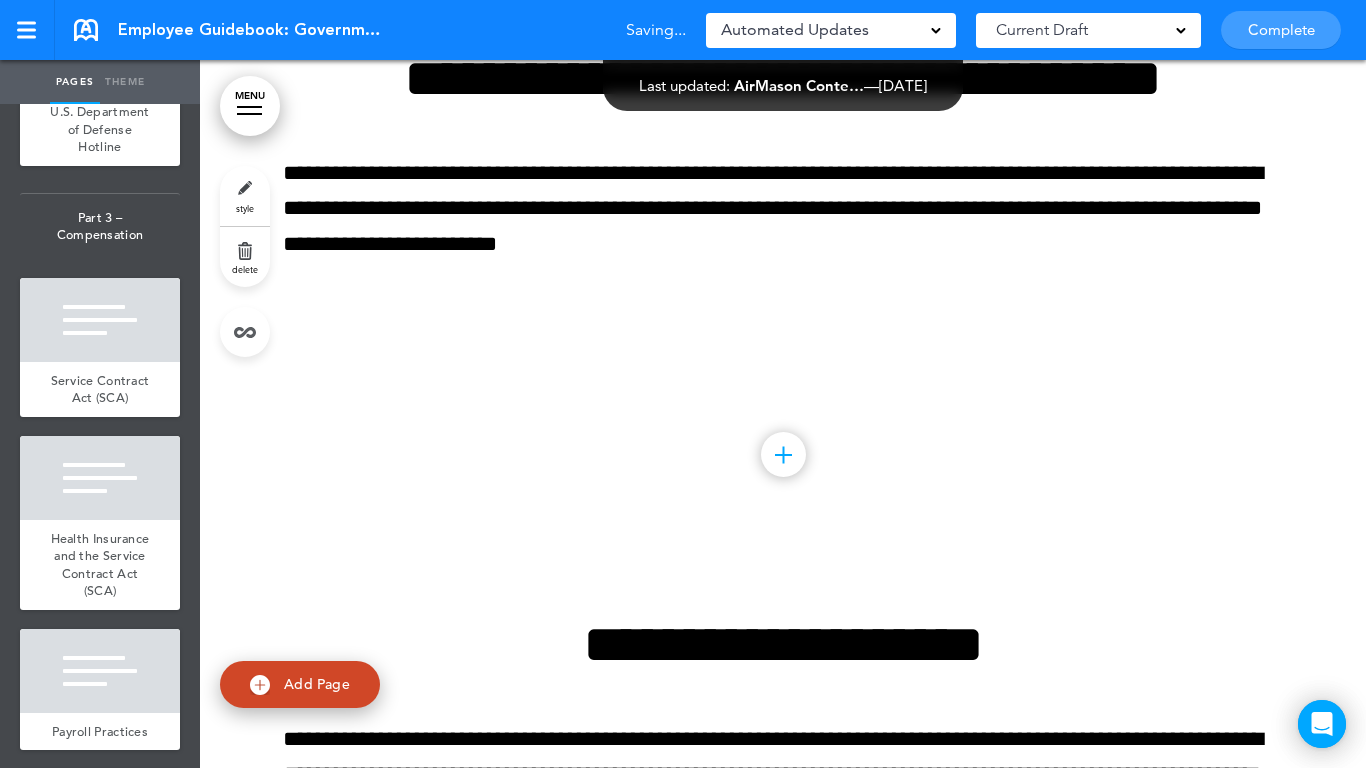 click on "**********" at bounding box center (783, 181) 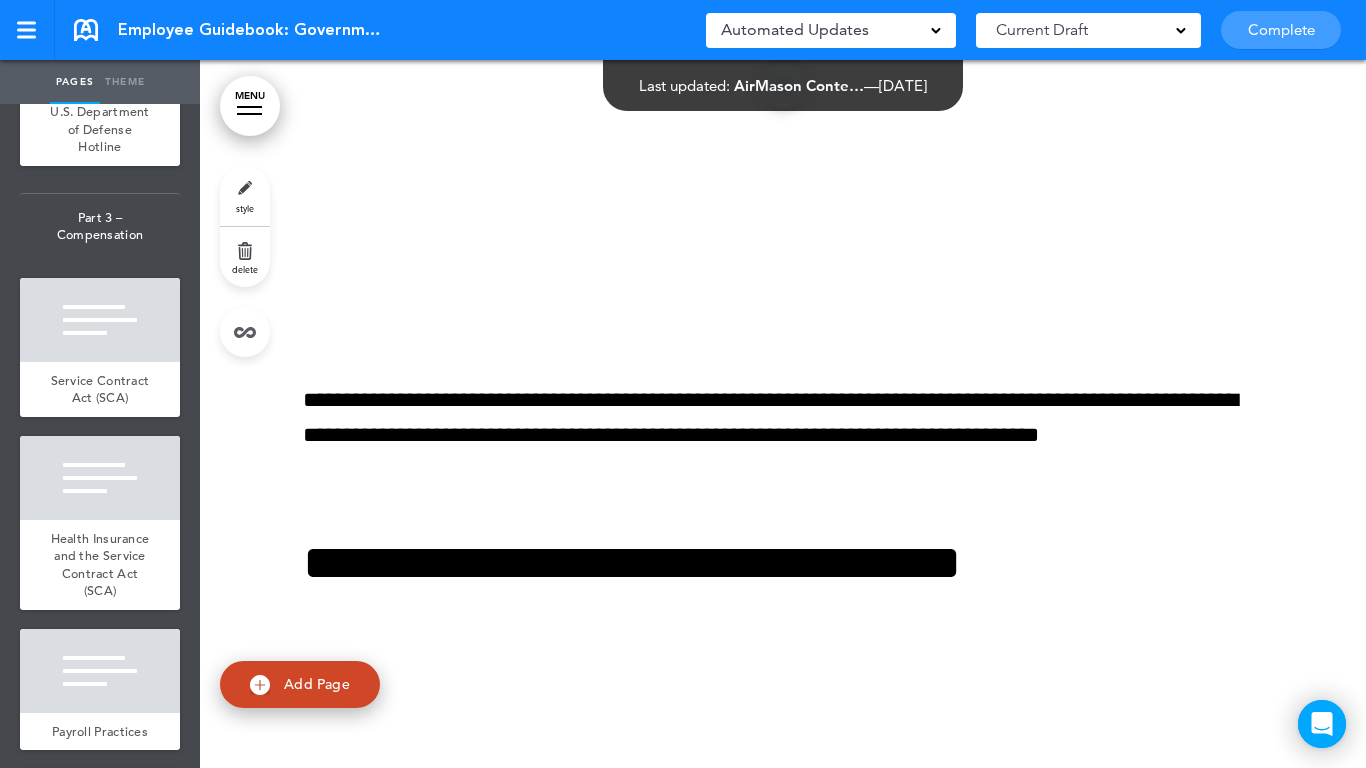 scroll, scrollTop: 96859, scrollLeft: 0, axis: vertical 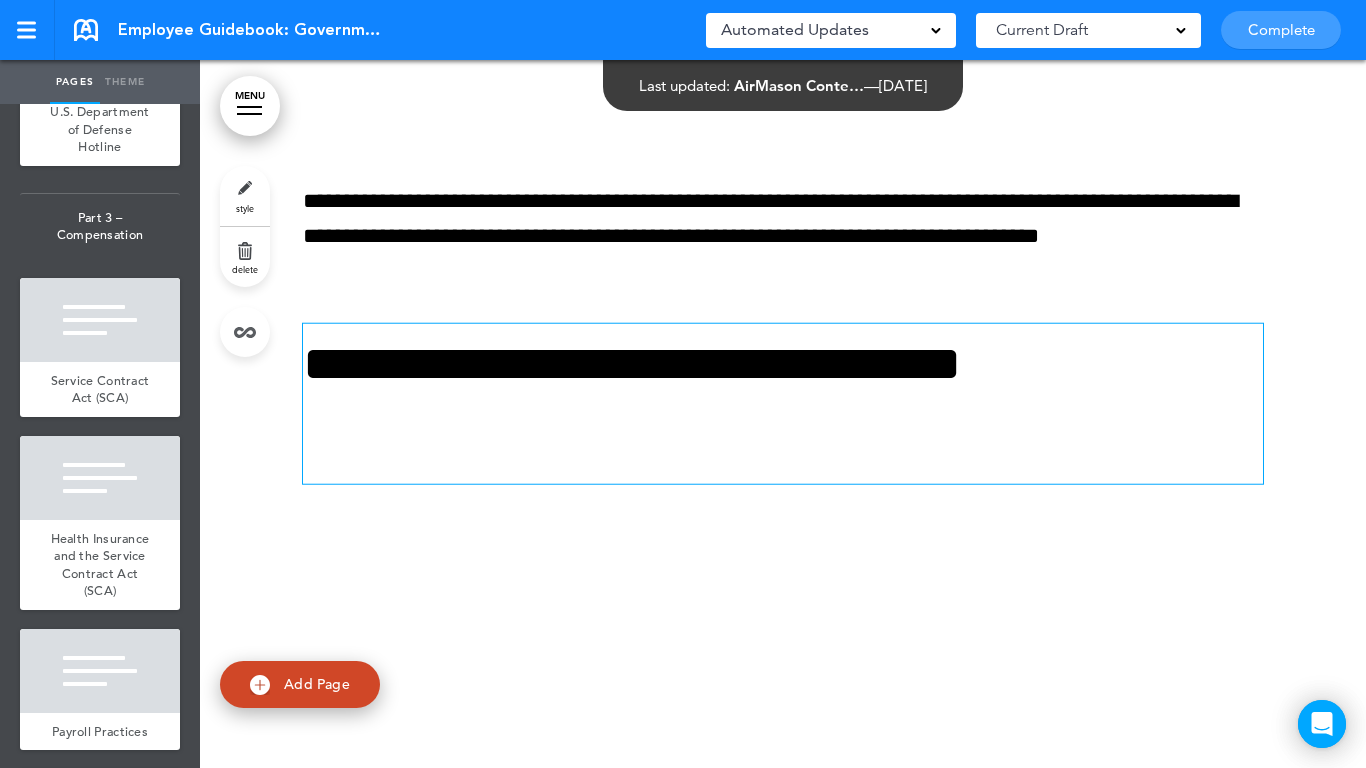 click on "**********" at bounding box center (783, 404) 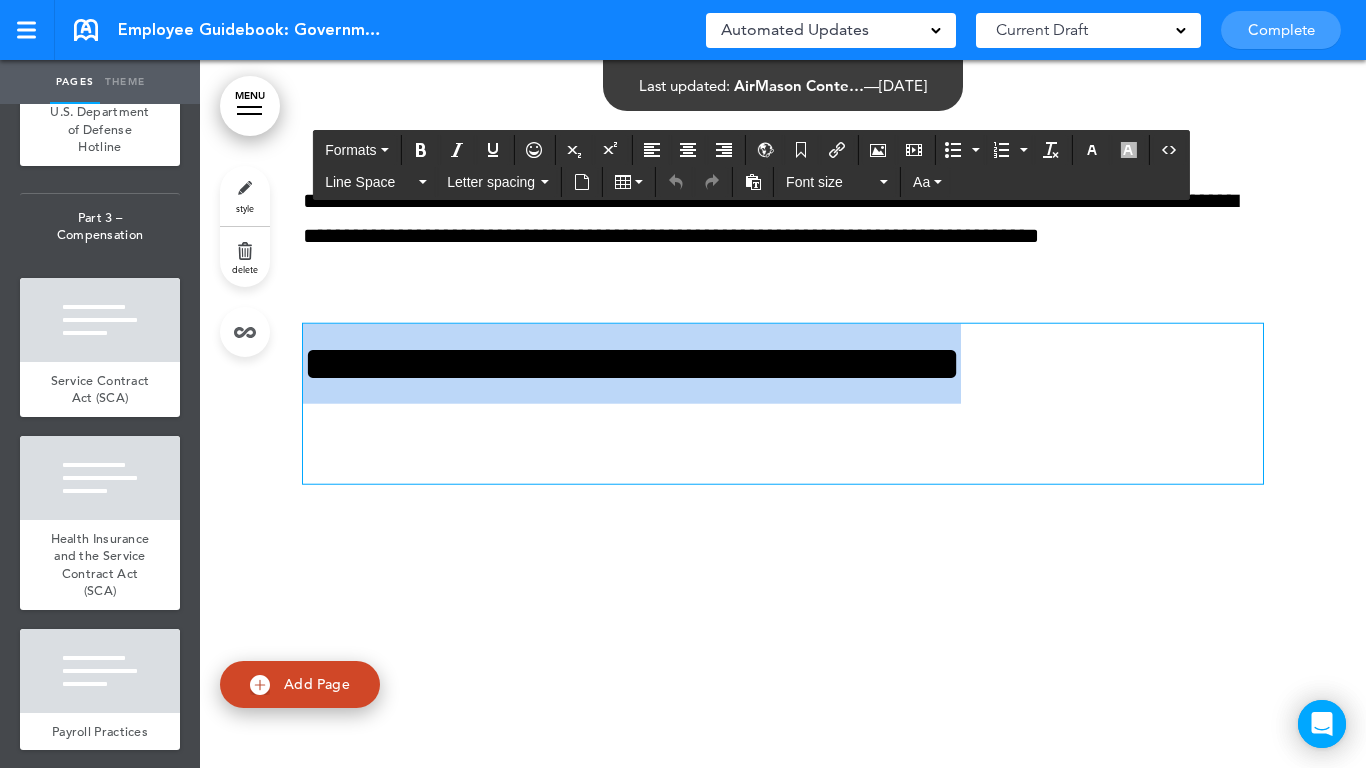 click on "**********" at bounding box center (783, 404) 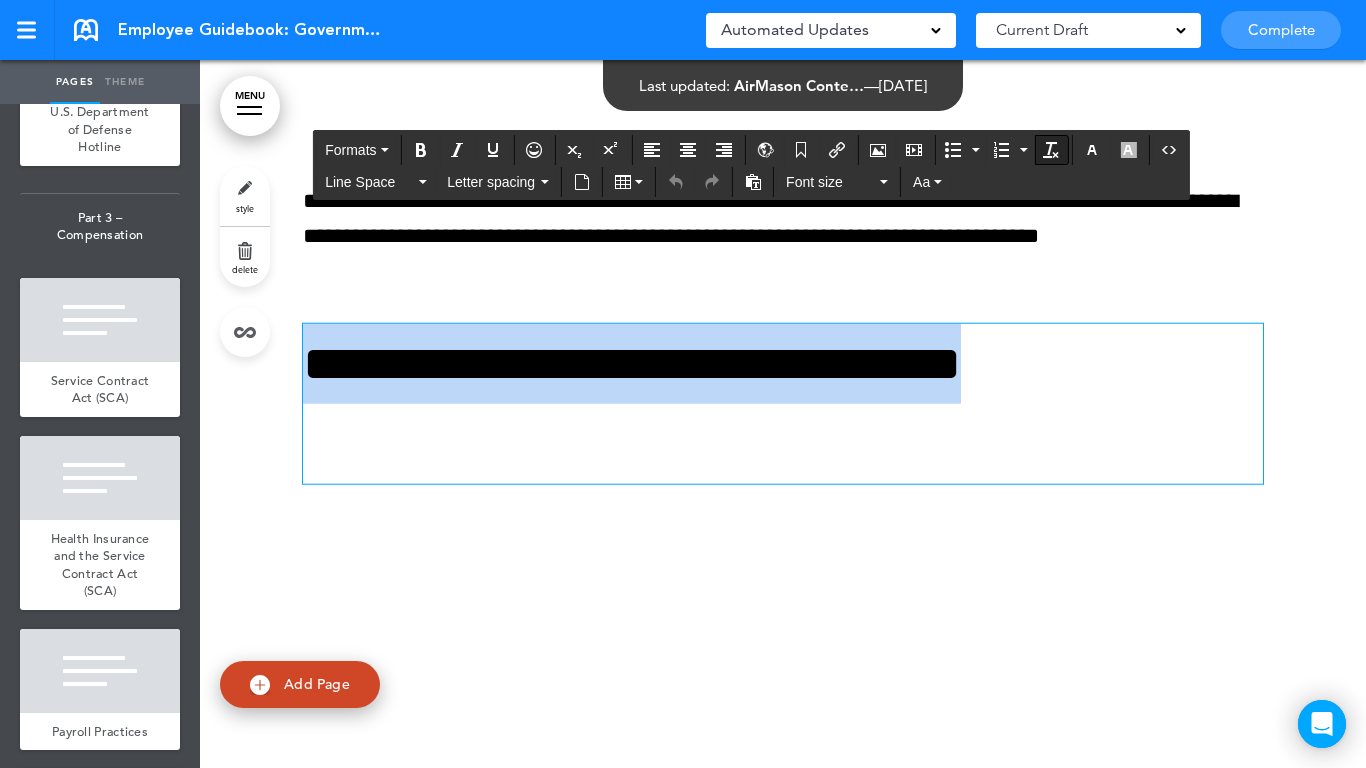 click at bounding box center [1051, 150] 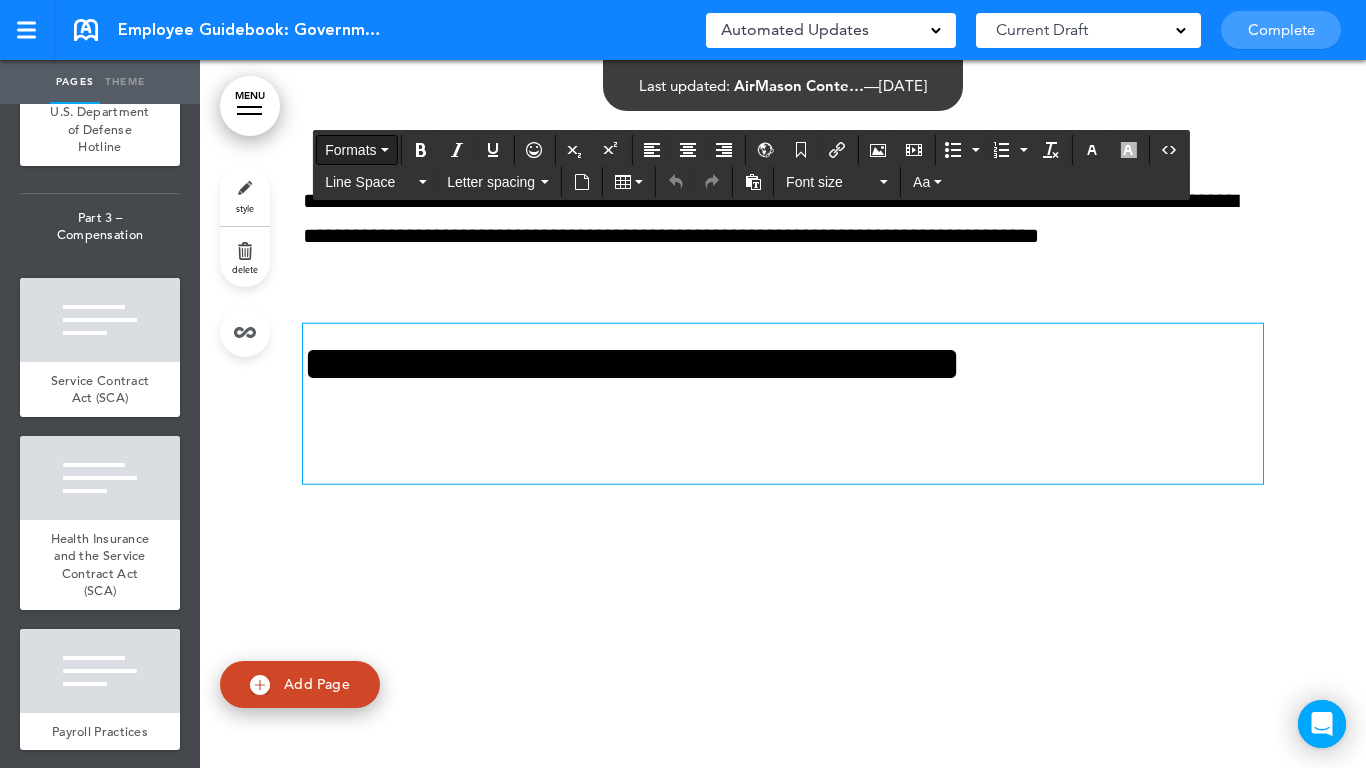 click on "Formats" at bounding box center (356, 150) 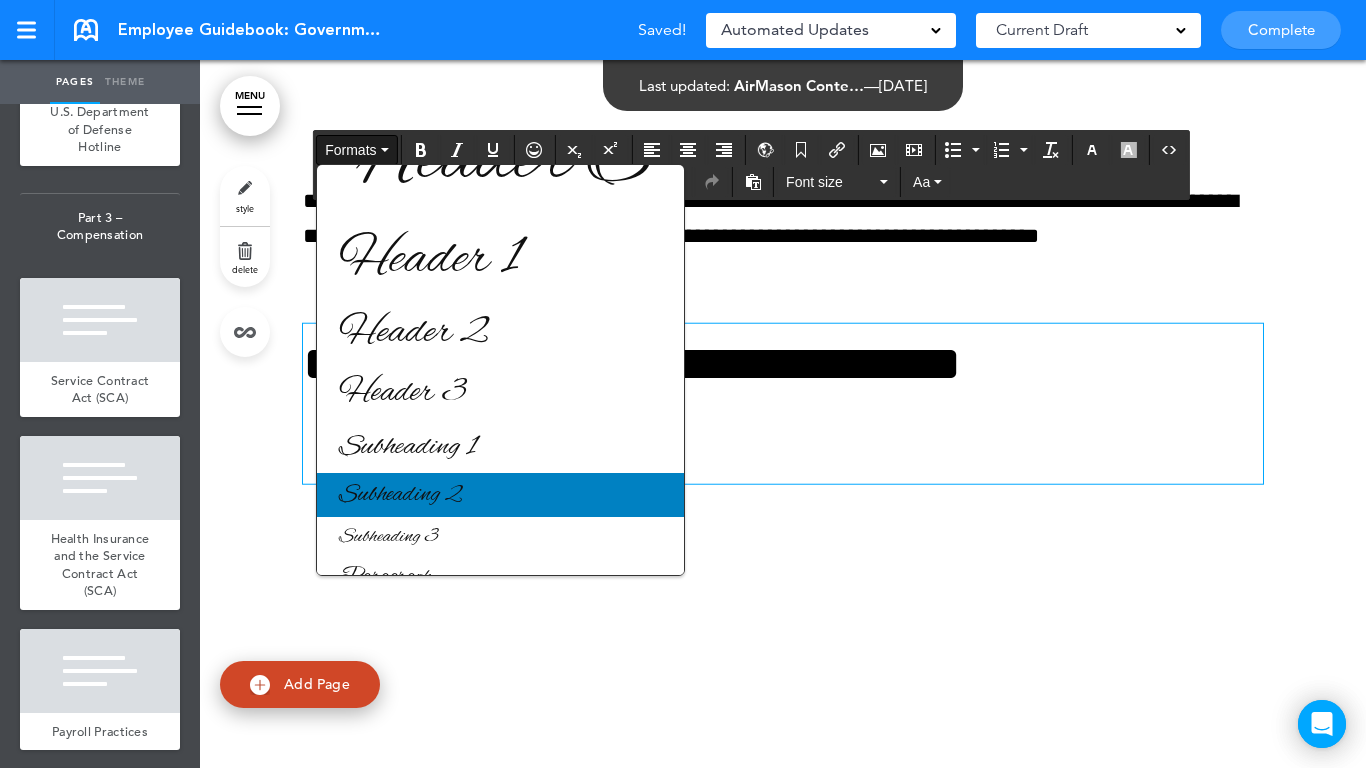 scroll, scrollTop: 96, scrollLeft: 0, axis: vertical 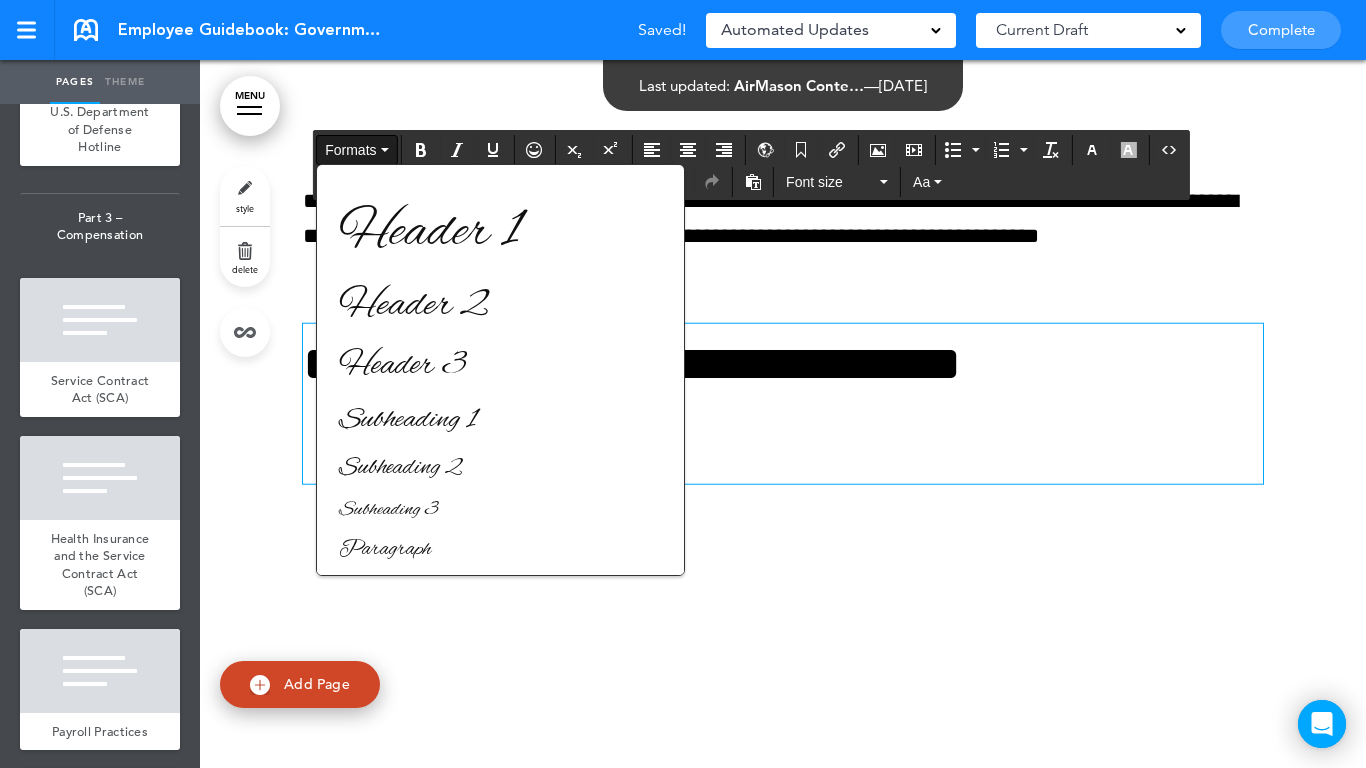 click on "**********" at bounding box center [783, 333] 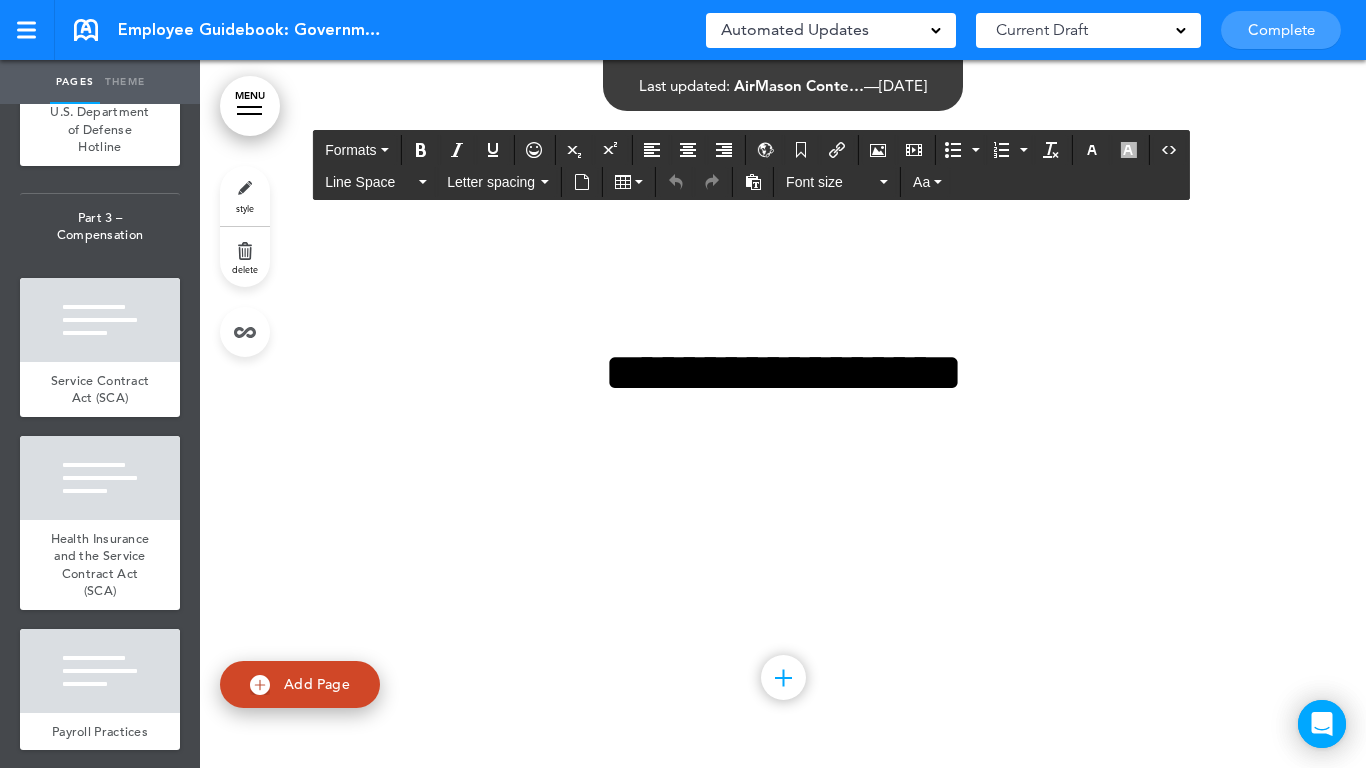 scroll, scrollTop: 97459, scrollLeft: 0, axis: vertical 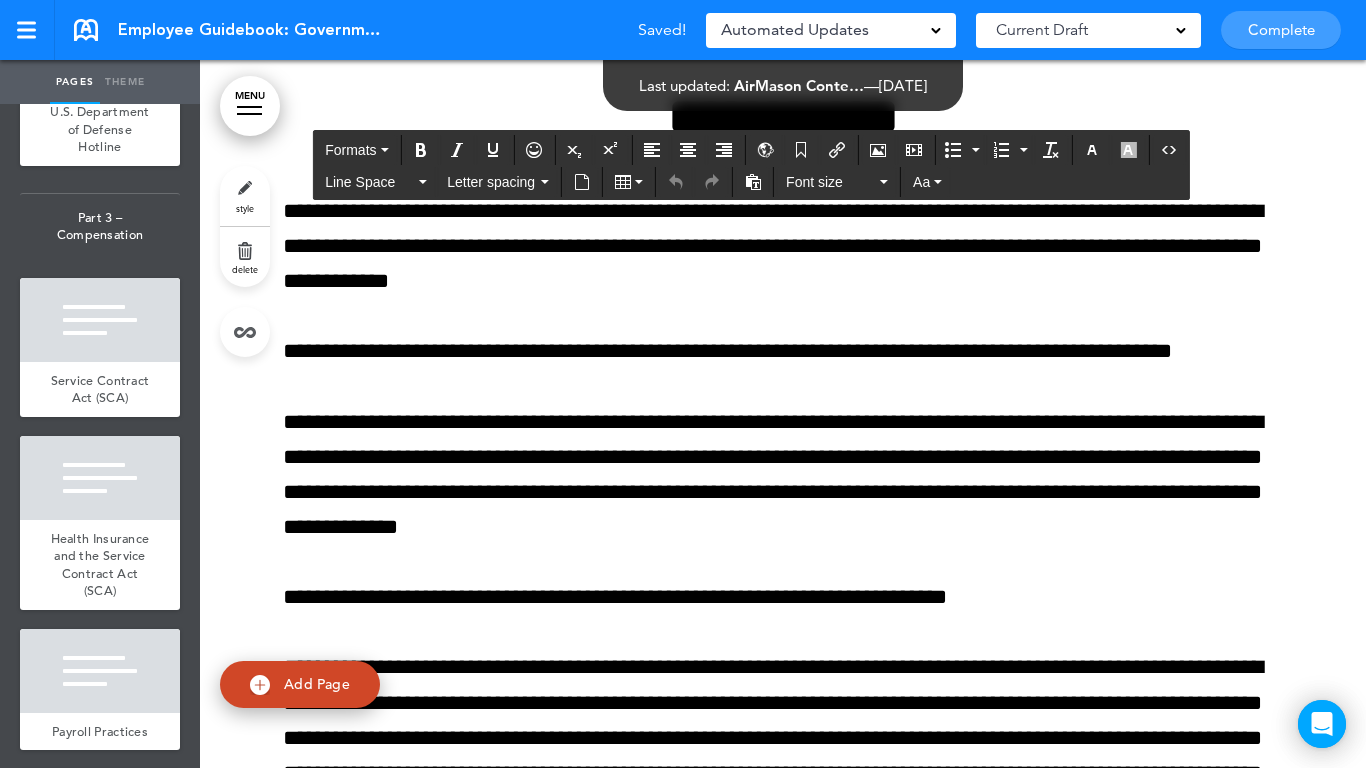 click at bounding box center (783, 483) 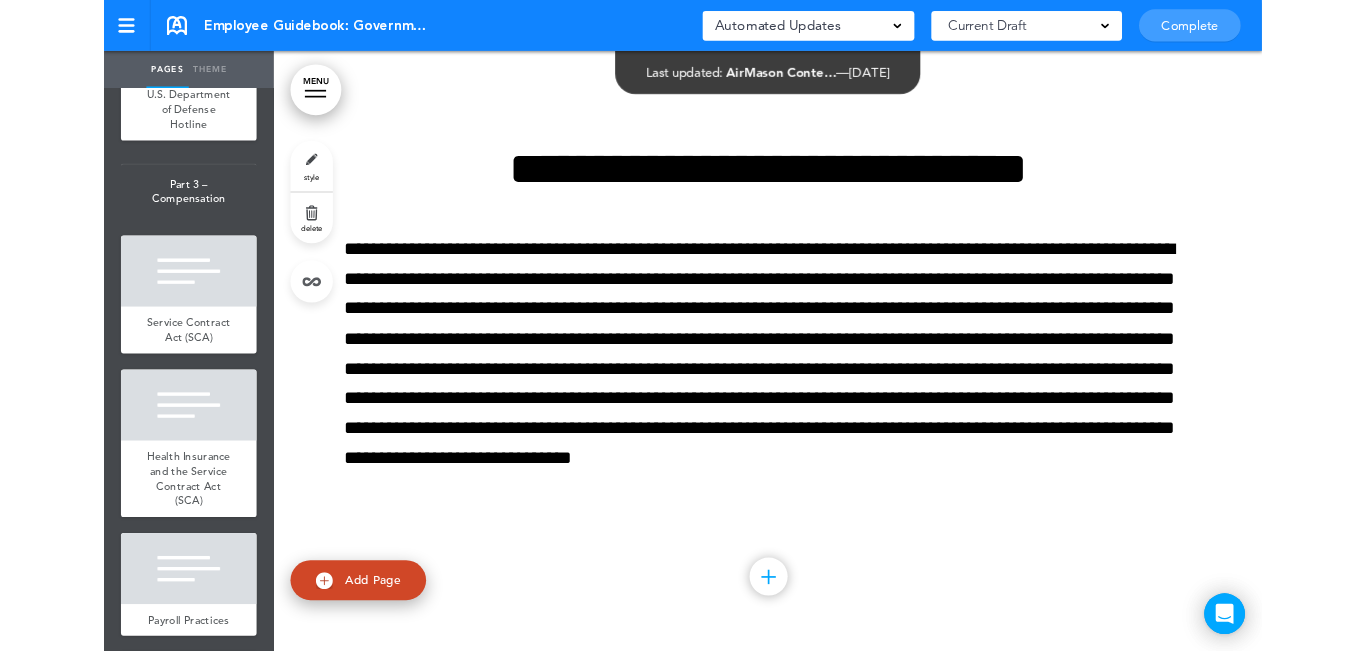 scroll, scrollTop: 104679, scrollLeft: 0, axis: vertical 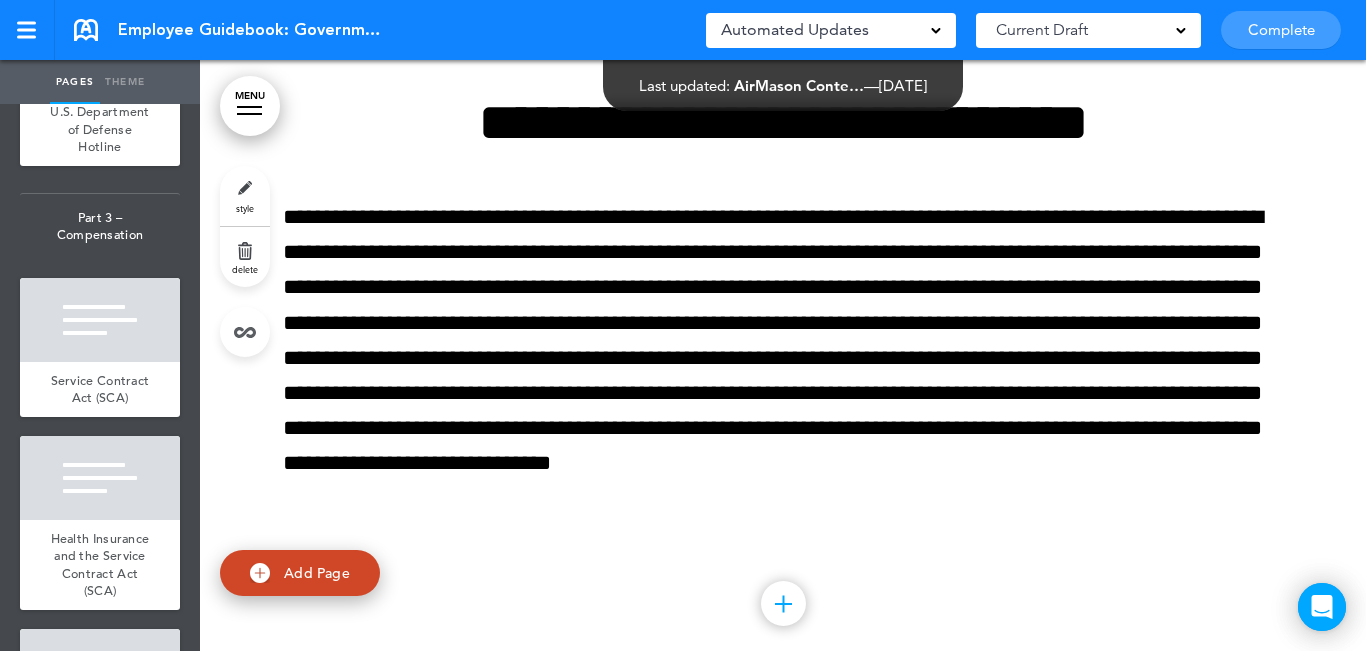 drag, startPoint x: 1299, startPoint y: 114, endPoint x: 1275, endPoint y: 108, distance: 24.738634 